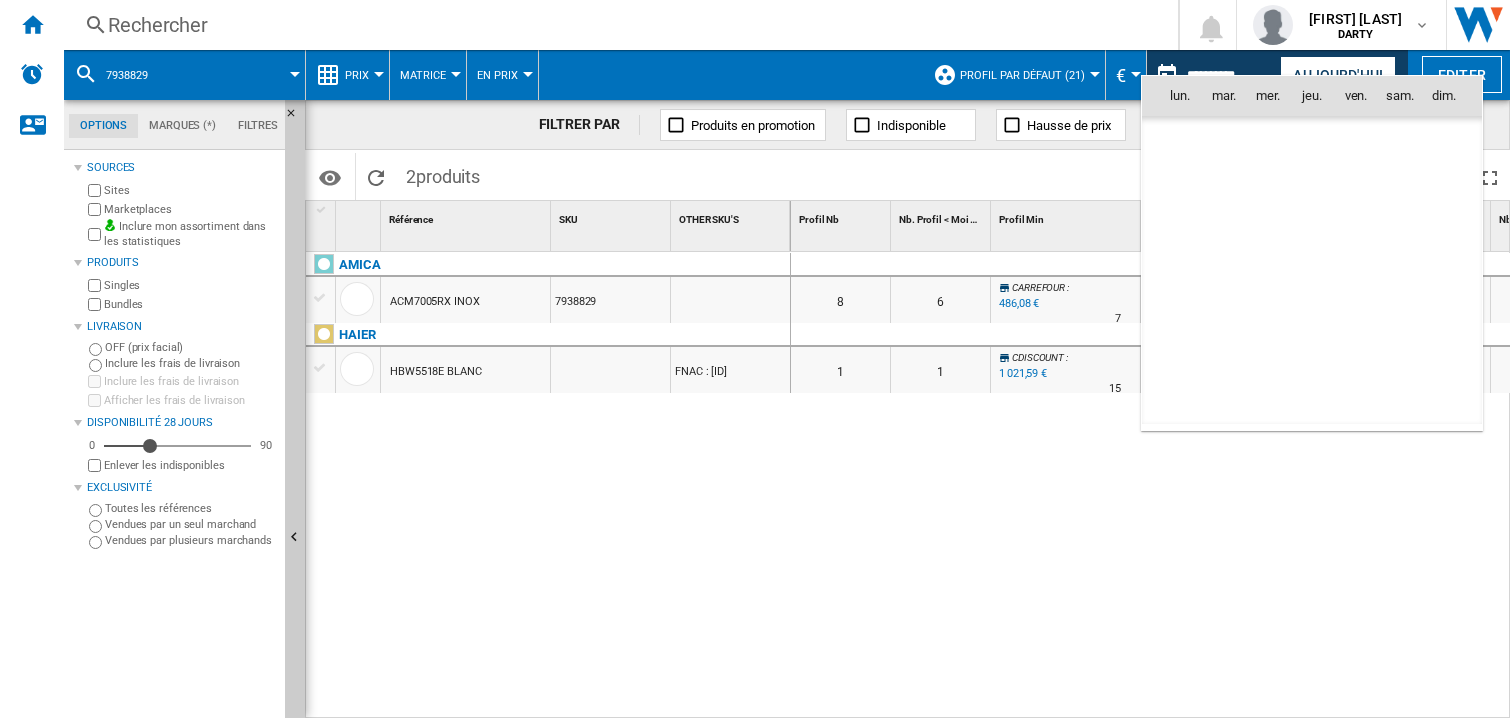 click on "2" at bounding box center [1400, 9679] 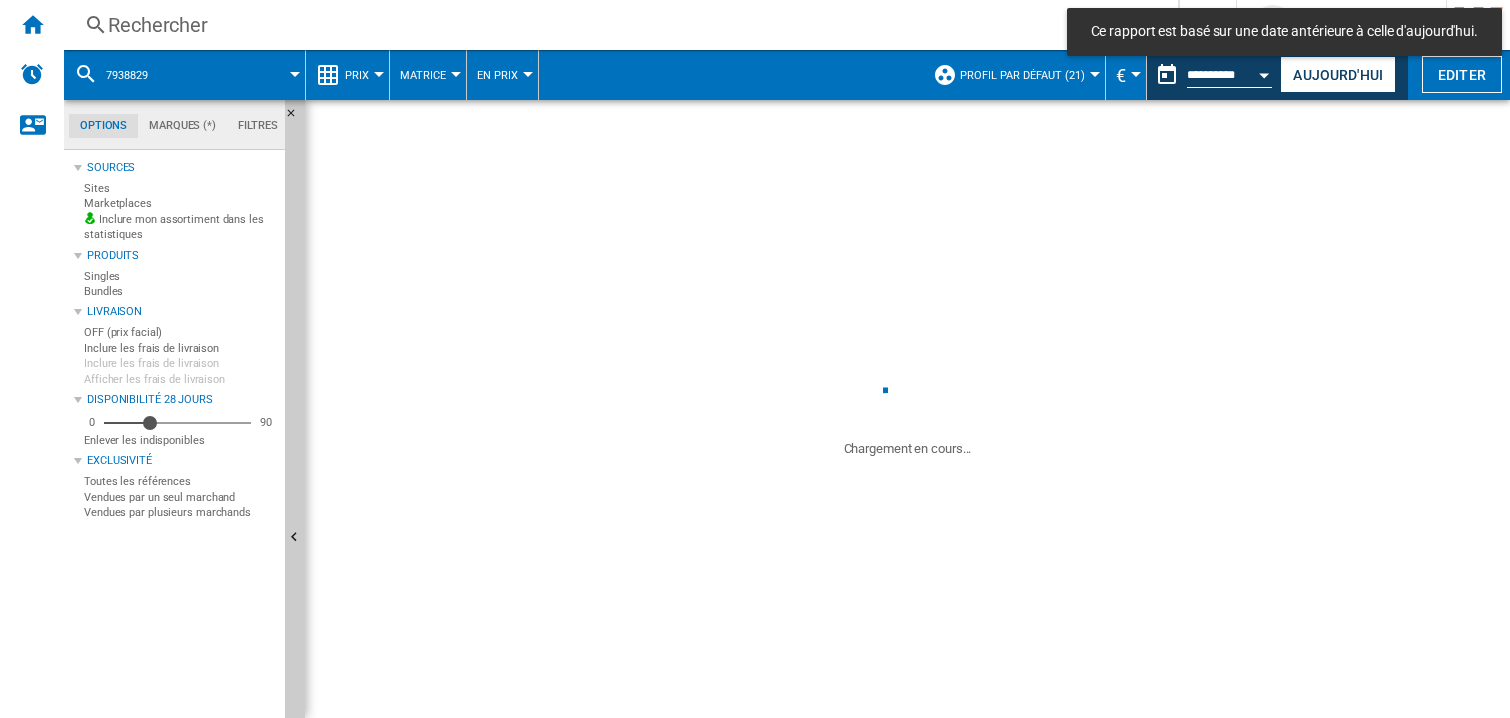 click on "Rechercher" at bounding box center (617, 25) 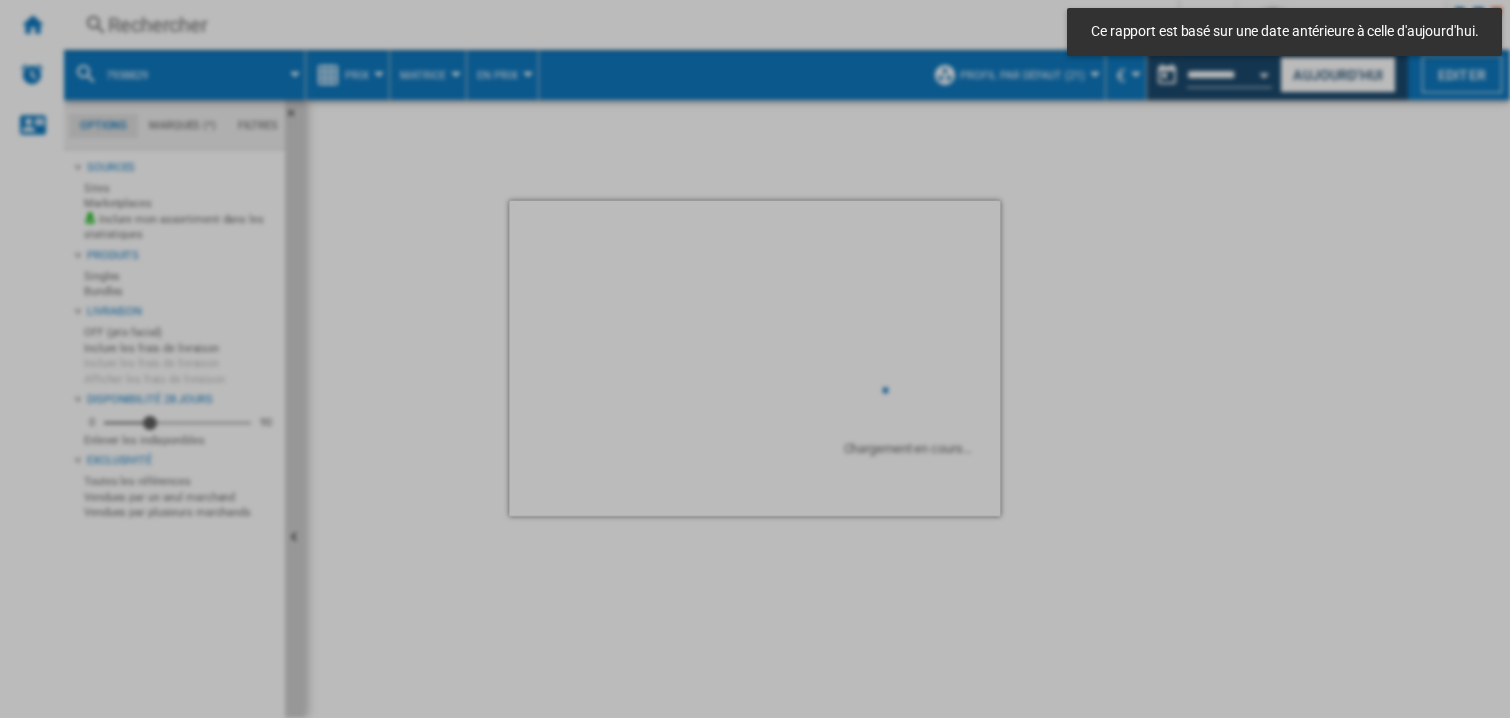 scroll, scrollTop: 0, scrollLeft: 0, axis: both 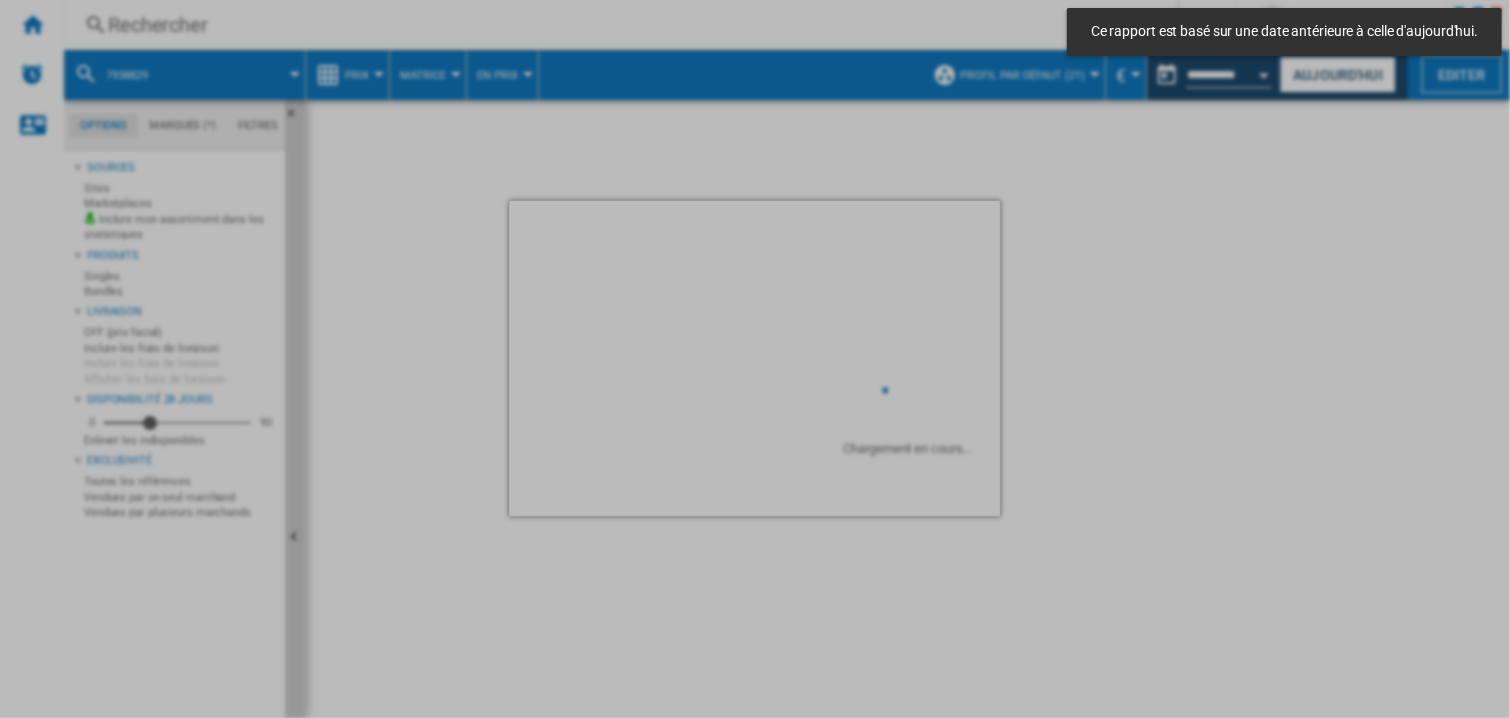 click at bounding box center (755, 358) 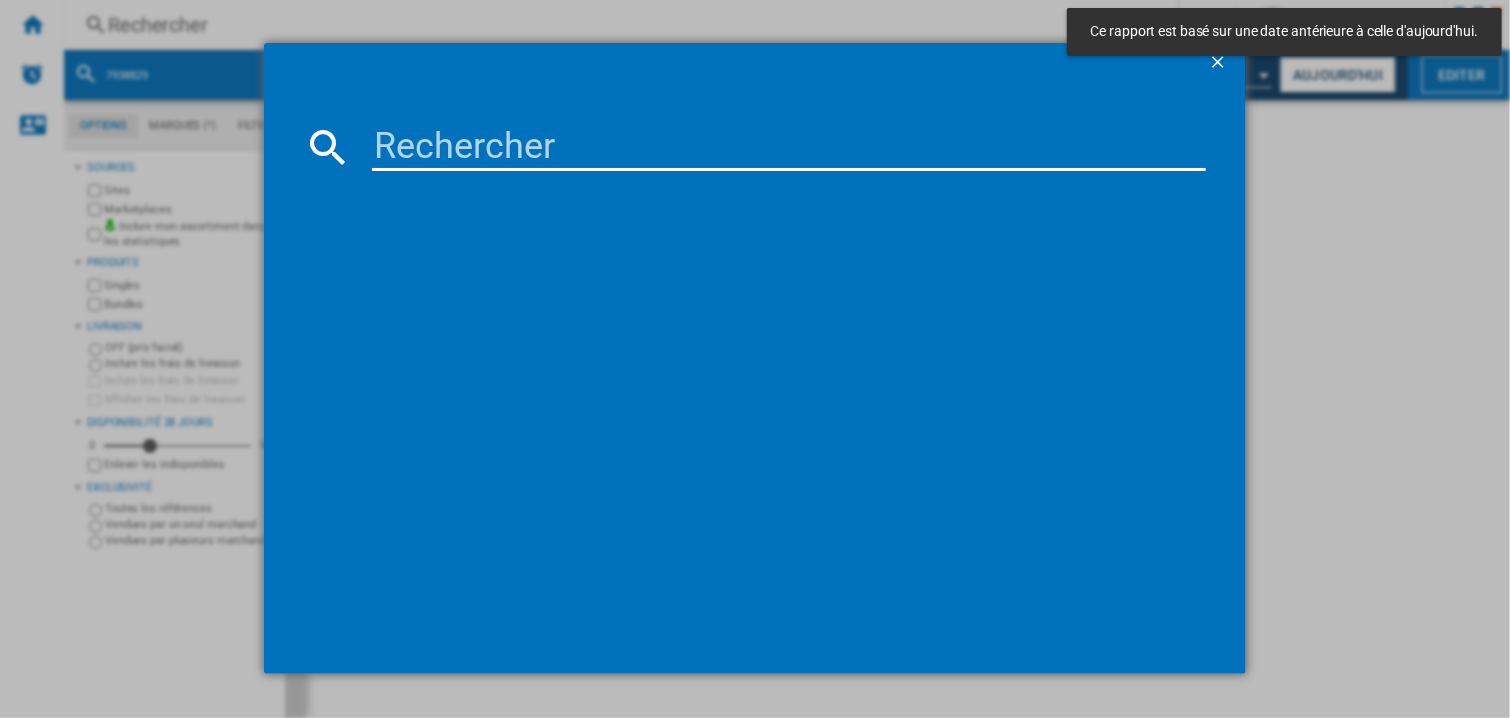 click at bounding box center (789, 147) 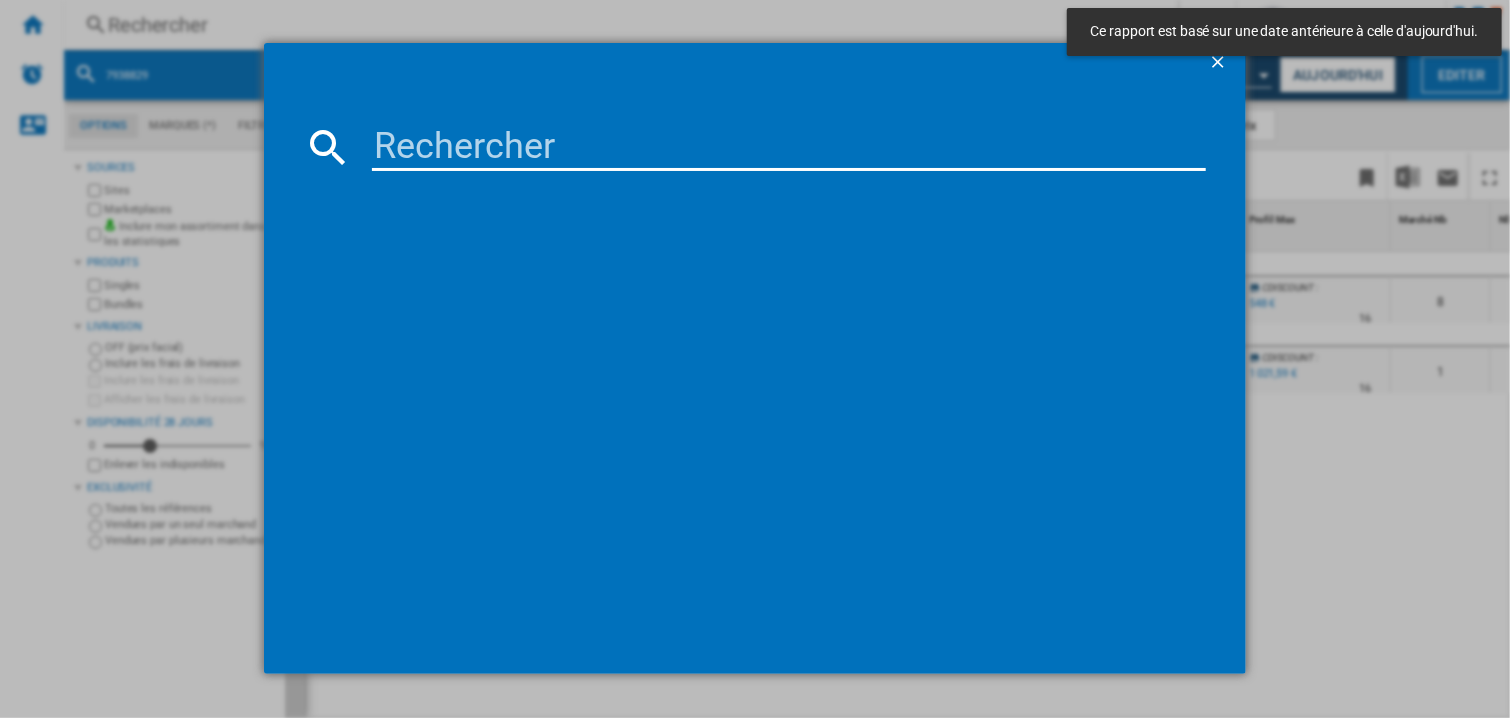paste on "7719906" 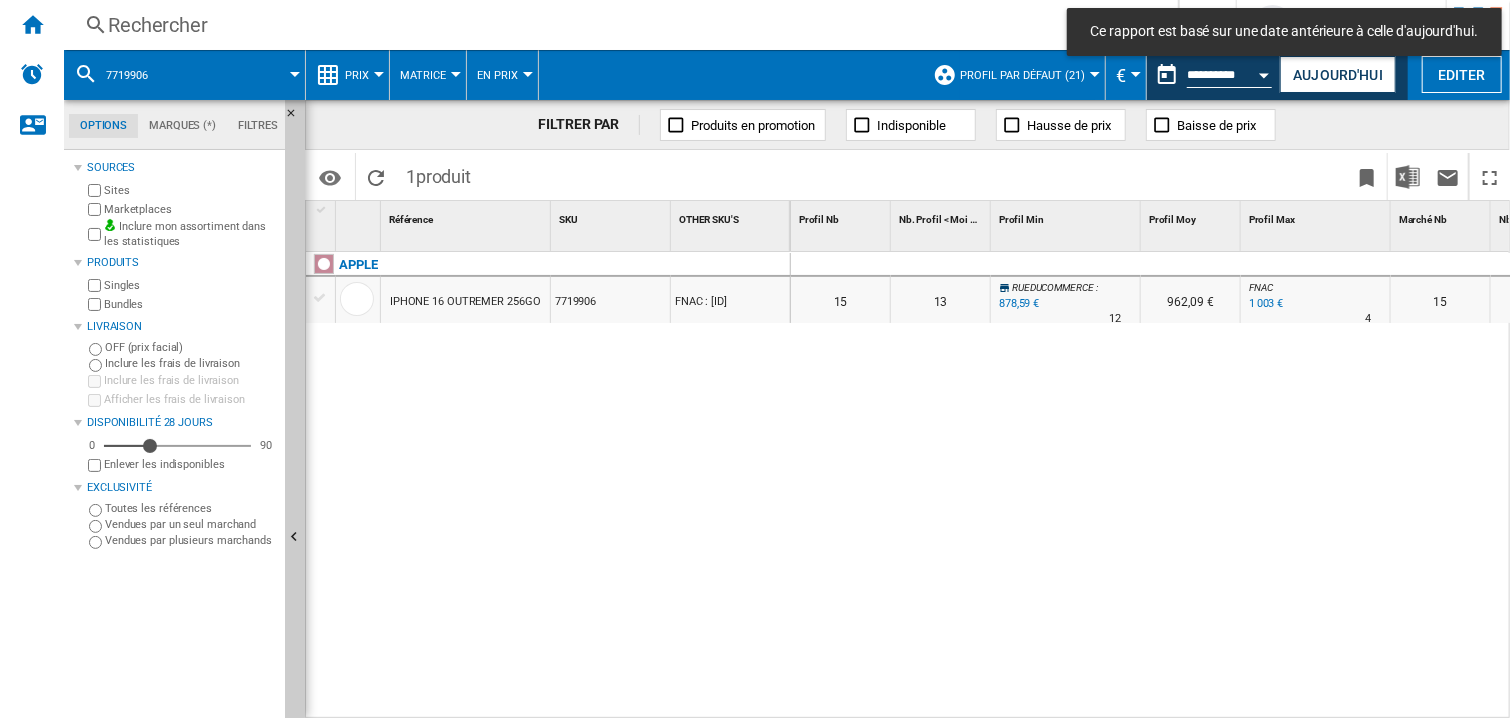 click at bounding box center [1316, 265] 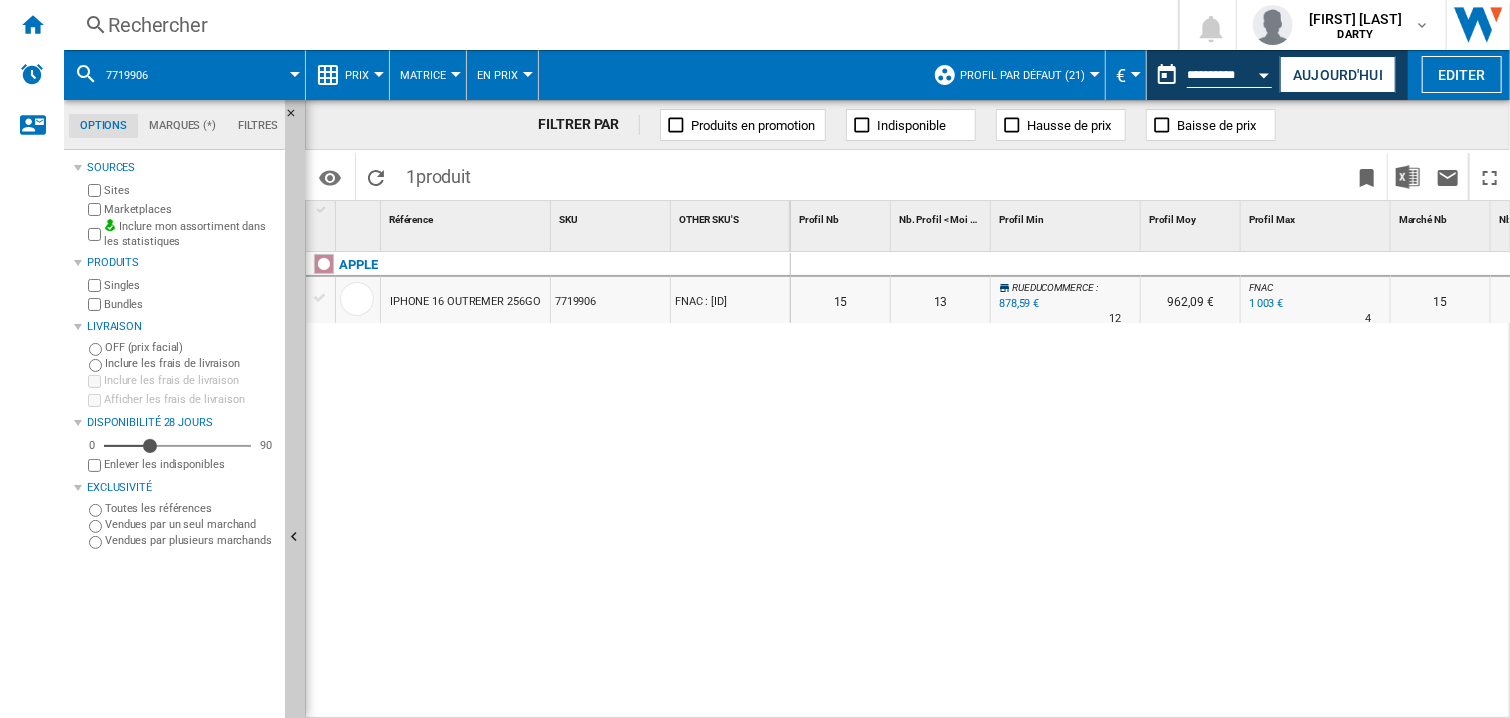 scroll, scrollTop: 0, scrollLeft: 1234, axis: horizontal 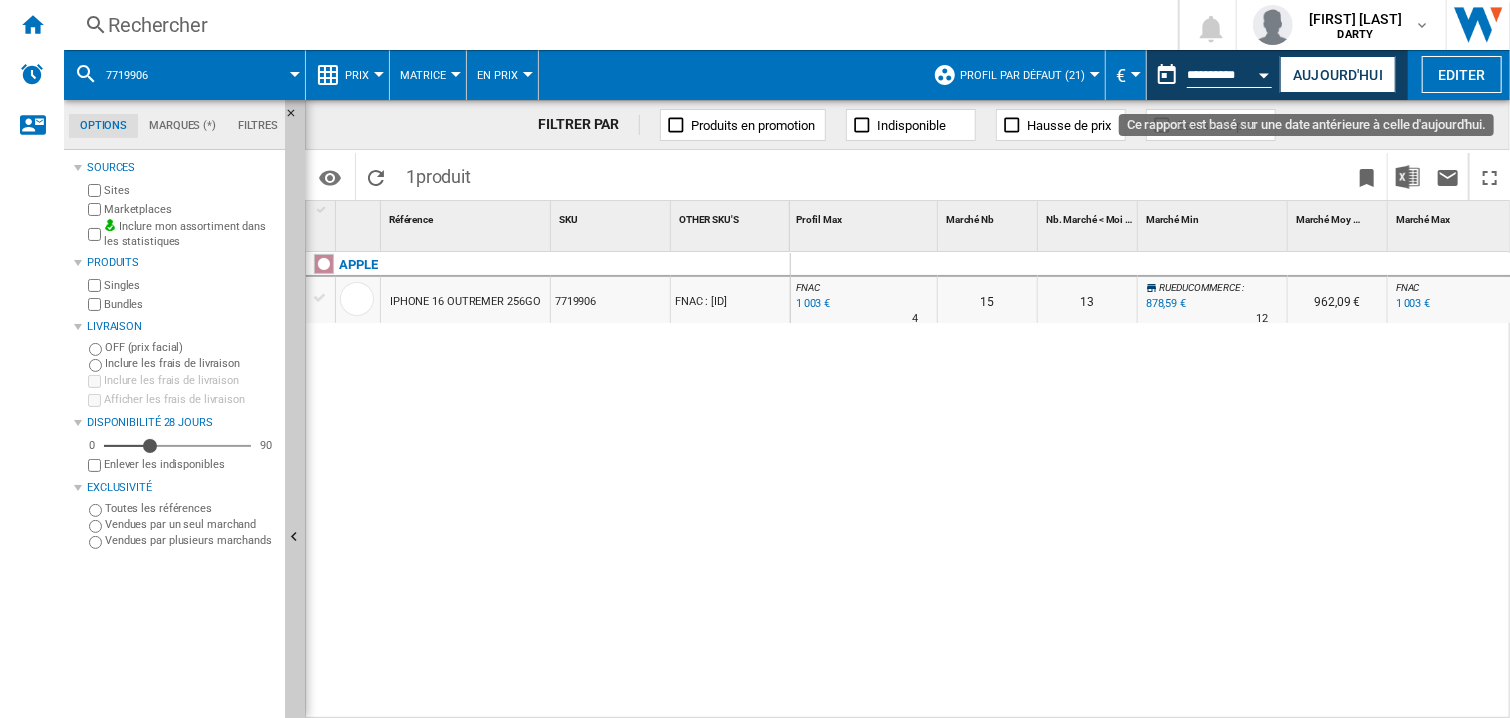 click at bounding box center [1265, 72] 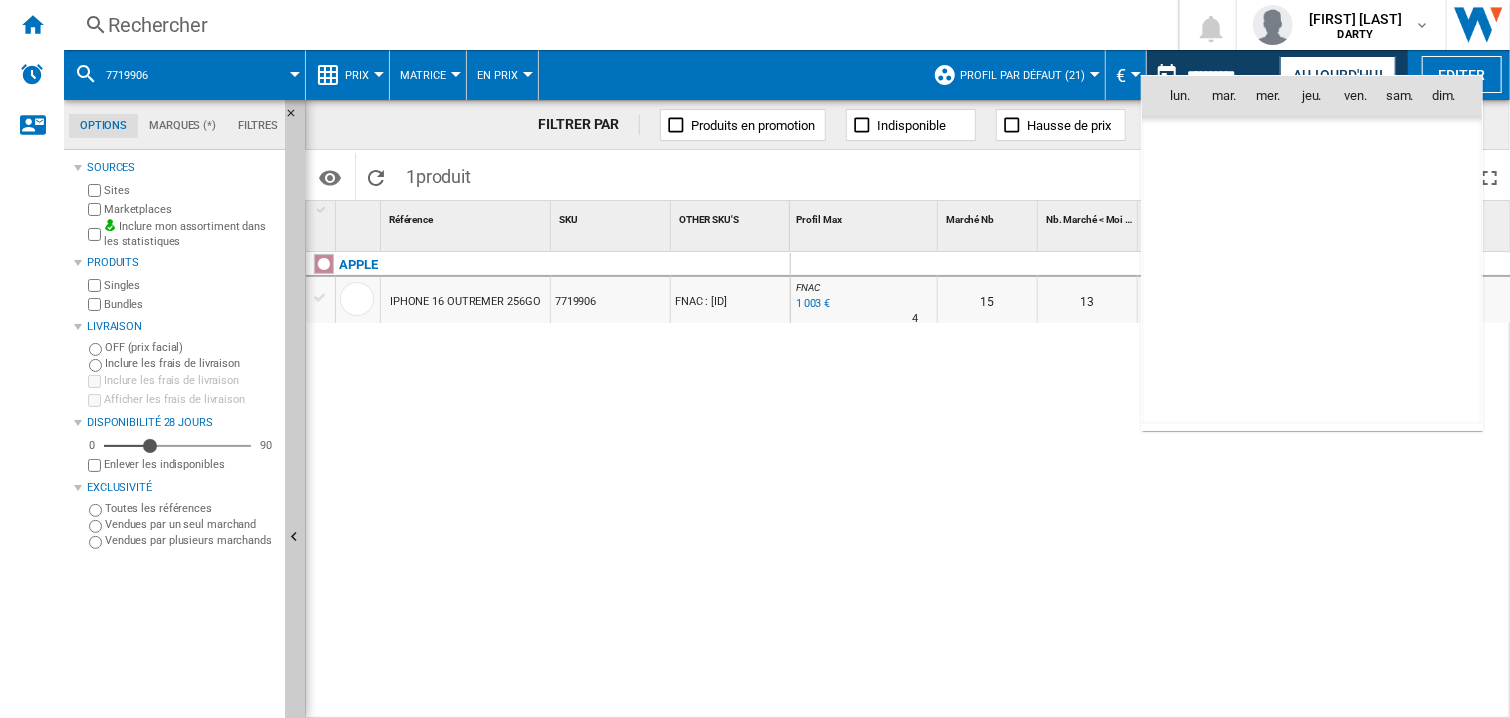scroll, scrollTop: 9539, scrollLeft: 0, axis: vertical 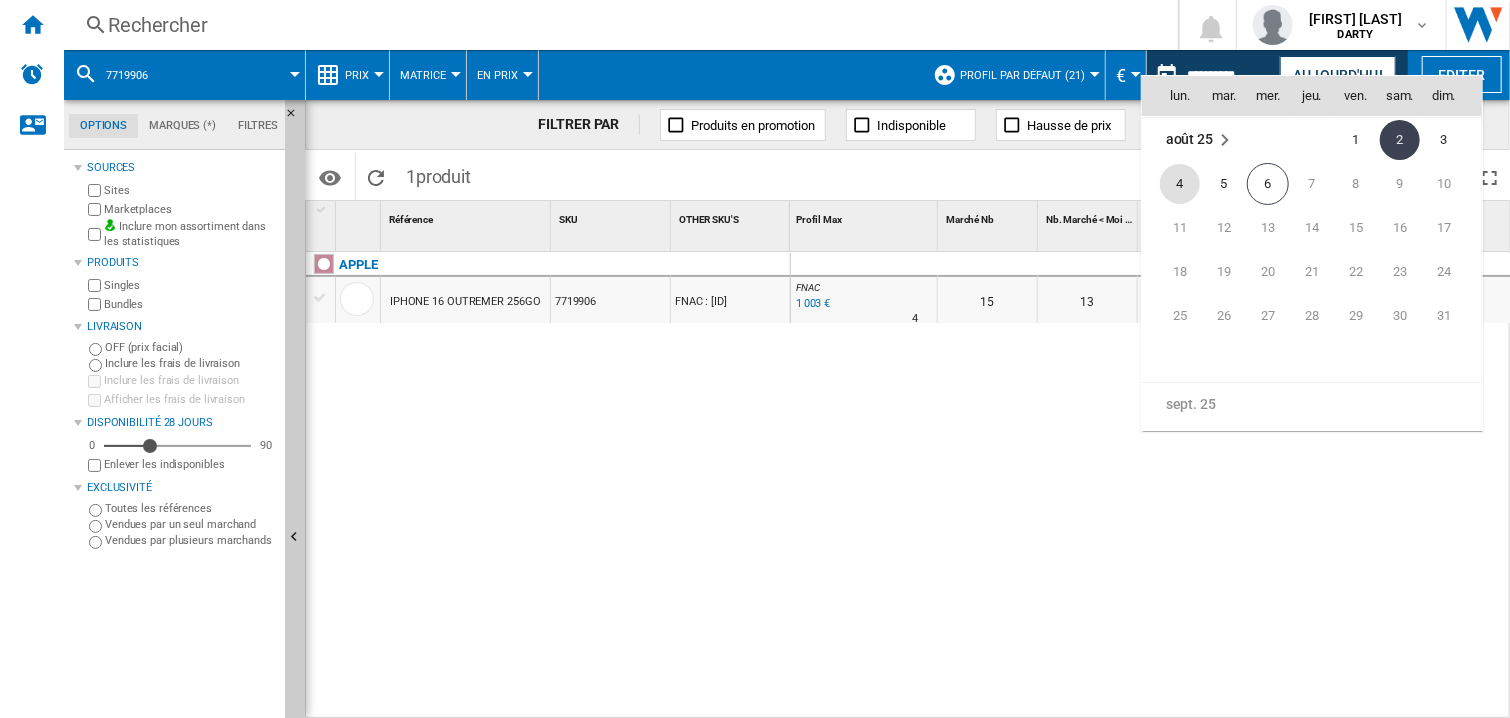 click on "4" at bounding box center (1180, 184) 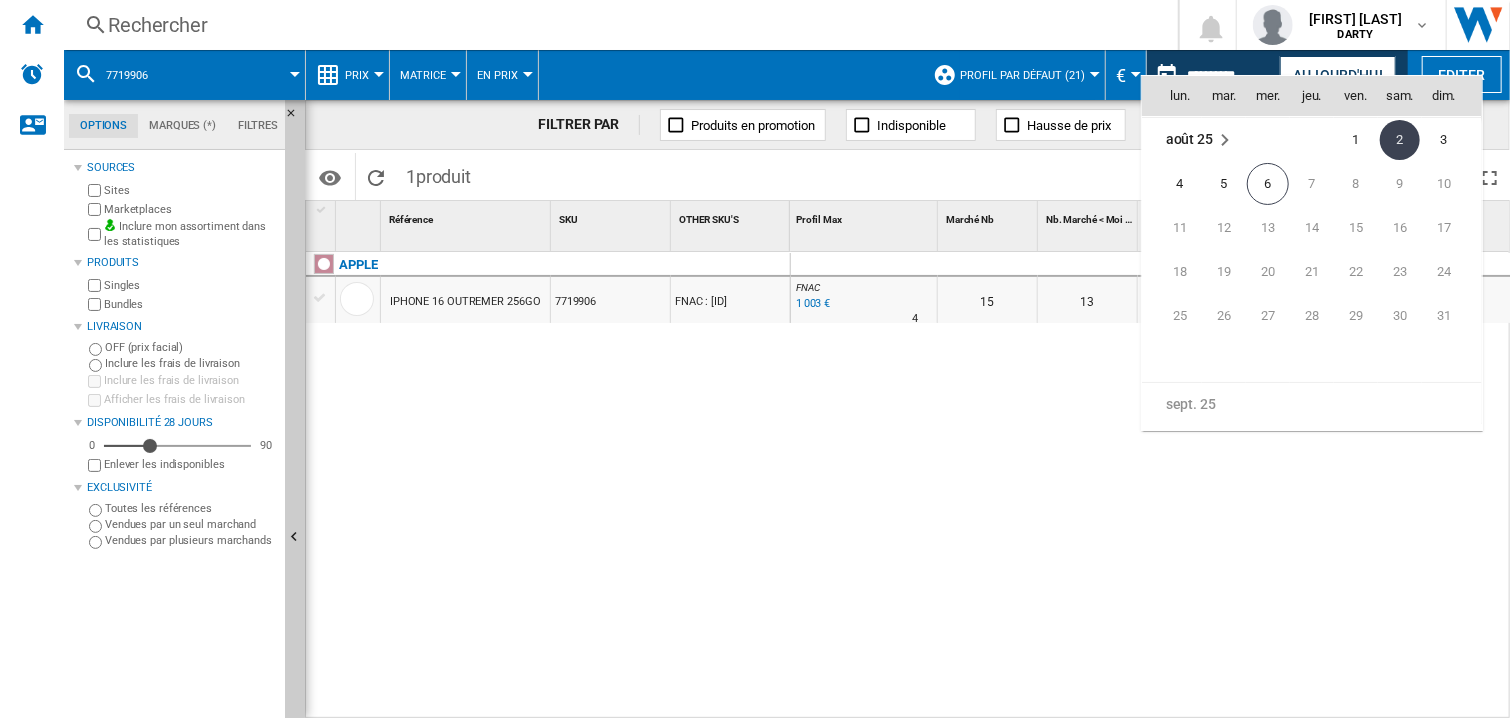 type on "**********" 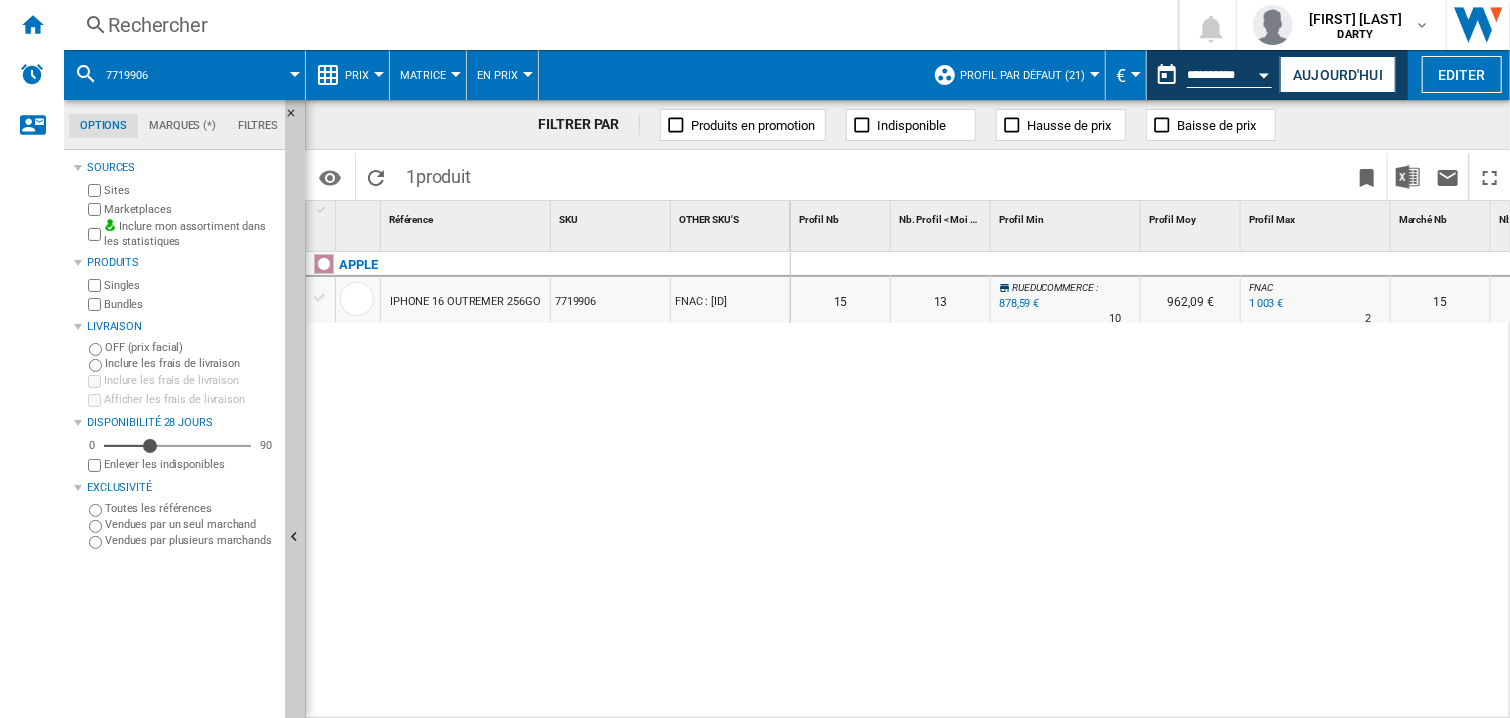 click on "0
0
0
0
15
13
RUEDUCOMMERCE
:
-12.4 %
878,59 €
%
N/A
10
RUEDUCOMMERCE  :
962,09 €
FNAC
:
0.0 %
1 003 €
%
N/A
2
FNAC  :
15
13
RUEDUCOMMERCE
:" at bounding box center (1151, 486) 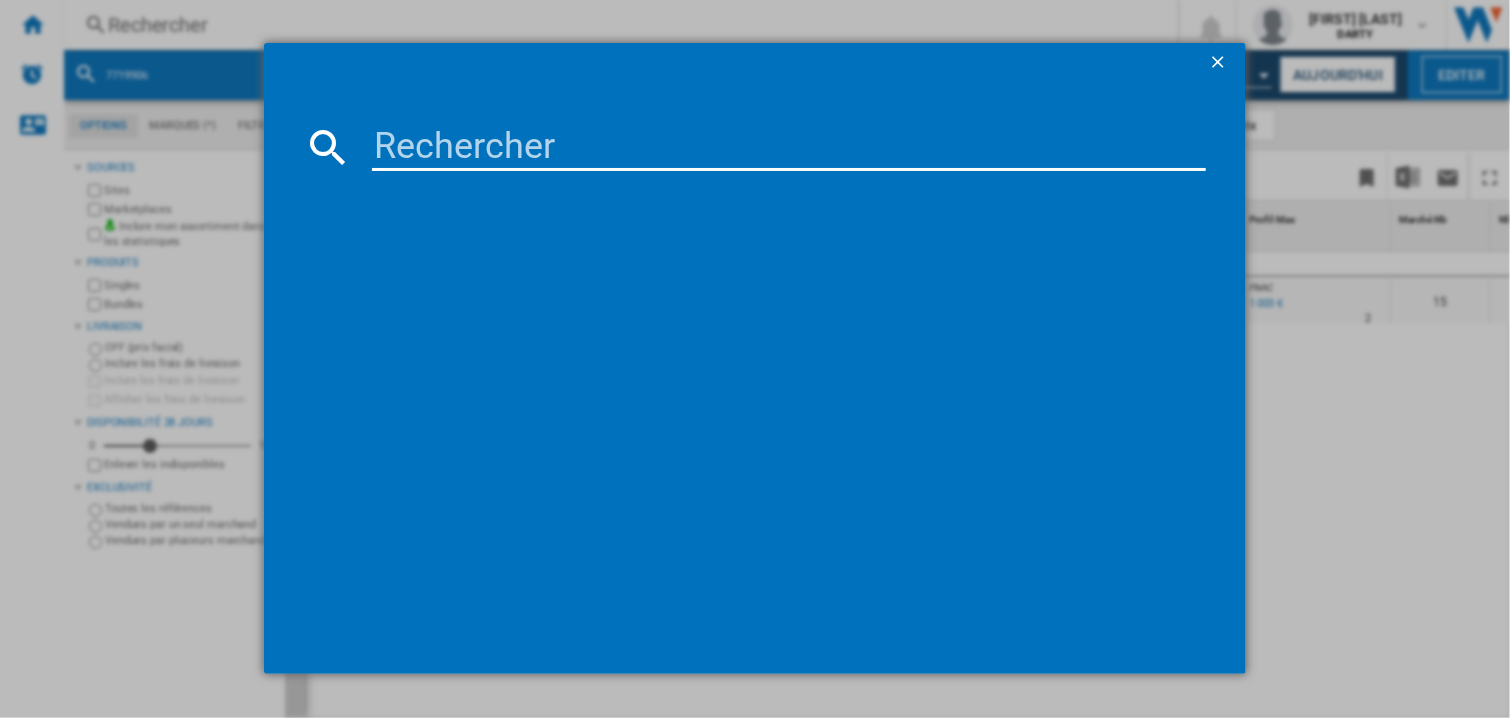 type on "[NUMBER]" 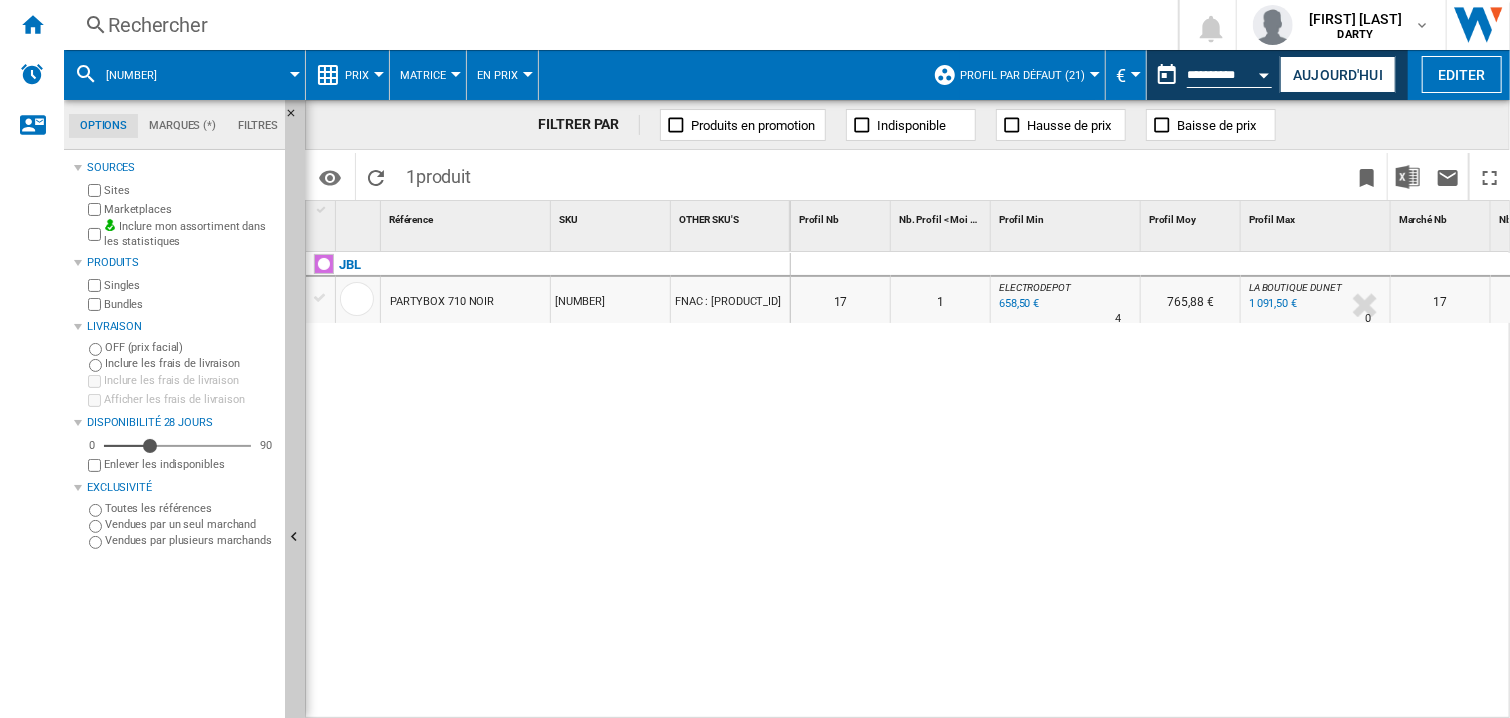 click on "0
0
0
0
17
1
ELECTRODEPOT
:
-6.6 %
658,50 €
%
N/A
4
ELECTRODEPOT  :
765,88 €
LA BOUTIQUE DU NET
:
+54.8 %
1 091,50 €
%
N/A
0
LA BOUTIQUE DU NET  :
17
1" at bounding box center (2666, 285) 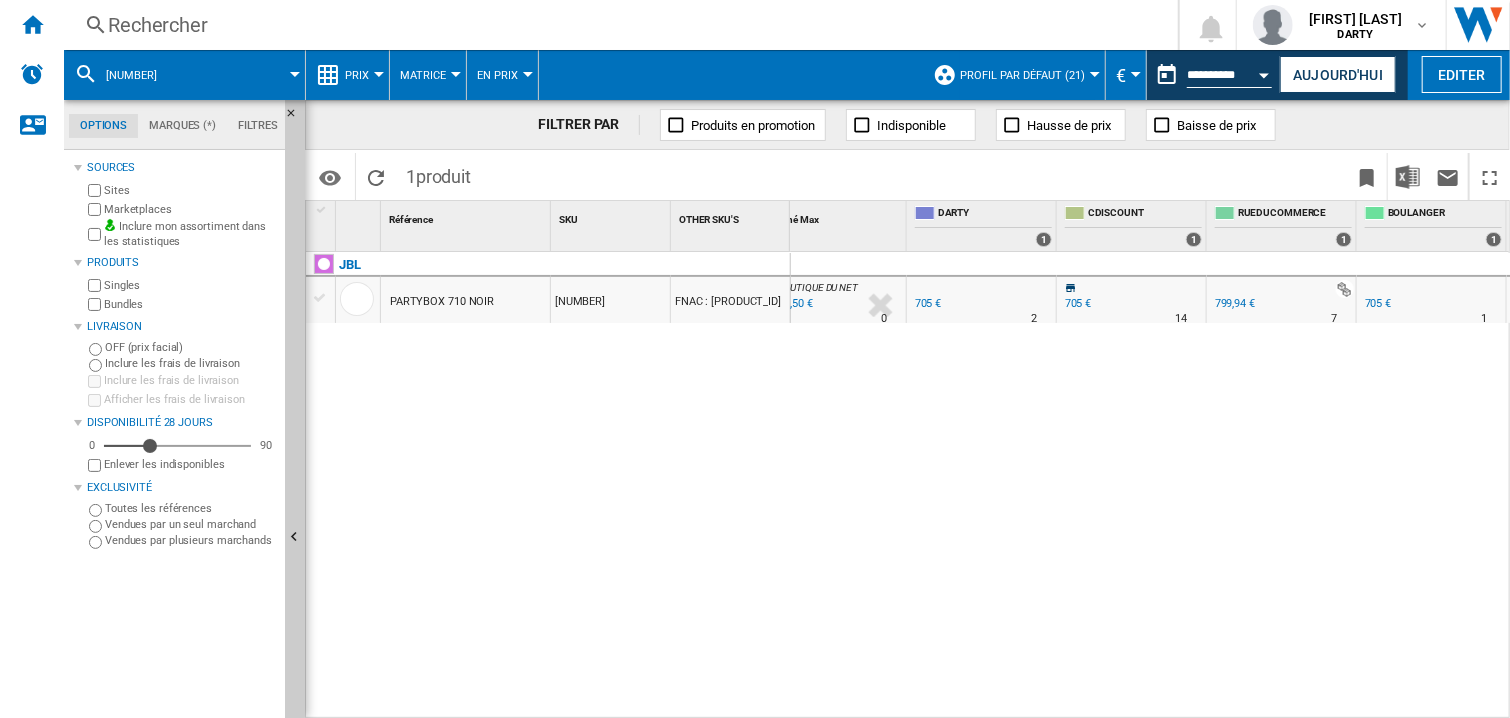 scroll, scrollTop: 0, scrollLeft: 1684, axis: horizontal 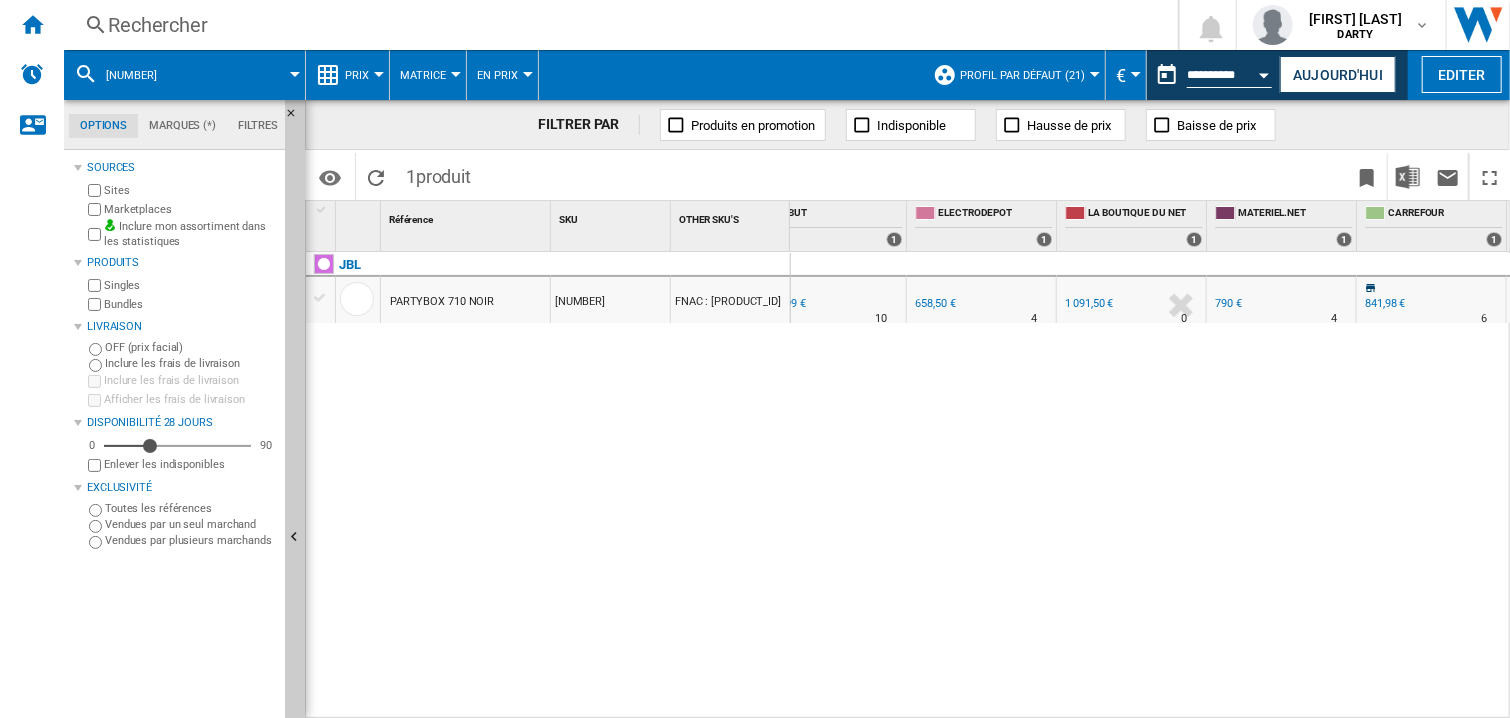 drag, startPoint x: 1011, startPoint y: 415, endPoint x: 1029, endPoint y: 380, distance: 39.357338 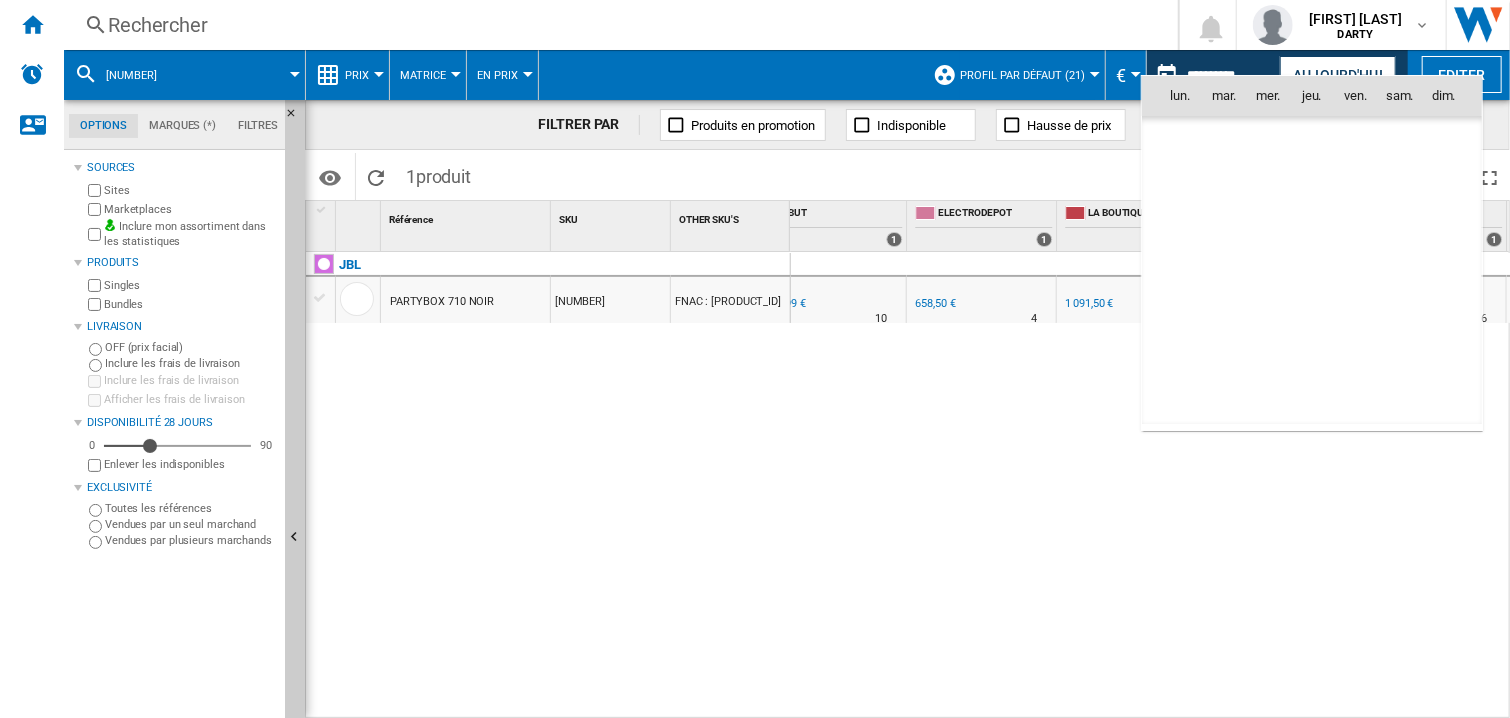 scroll, scrollTop: 9539, scrollLeft: 0, axis: vertical 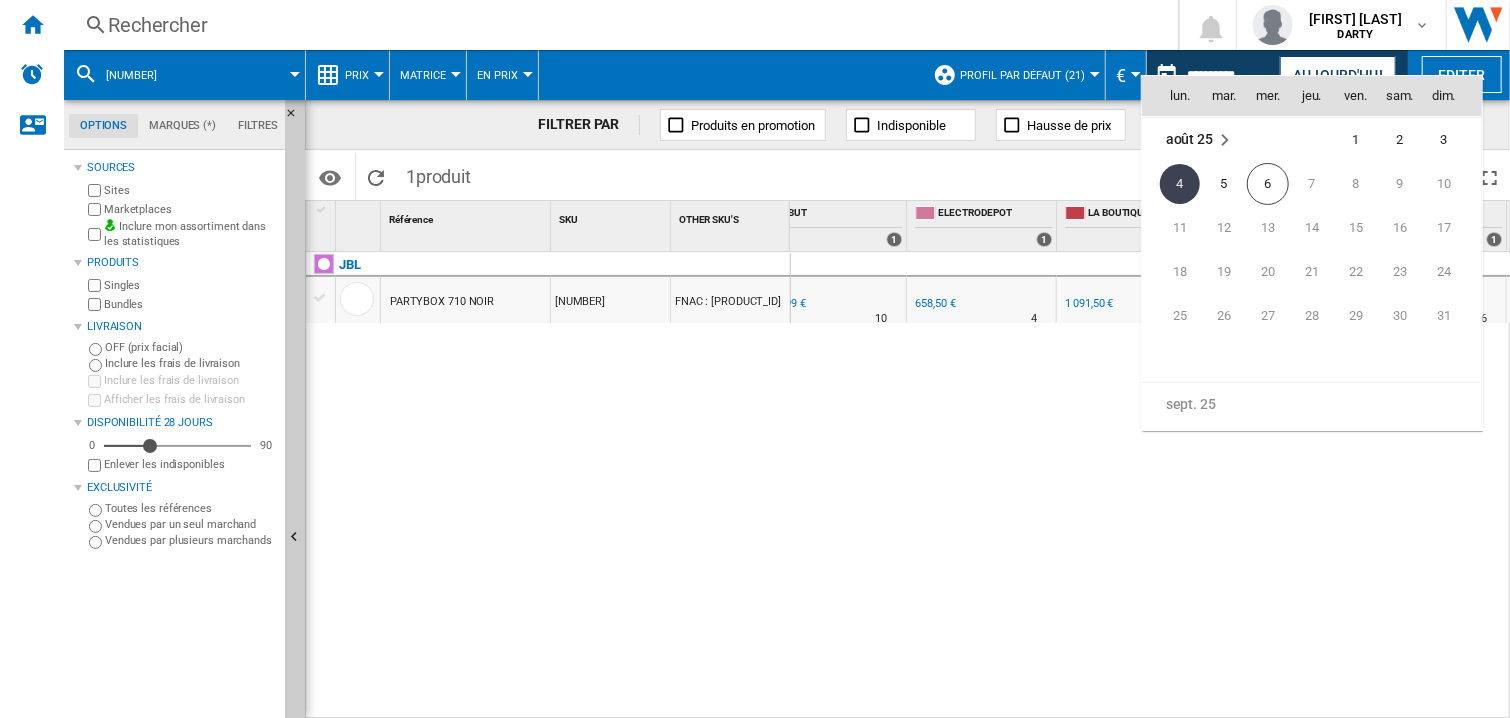 drag, startPoint x: 1350, startPoint y: 139, endPoint x: 239, endPoint y: 318, distance: 1125.3275 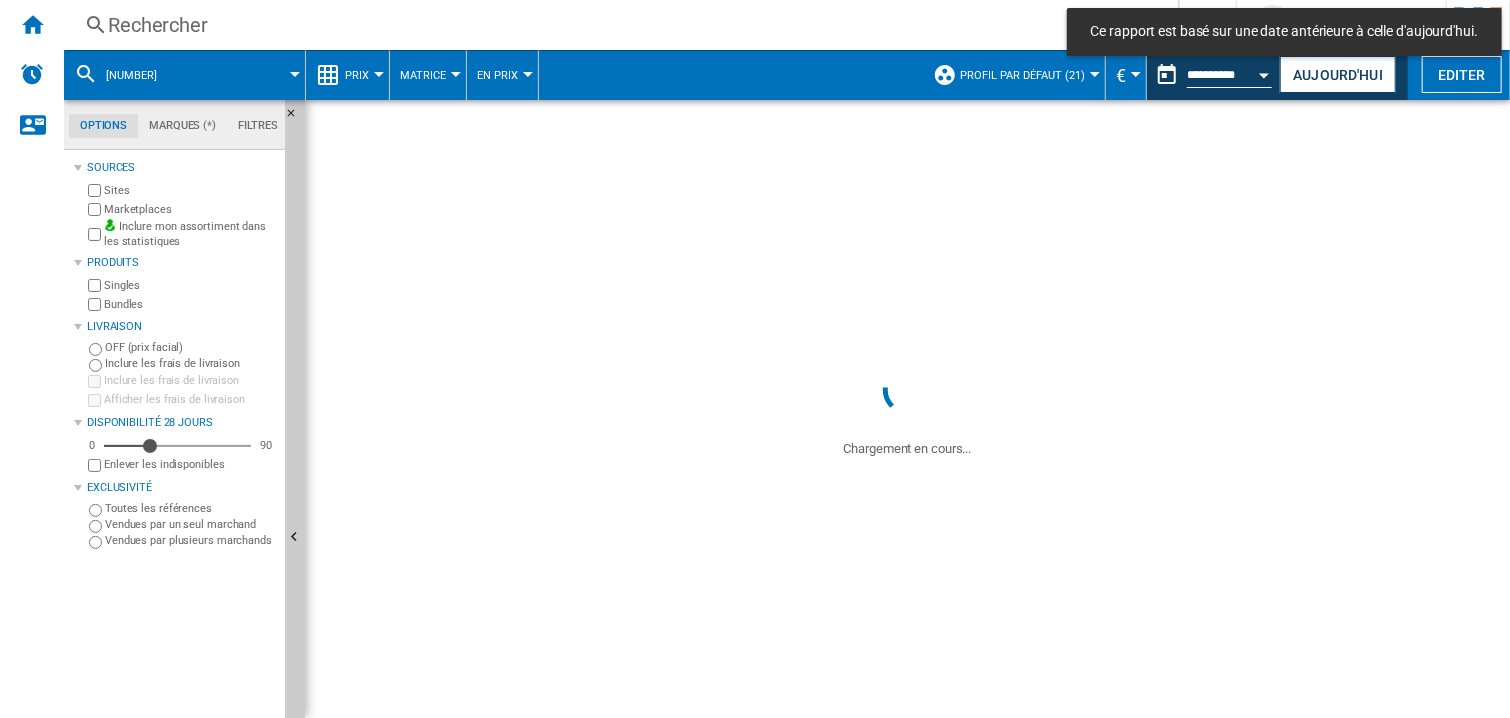 click on "Rechercher" at bounding box center (617, 25) 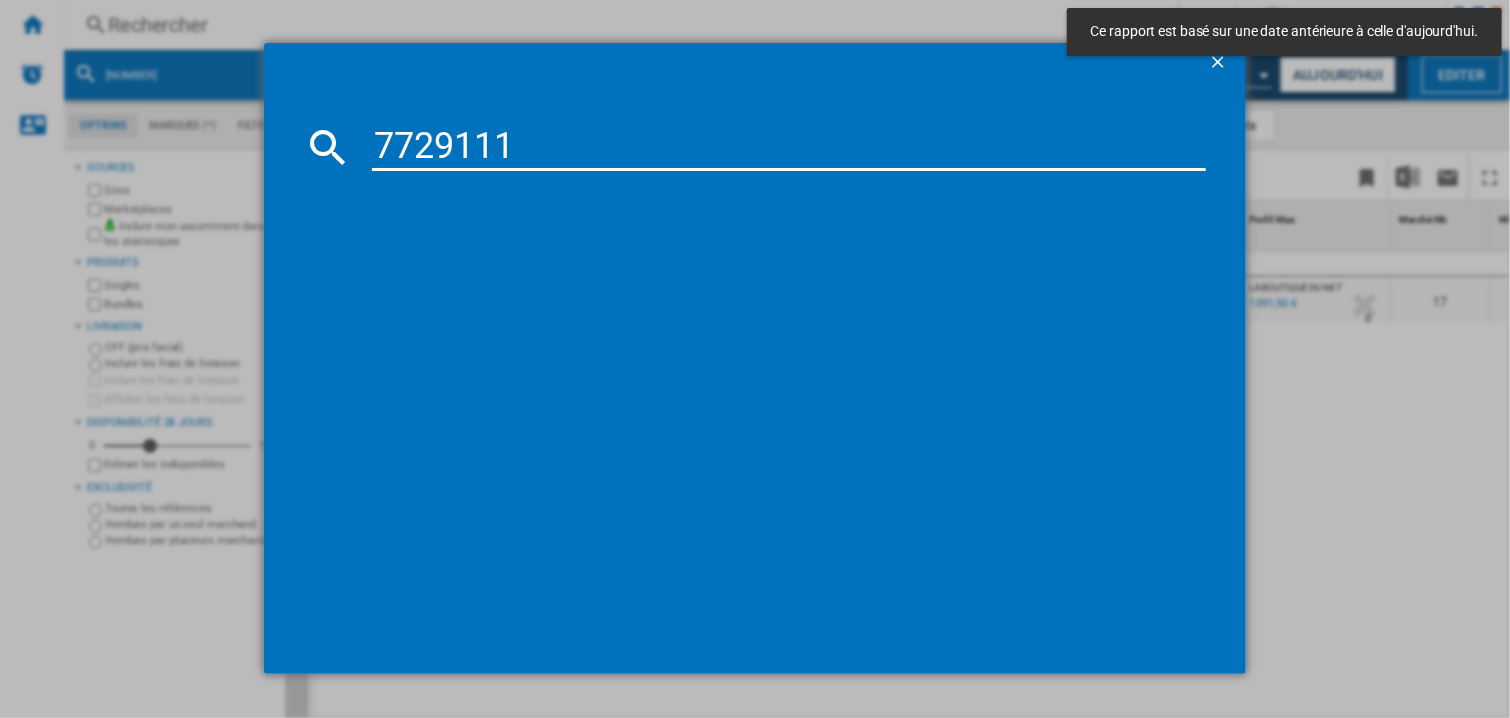 type on "7729111" 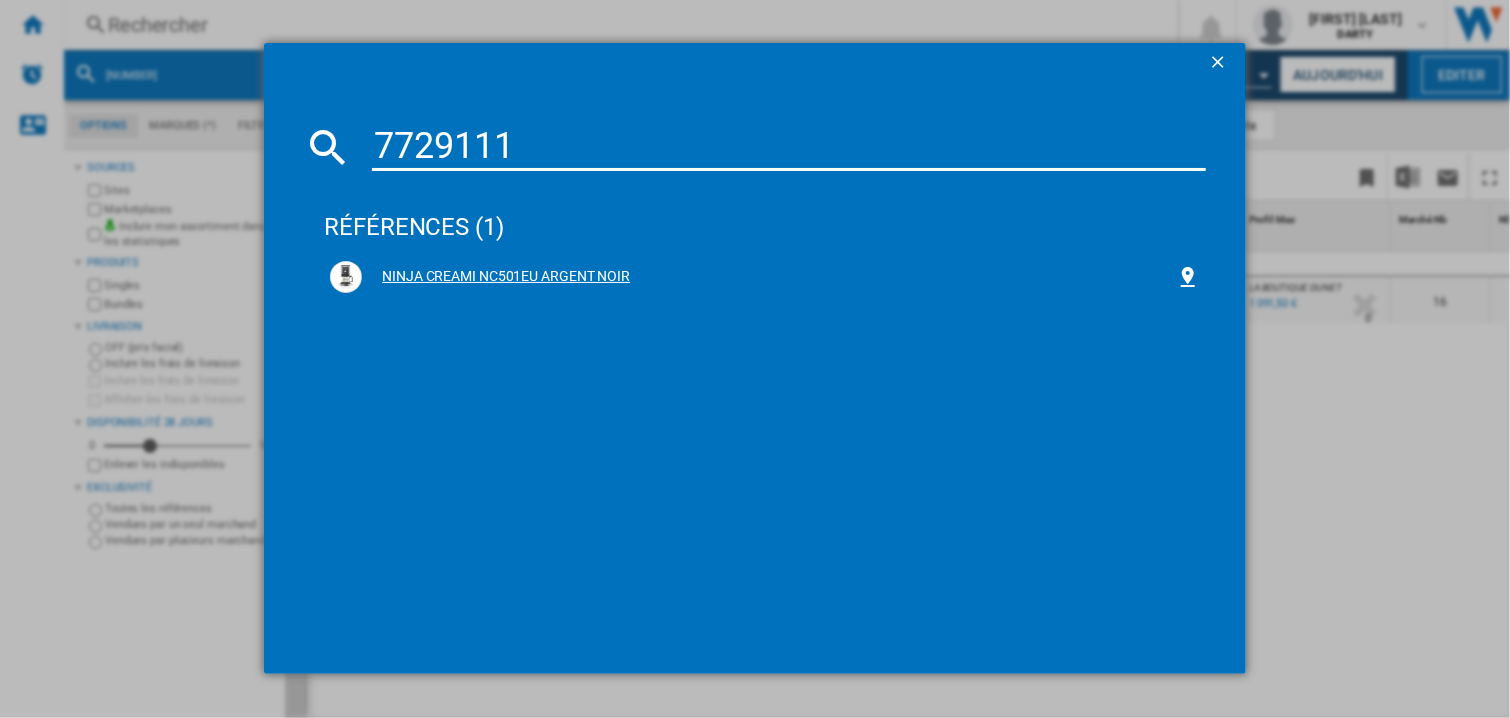 click on "NINJA CREAMI NC501EU ARGENT NOIR" at bounding box center (769, 277) 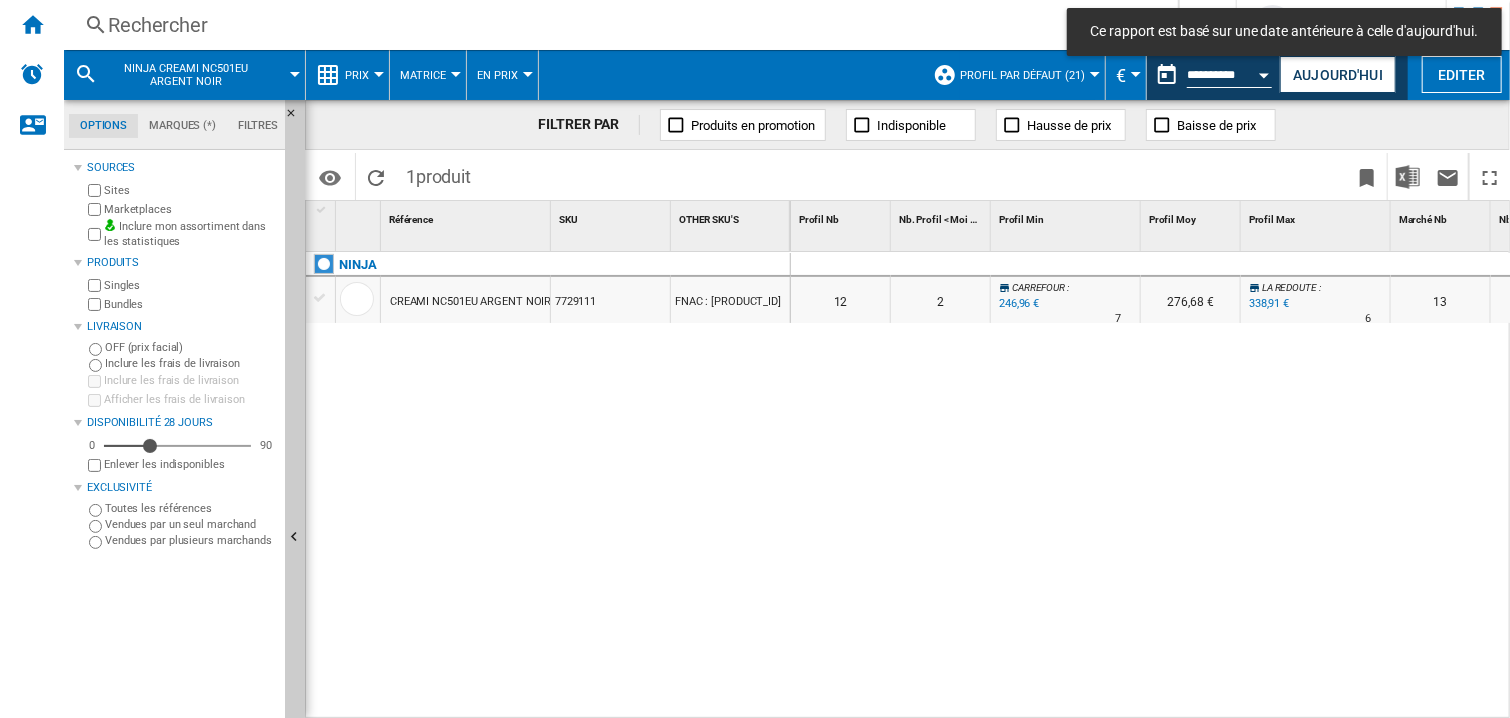 click at bounding box center (1066, 265) 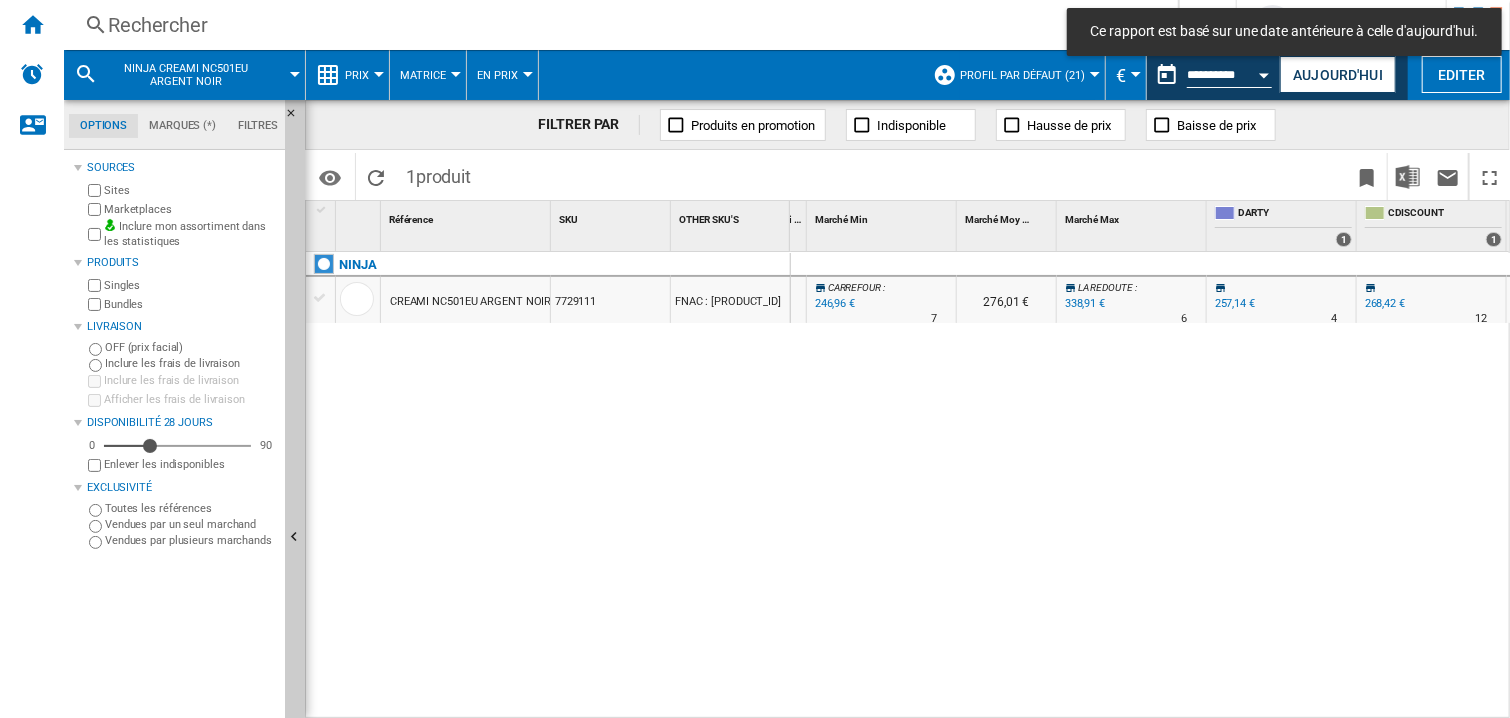 scroll, scrollTop: 0, scrollLeft: 934, axis: horizontal 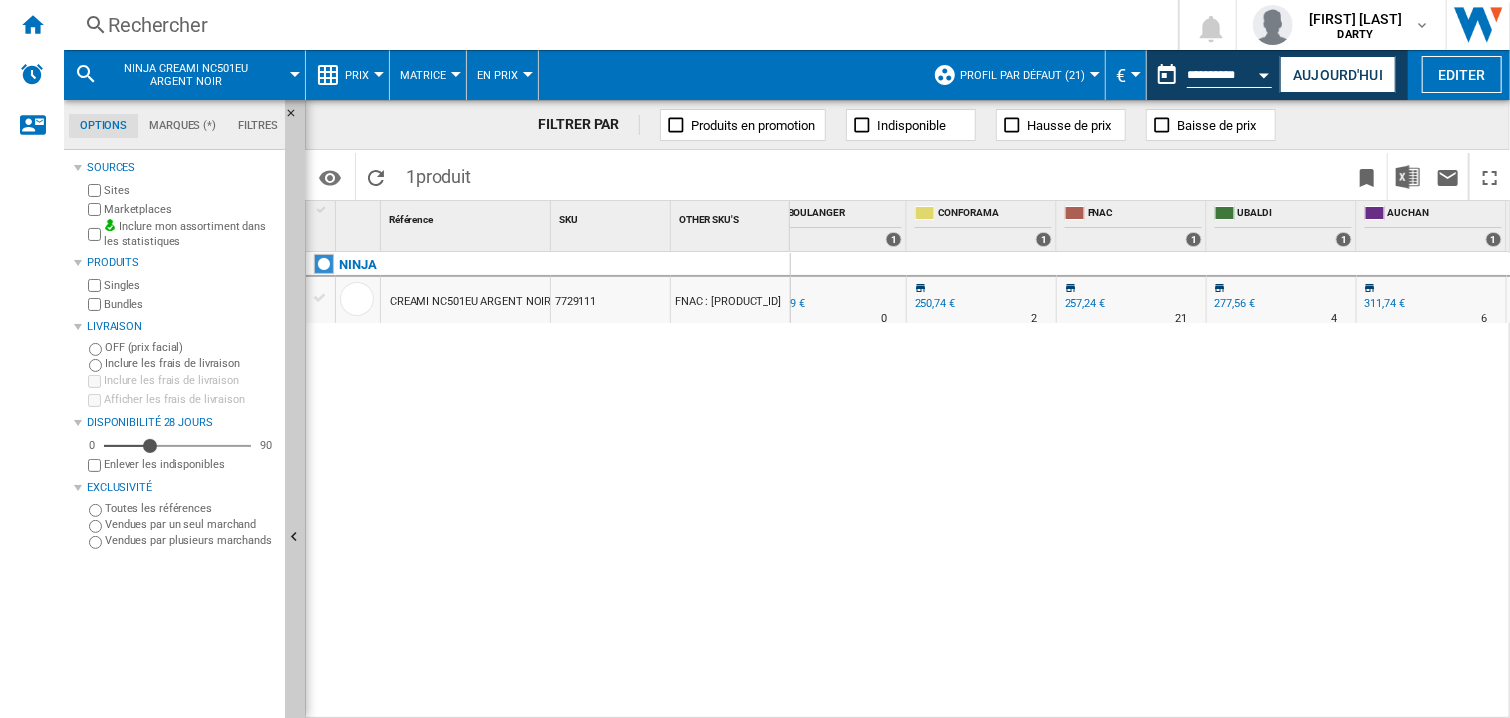 click on "12
2
CARREFOUR
:
-4.0 %
246,96 €
%
N/A
7
CARREFOUR  :
276,68 €
LA REDOUTE
:
+31.8 %
338,91 €
%
N/A
6
LA REDOUTE  :
13
2
CARREFOUR
:
-4.0 %" at bounding box center (1151, 486) 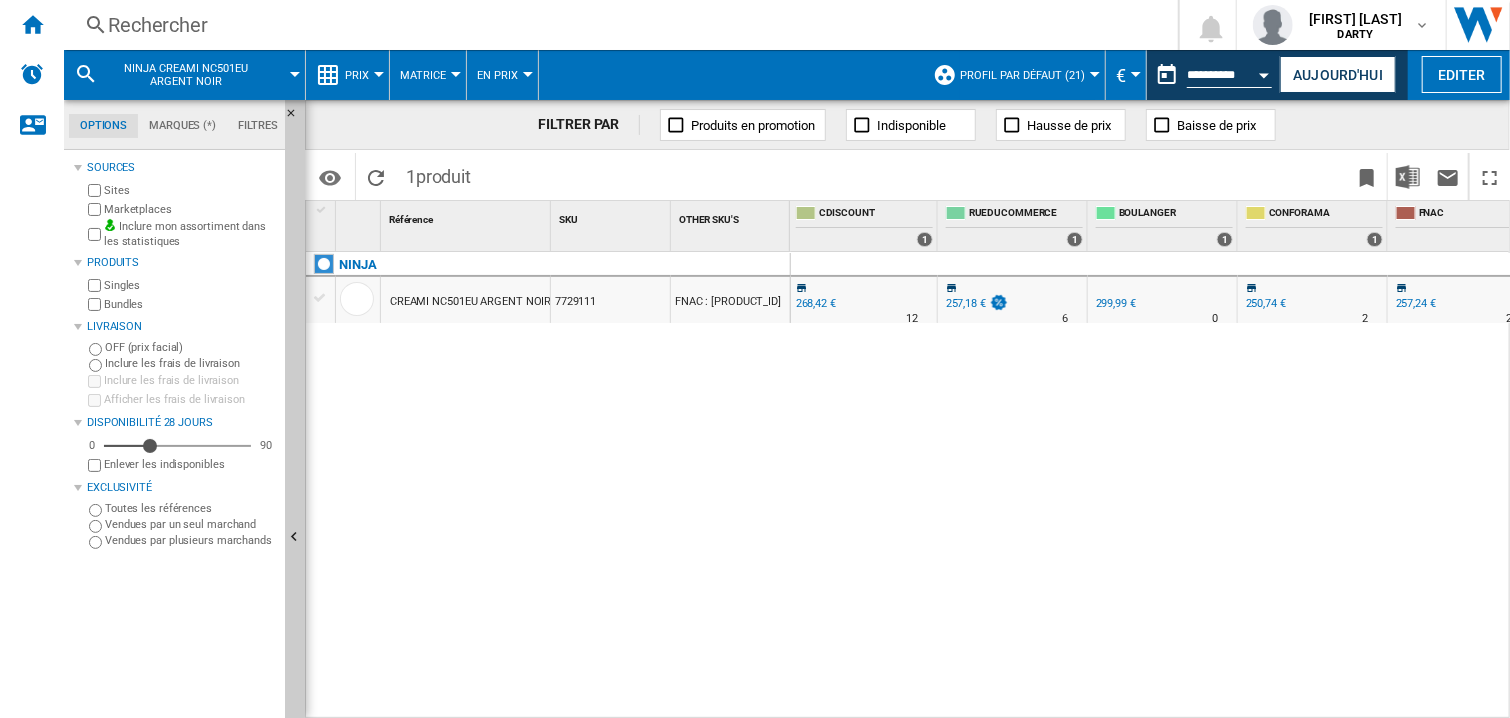 scroll, scrollTop: 0, scrollLeft: 1384, axis: horizontal 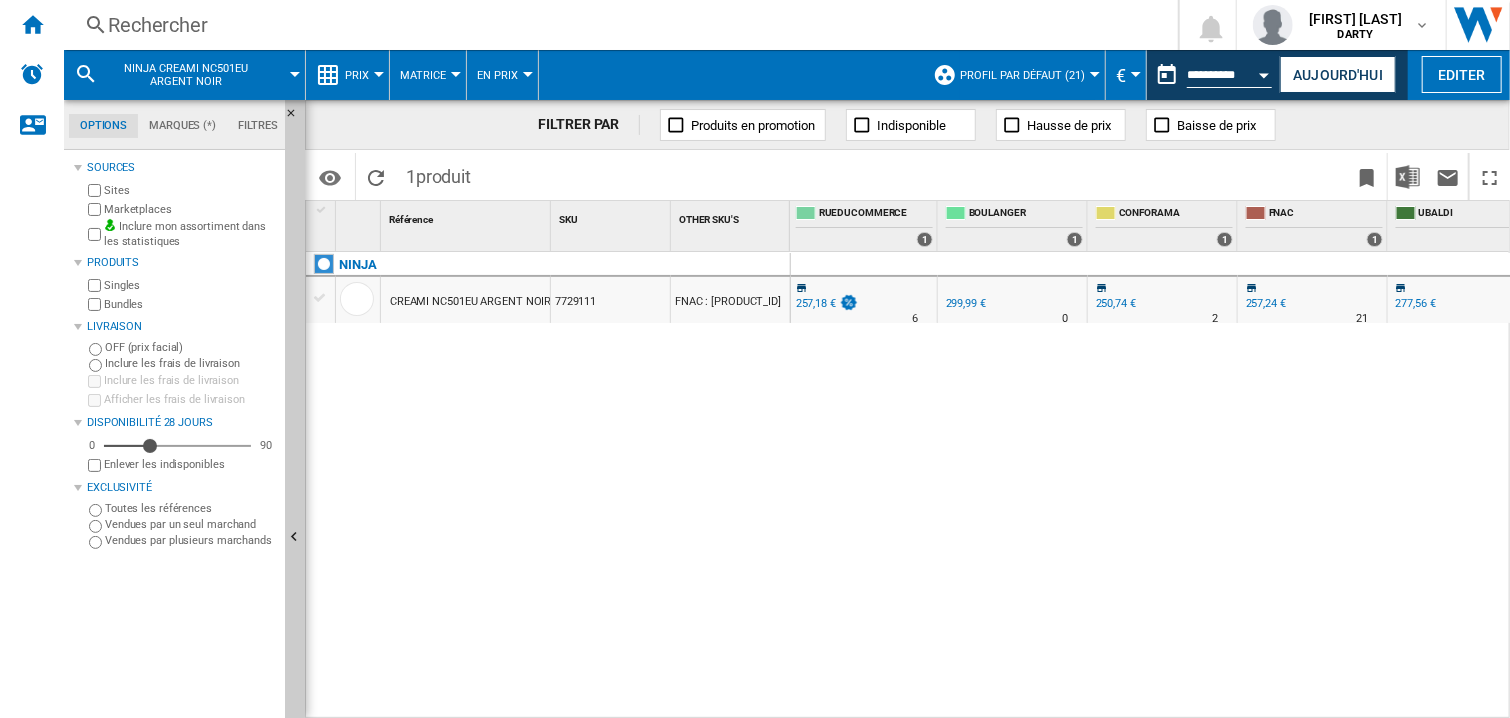 click on "12
2
CARREFOUR
:
-4.0 %
246,96 €
%
N/A
7
CARREFOUR  :
276,68 €
LA REDOUTE
:
+31.8 %
338,91 €
%
N/A
6
LA REDOUTE  :
13
2
CARREFOUR
:
-4.0 %" at bounding box center (1151, 486) 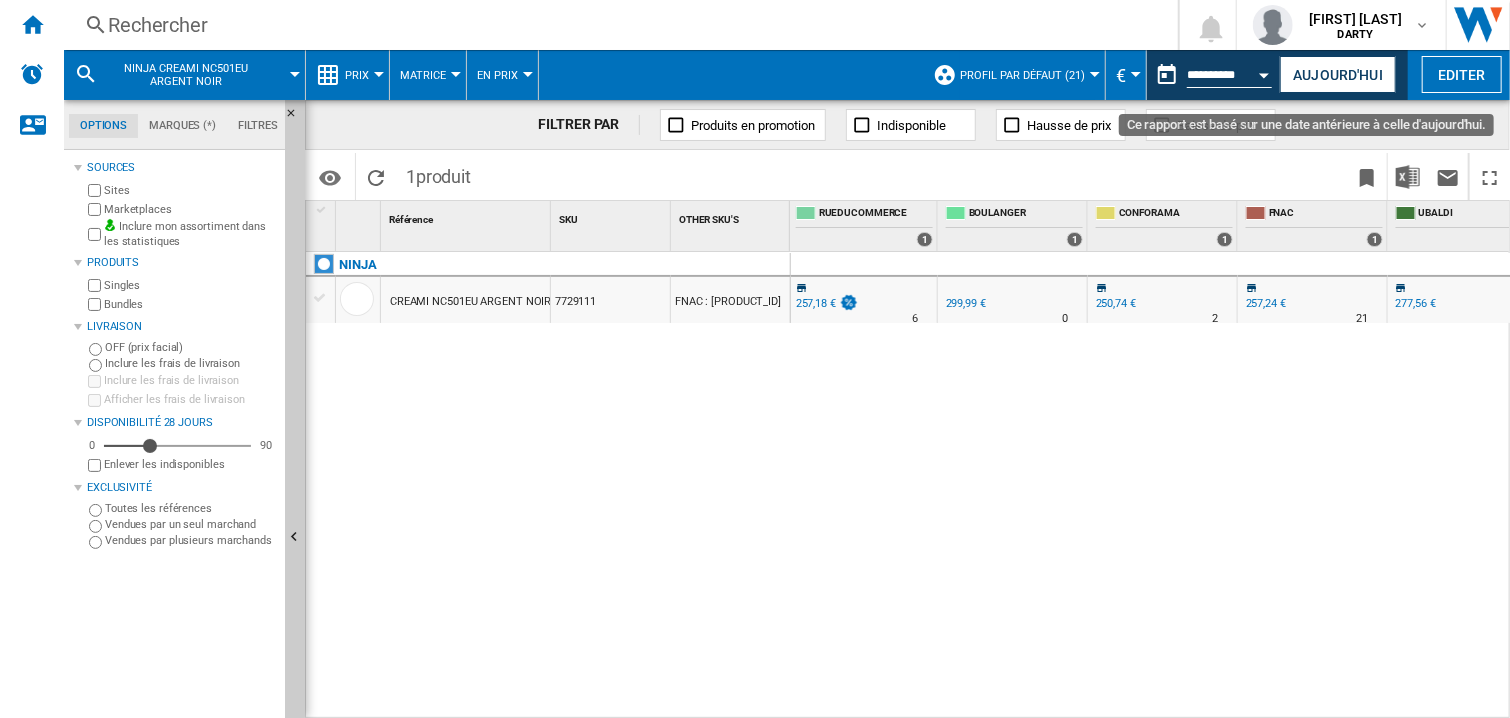 click at bounding box center [1265, 72] 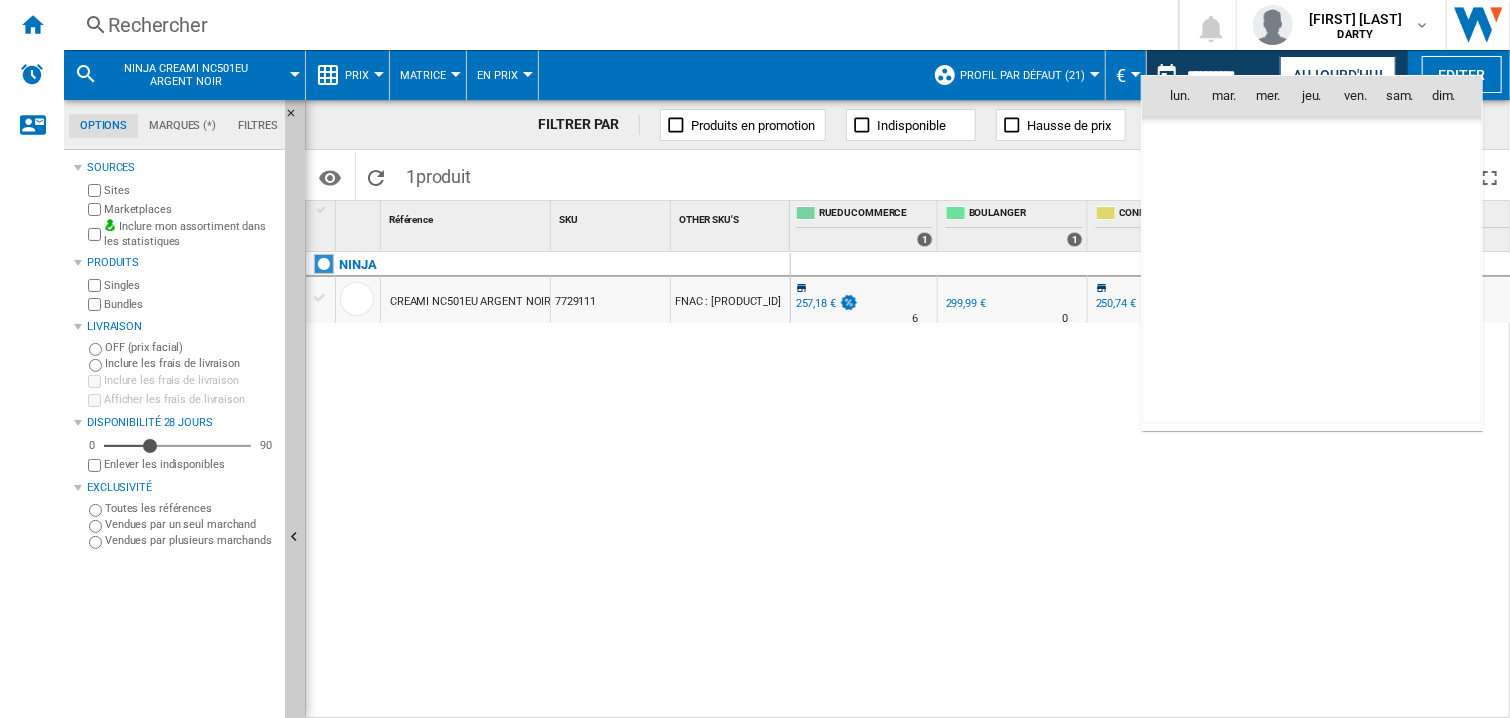scroll, scrollTop: 9539, scrollLeft: 0, axis: vertical 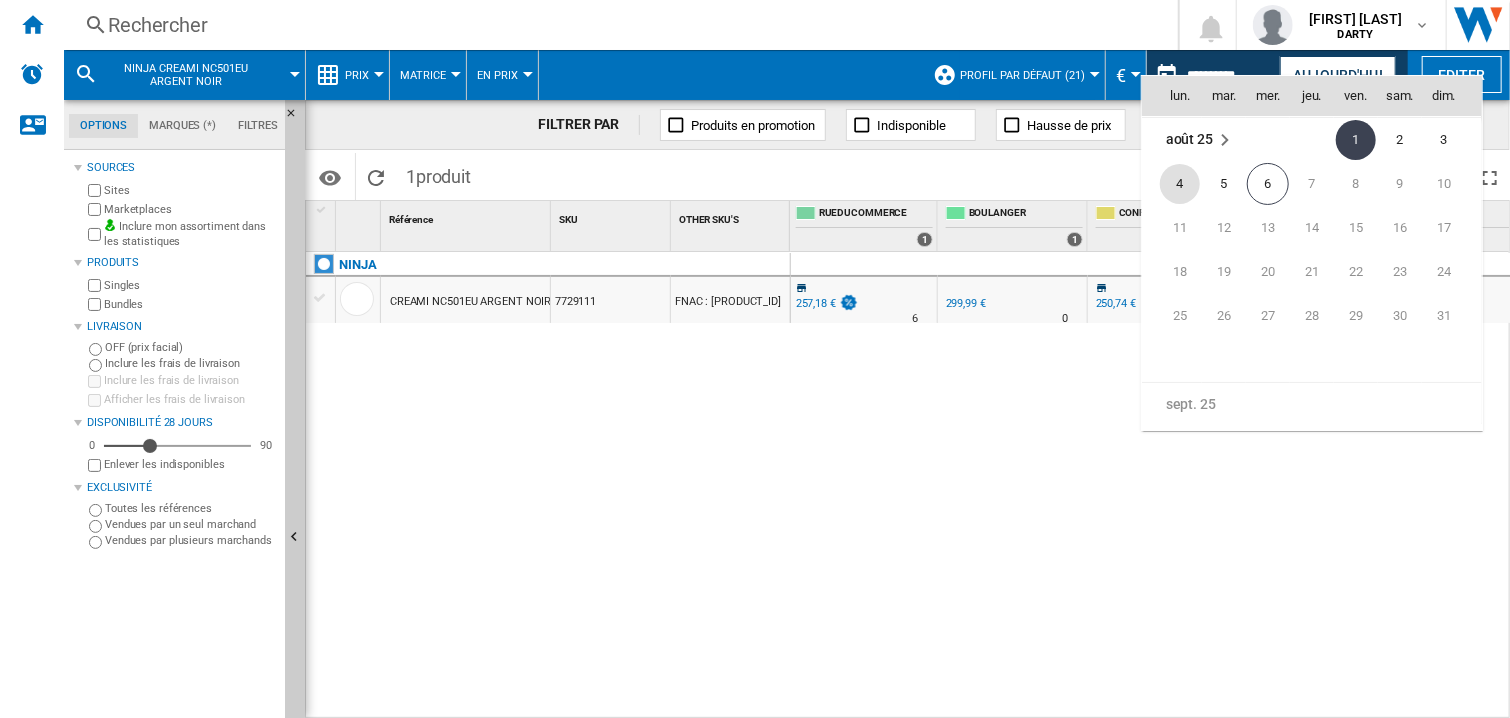 click on "4" at bounding box center [1180, 184] 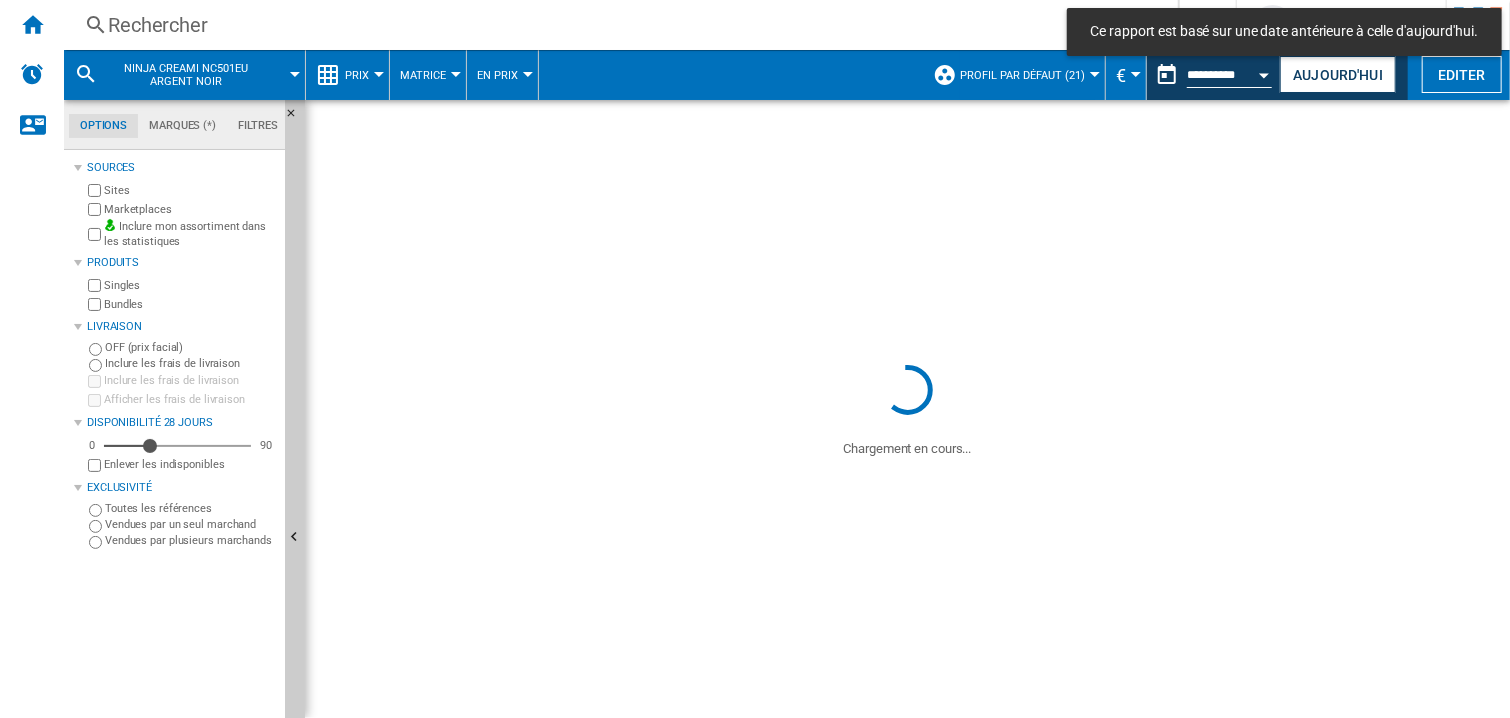 click on "Rechercher" at bounding box center (617, 25) 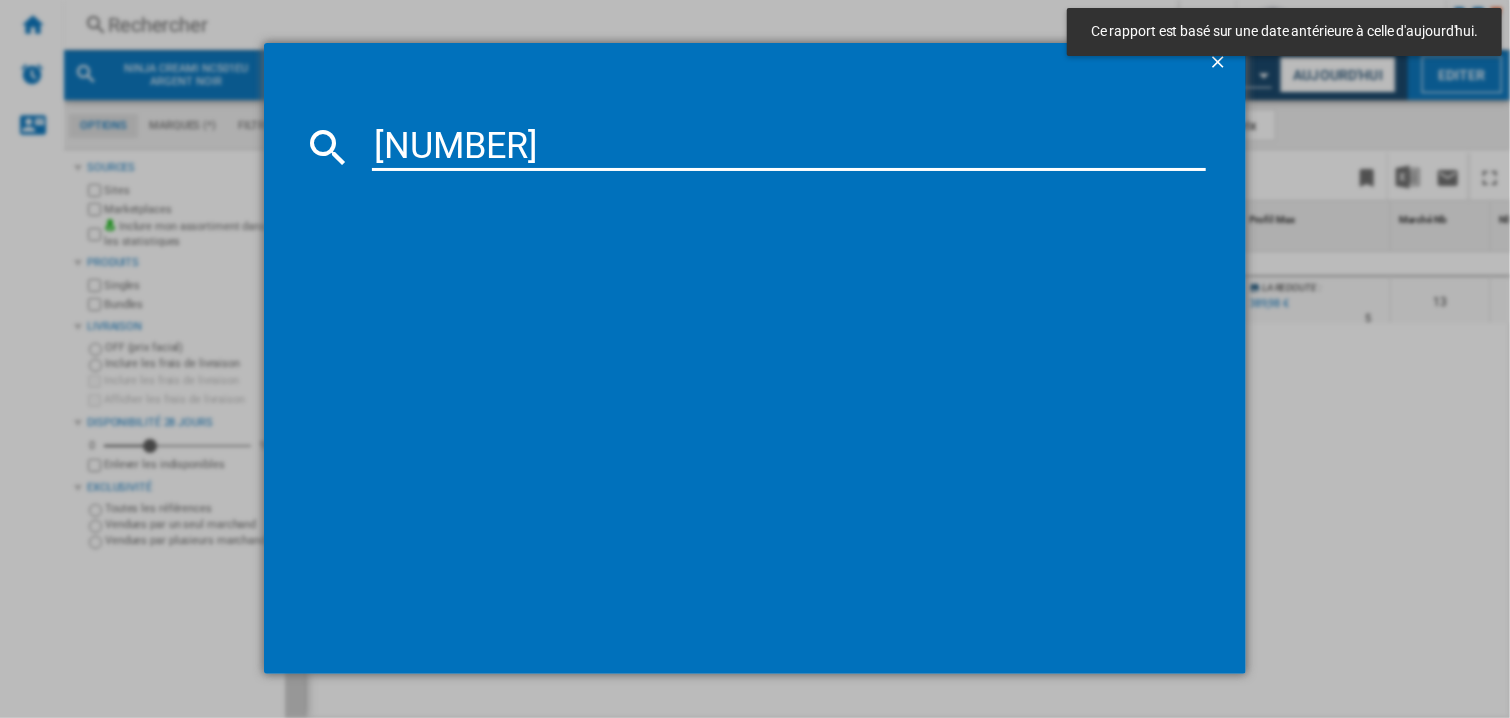 type on "[NUMBER]" 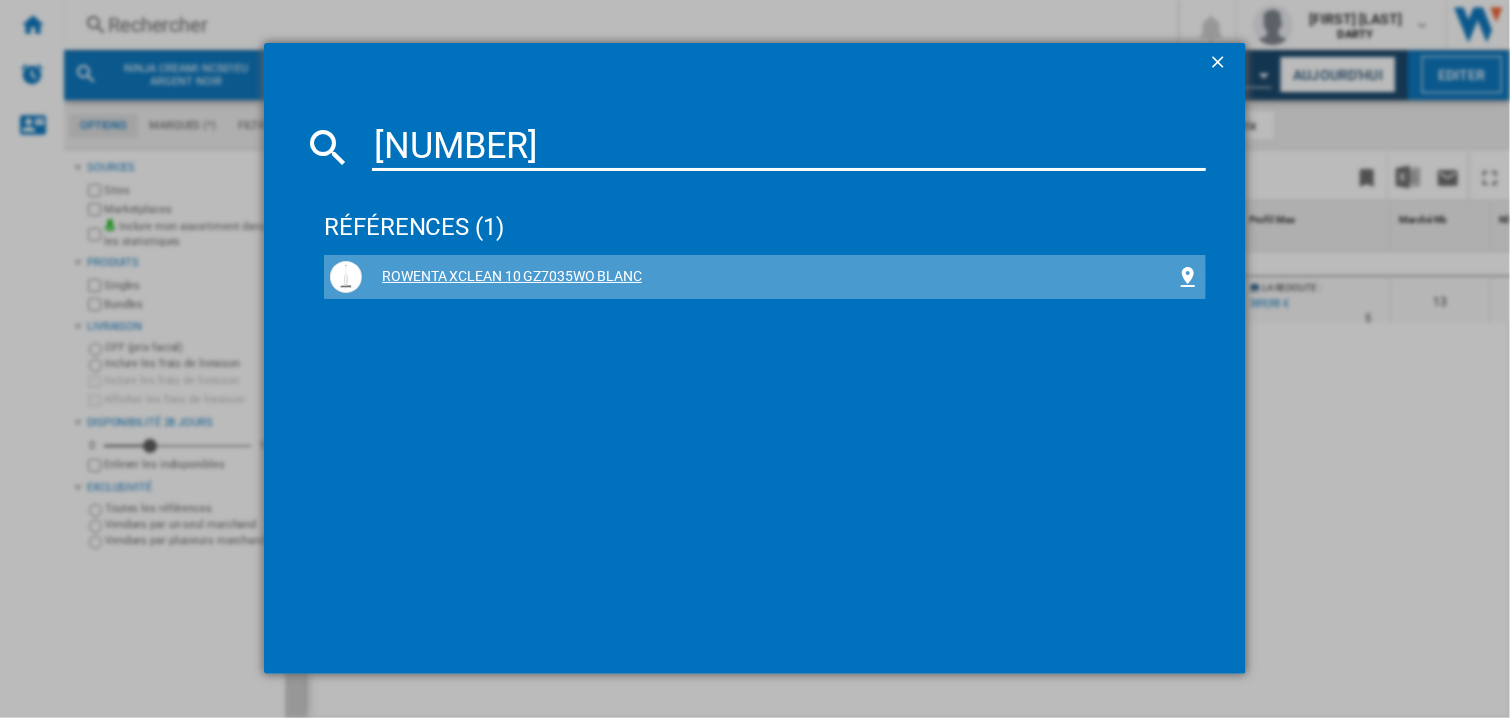 click on "ROWENTA XCLEAN 10 GZ7035WO BLANC" at bounding box center [769, 277] 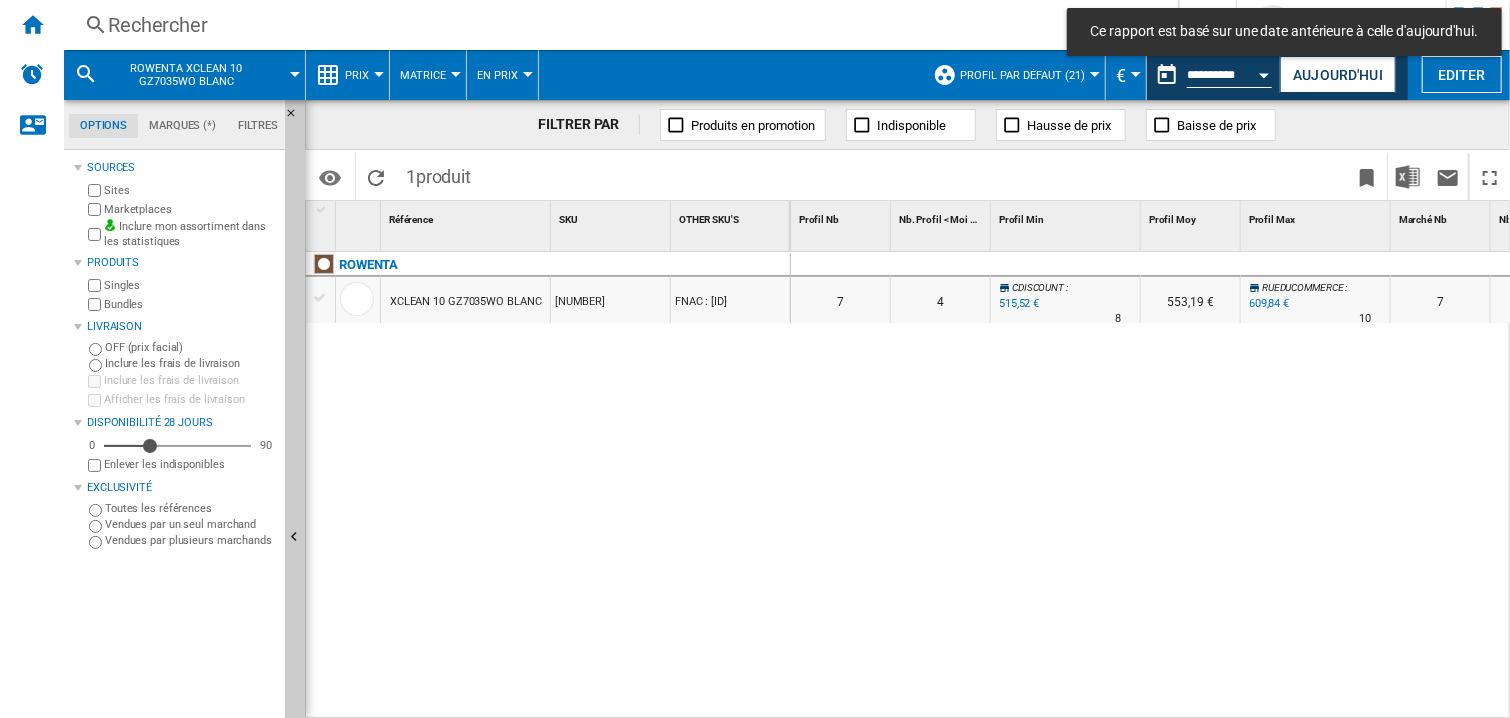 click at bounding box center (1191, 265) 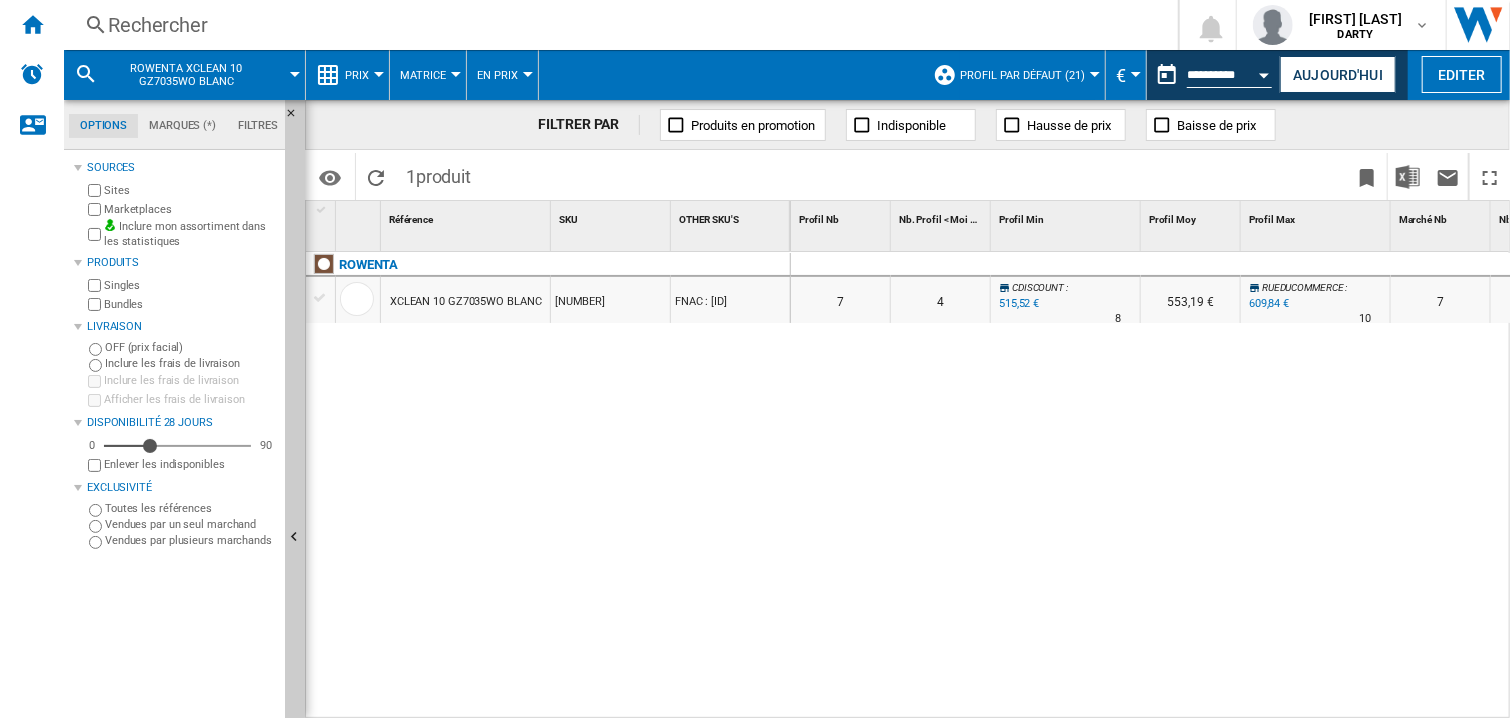 scroll, scrollTop: 0, scrollLeft: 784, axis: horizontal 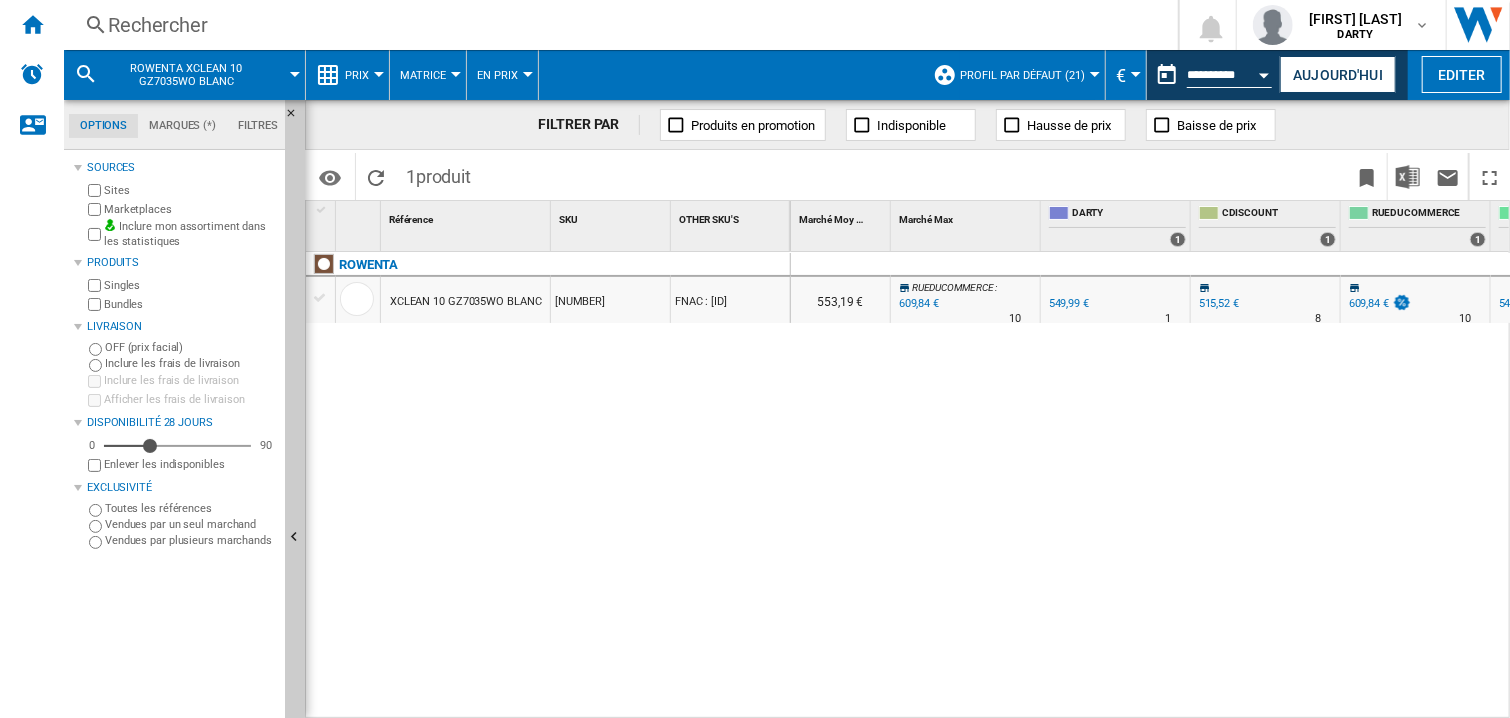 click on "7
4
CDISCOUNT
:
-6.3 %
515,52 €
%
N/A
8
CDISCOUNT  :
553,19 €
RUEDUCOMMERCE
:
+10.9 %
609,84 €
%
N/A
10
RUEDUCOMMERCE  :
7
4
CDISCOUNT
:
-6.3 %
515,52 €
N/A" at bounding box center (1151, 486) 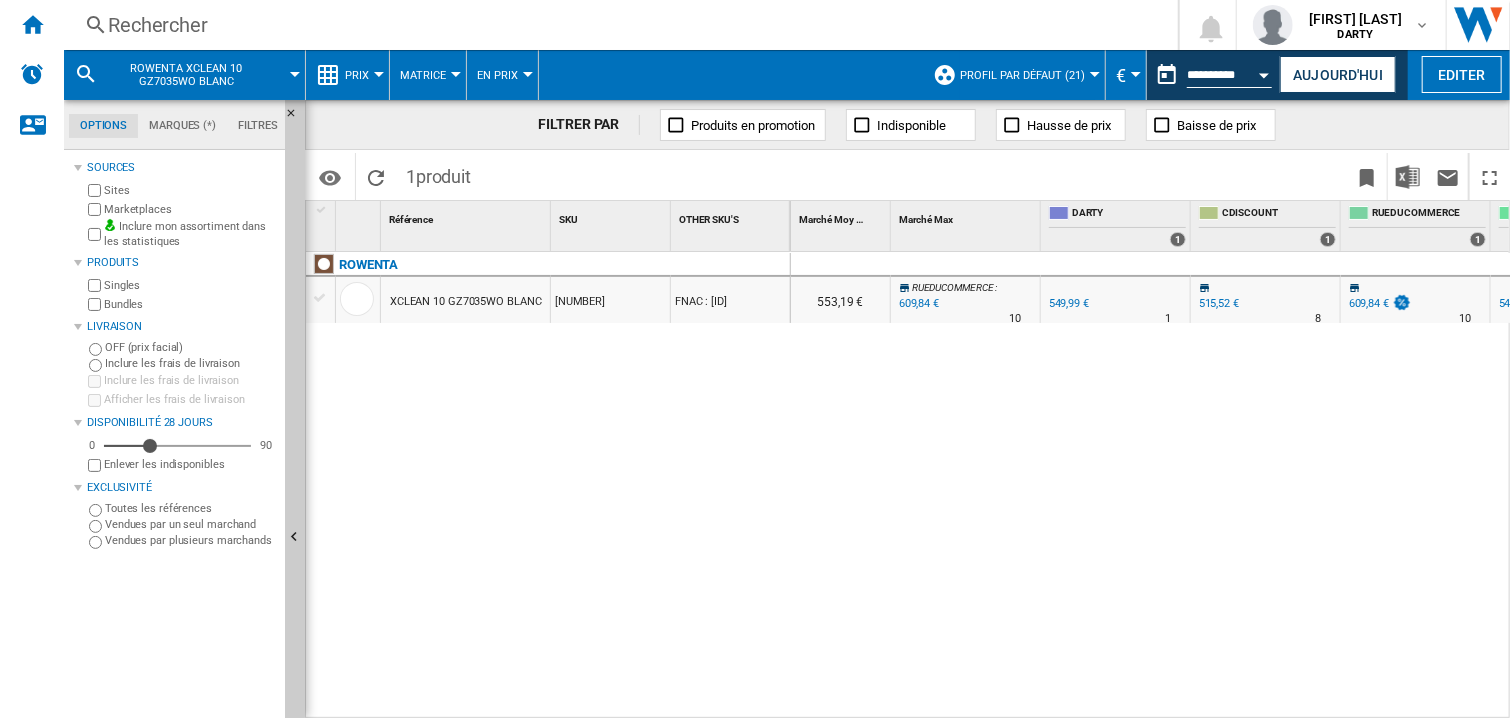 click on "Rechercher" at bounding box center (617, 25) 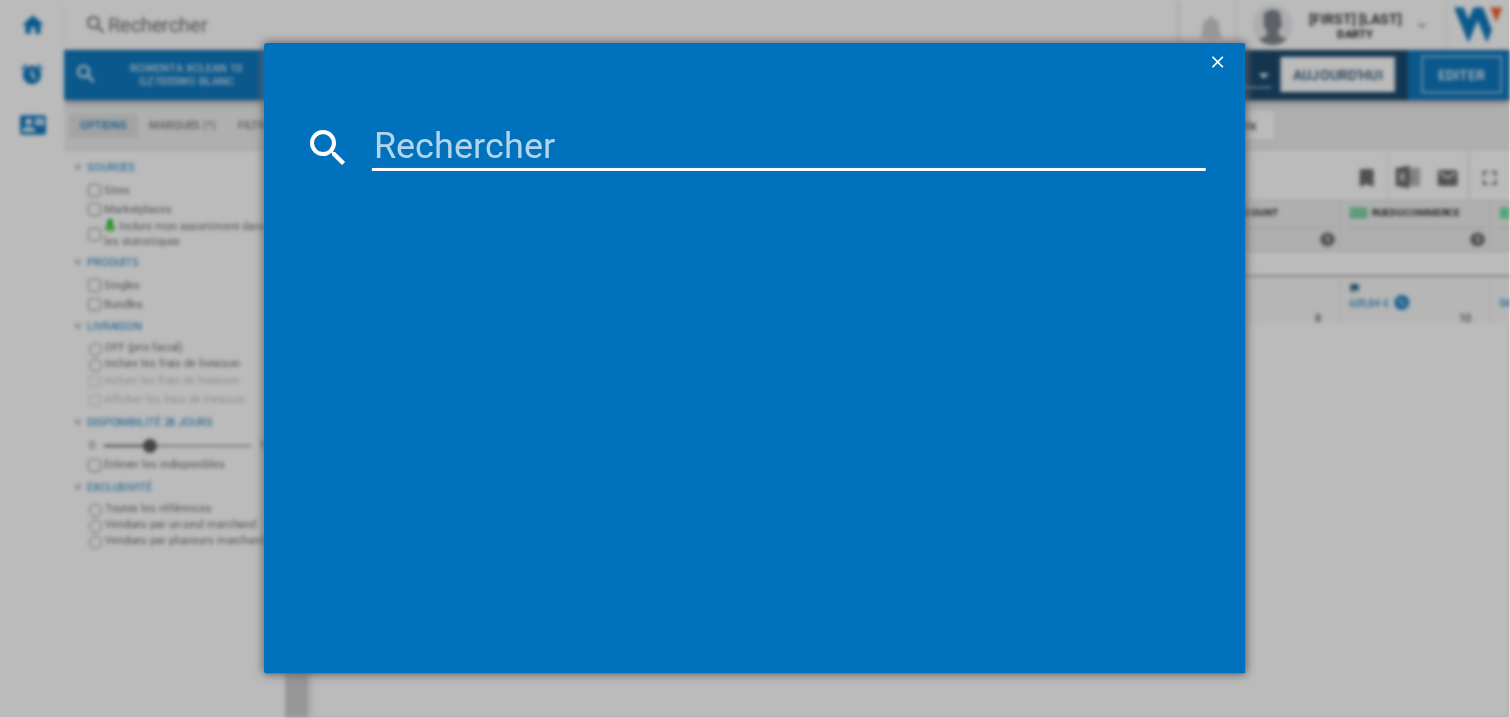type on "7867026" 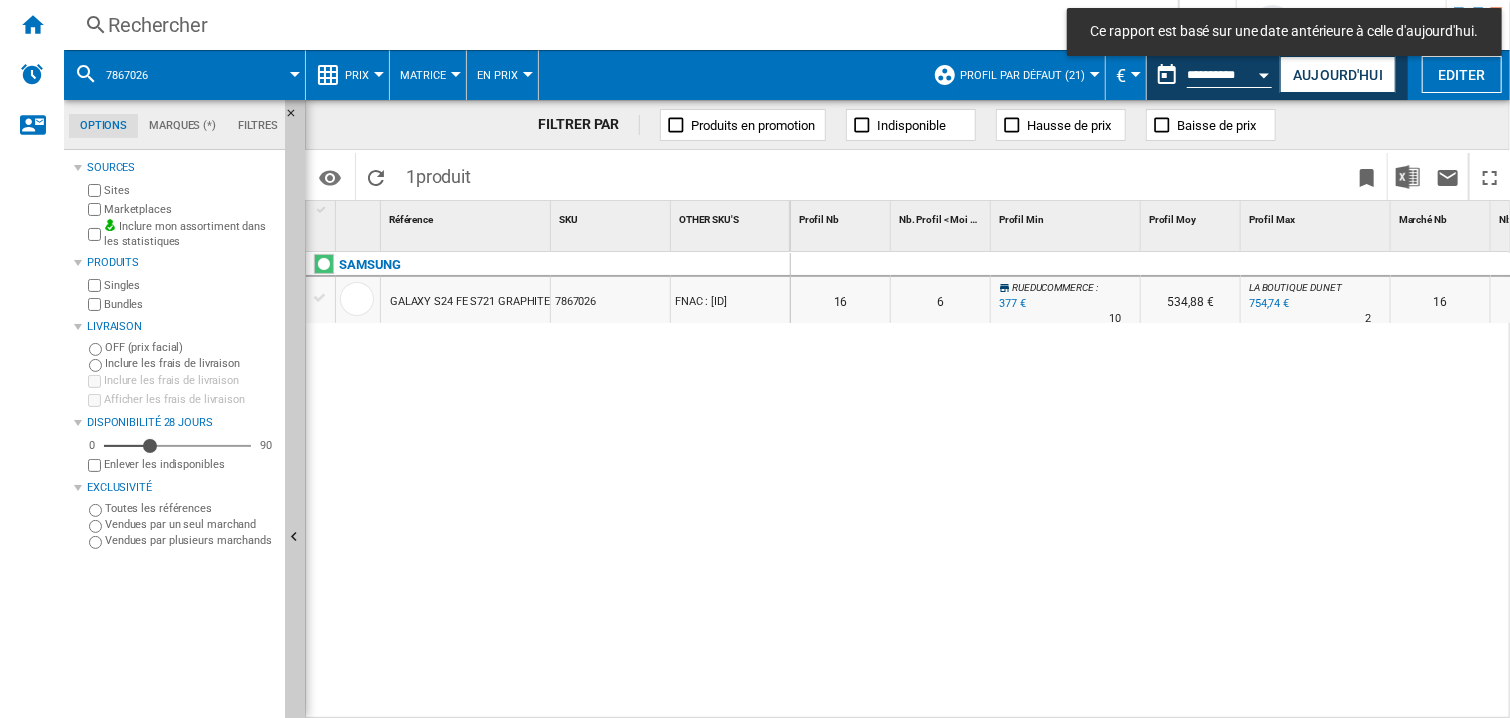 click on "0
0
0
0
16
6
RUEDUCOMMERCE
:
-15.8 %
377 €
%
N/A
10
RUEDUCOMMERCE  :
534,88 €
LA BOUTIQUE DU NET
:
+68.5 %
754,74 €
%
N/A
2
LA BOUTIQUE DU NET  :
16
6" at bounding box center [1151, 486] 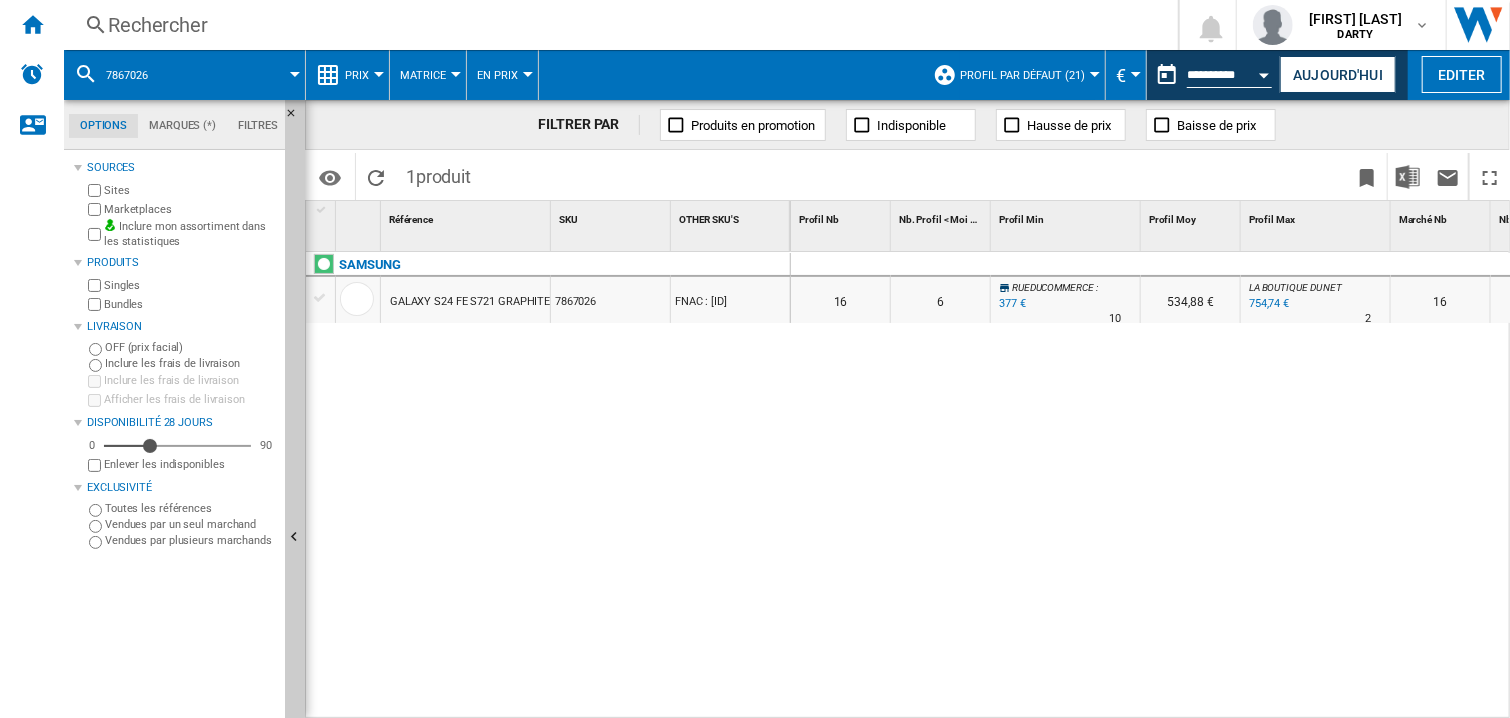 click at bounding box center [1191, 265] 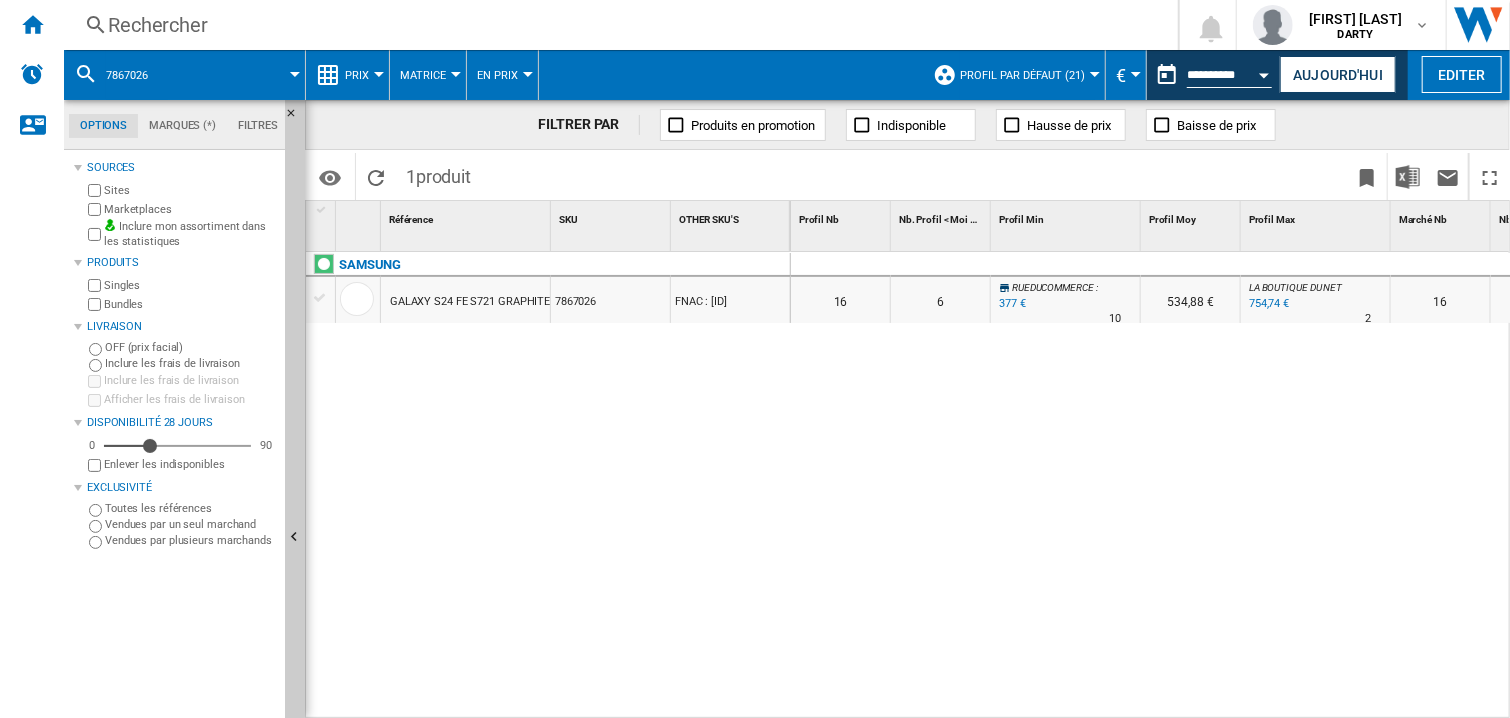 click on "7867026" at bounding box center [137, 75] 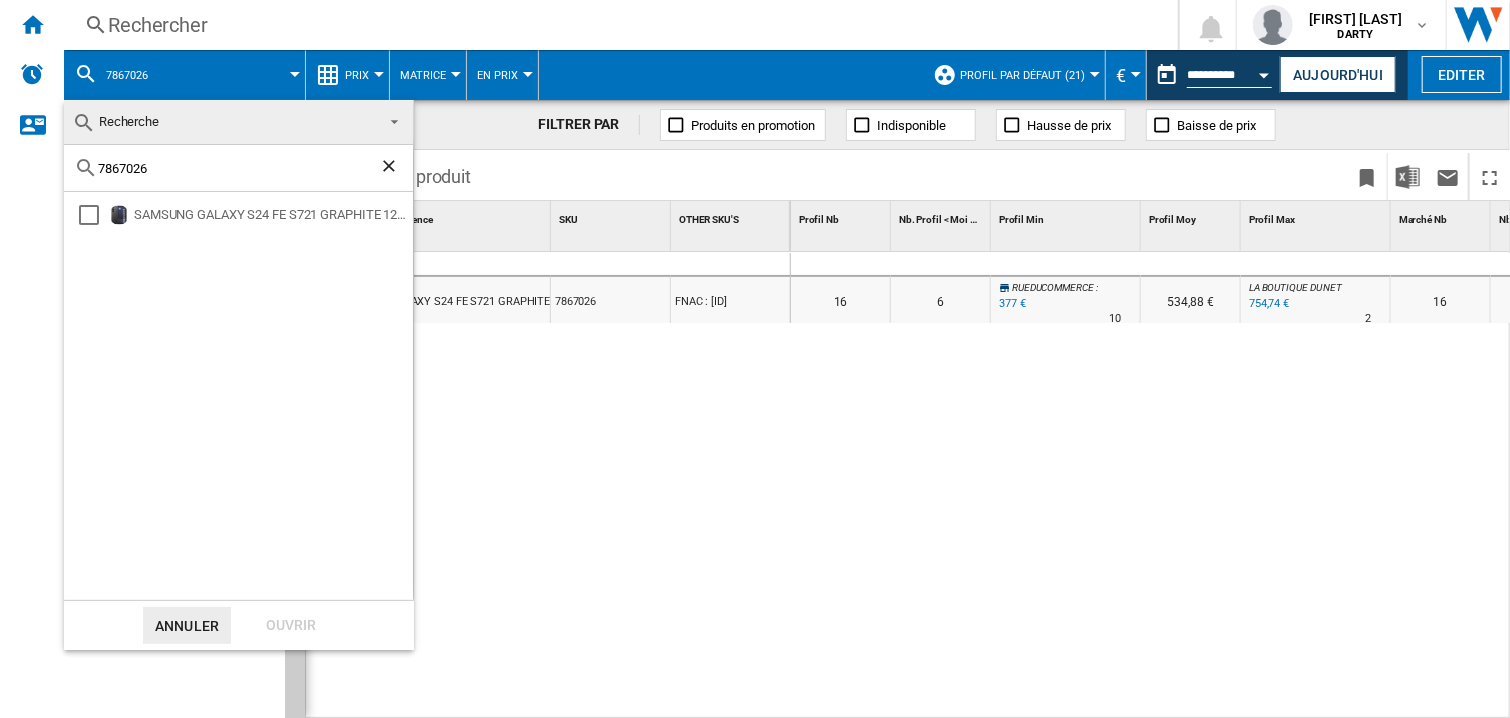click at bounding box center [755, 359] 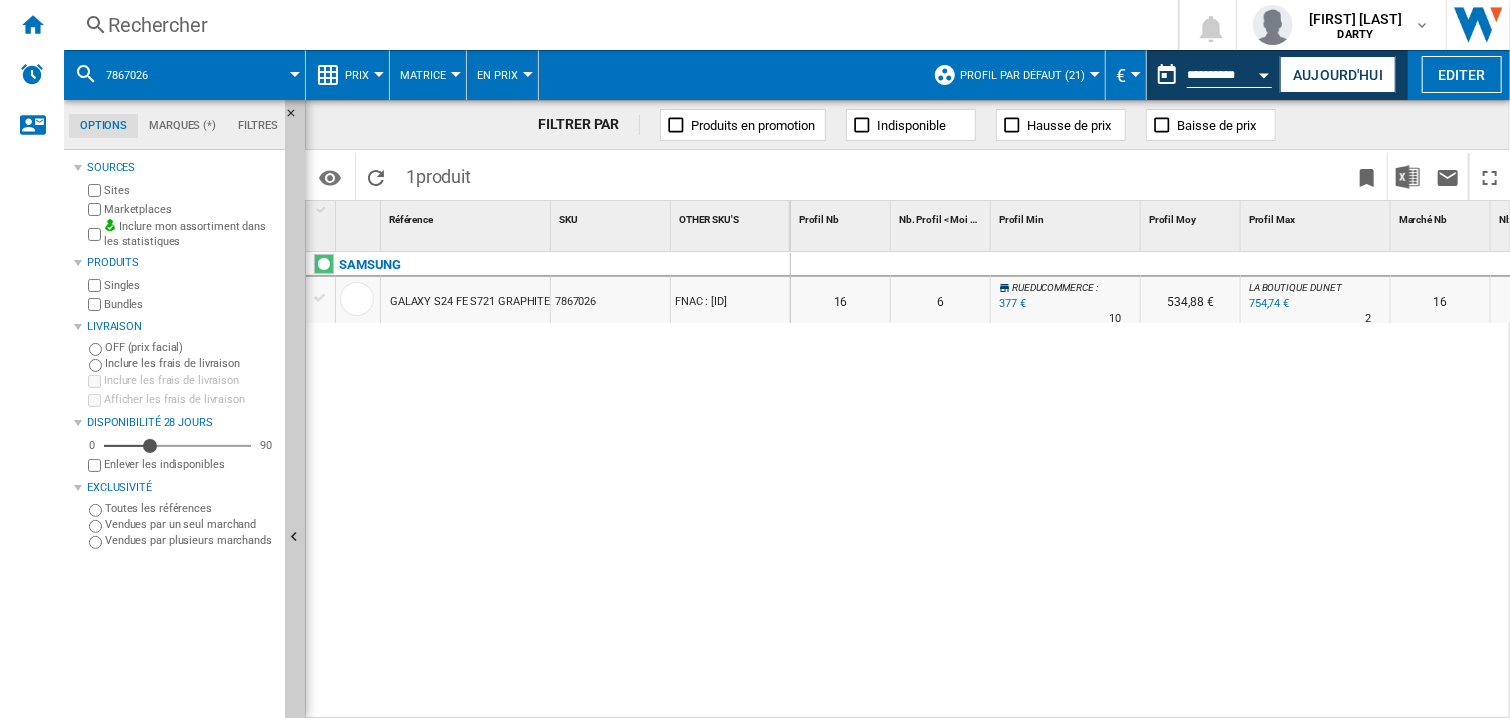 click on "Rechercher" at bounding box center [617, 25] 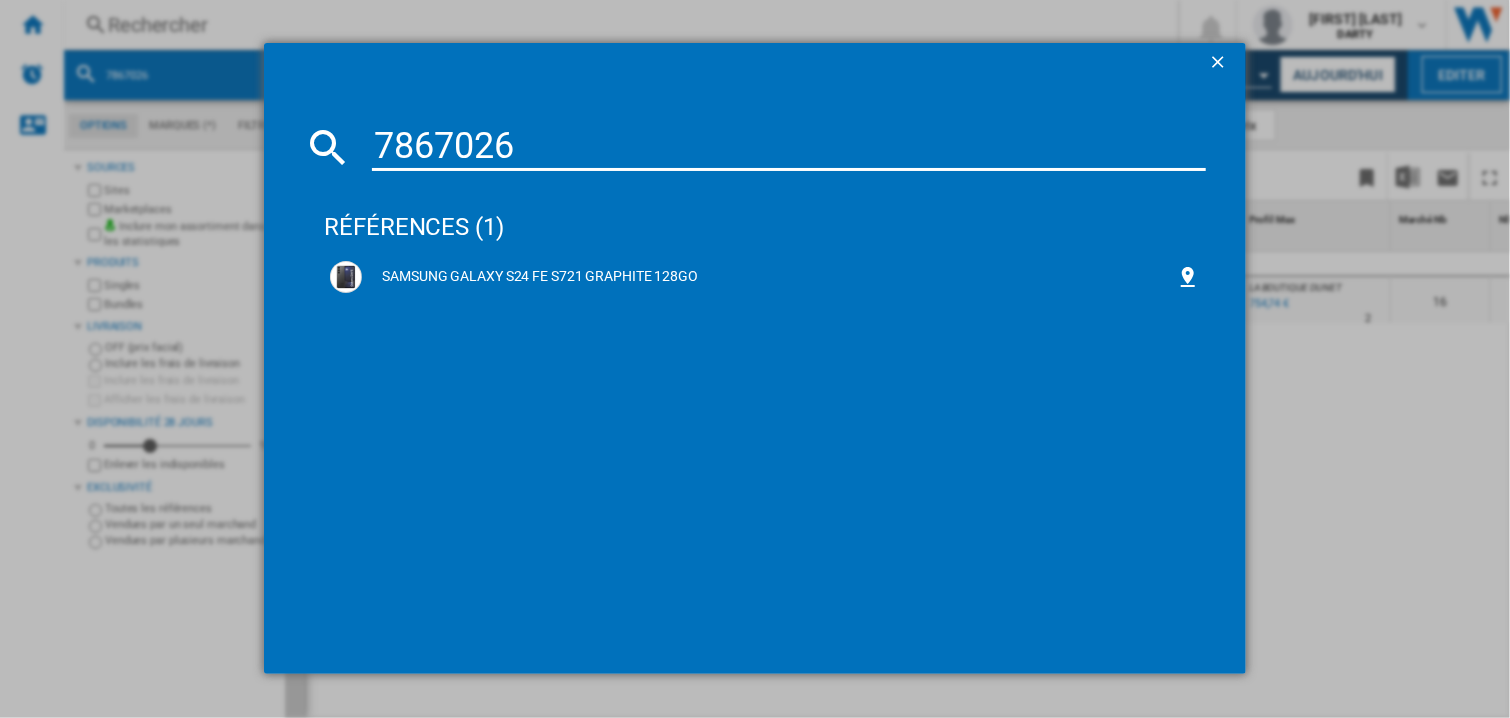 type on "7867026" 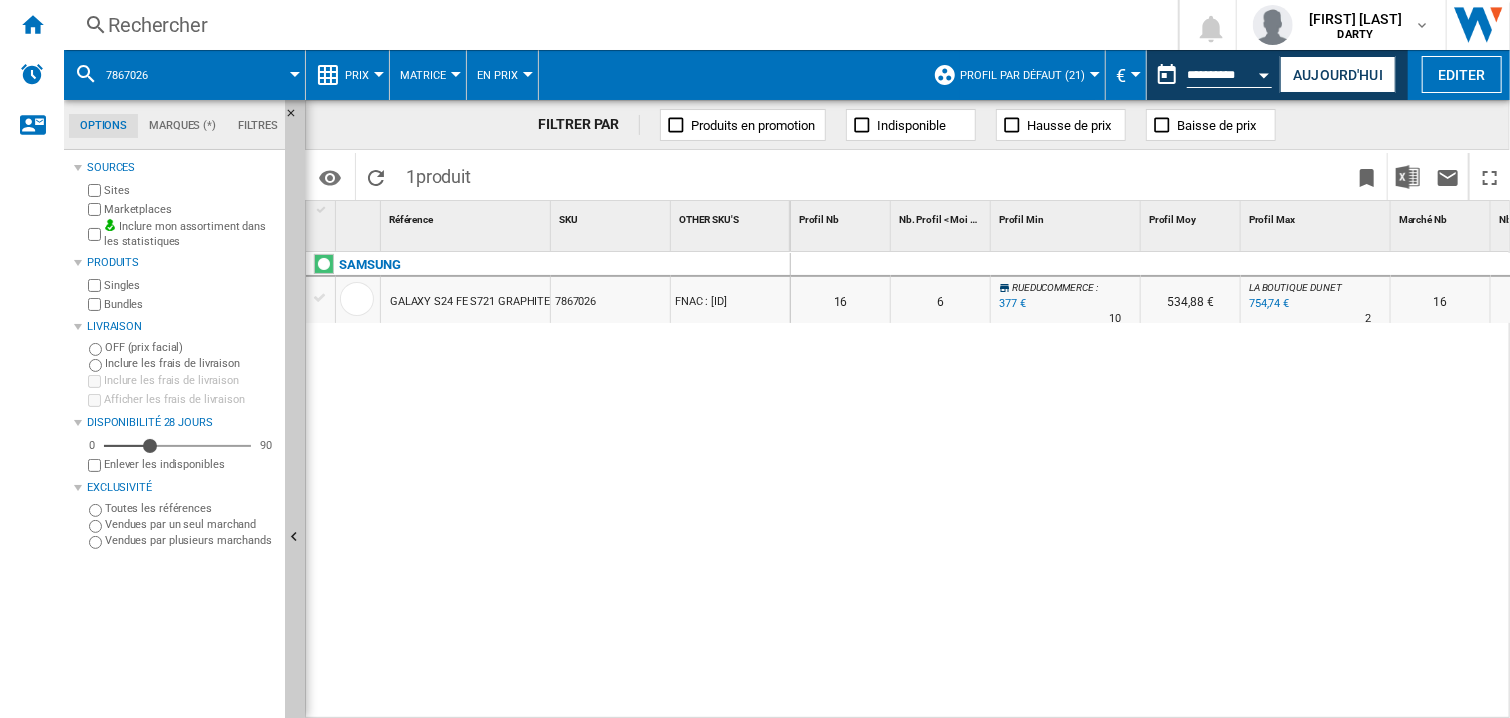 click on "LA BOUTIQUE DU NET
:
+68.5 %
754,74 €
%
N/A
2
LA BOUTIQUE DU NET  :" at bounding box center [1315, 300] 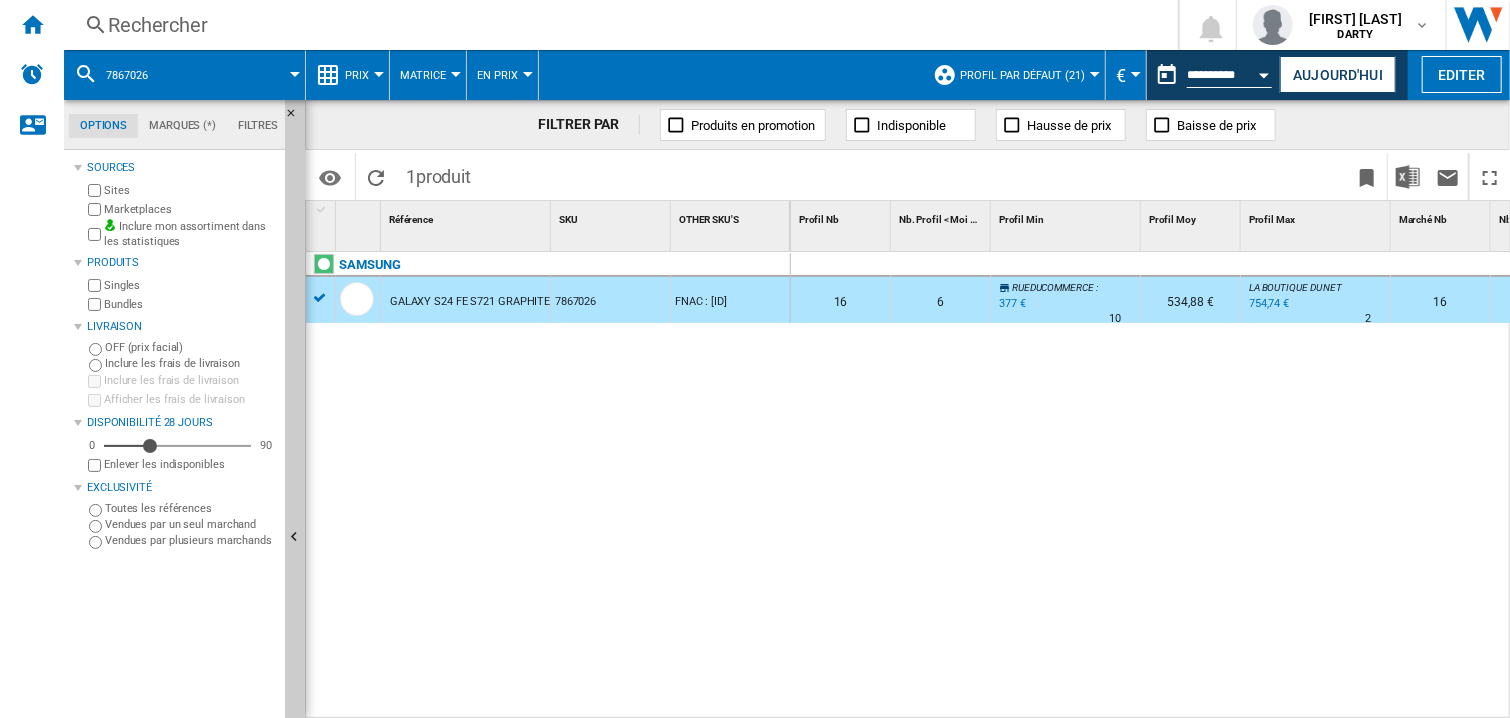 click at bounding box center [1316, 265] 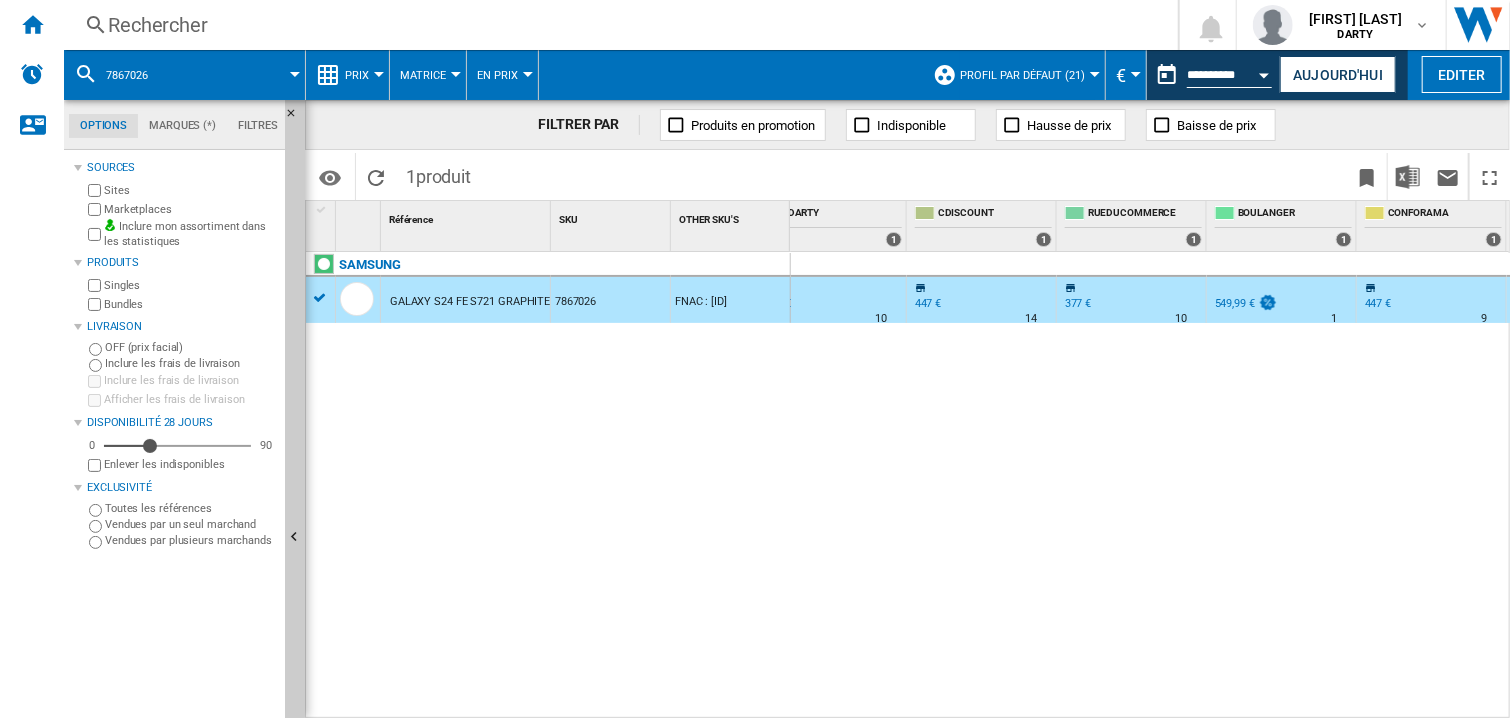 scroll, scrollTop: 0, scrollLeft: 1534, axis: horizontal 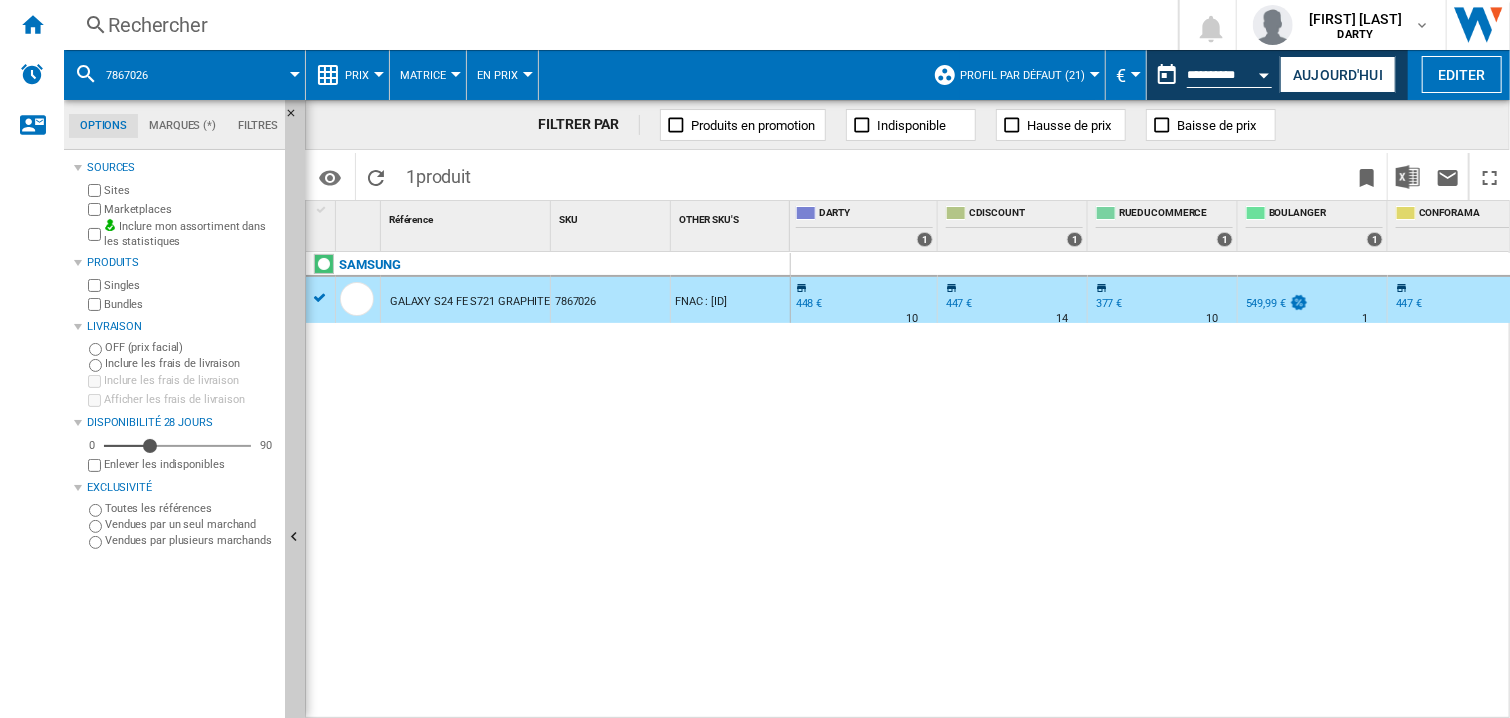 click on "0
0
0
0
16
6
RUEDUCOMMERCE
:
-15.8 %
377 €
%
N/A
10
RUEDUCOMMERCE  :
534,88 €
LA BOUTIQUE DU NET
:
+68.5 %
754,74 €
%
N/A
2
LA BOUTIQUE DU NET  :
16
6" at bounding box center (1151, 486) 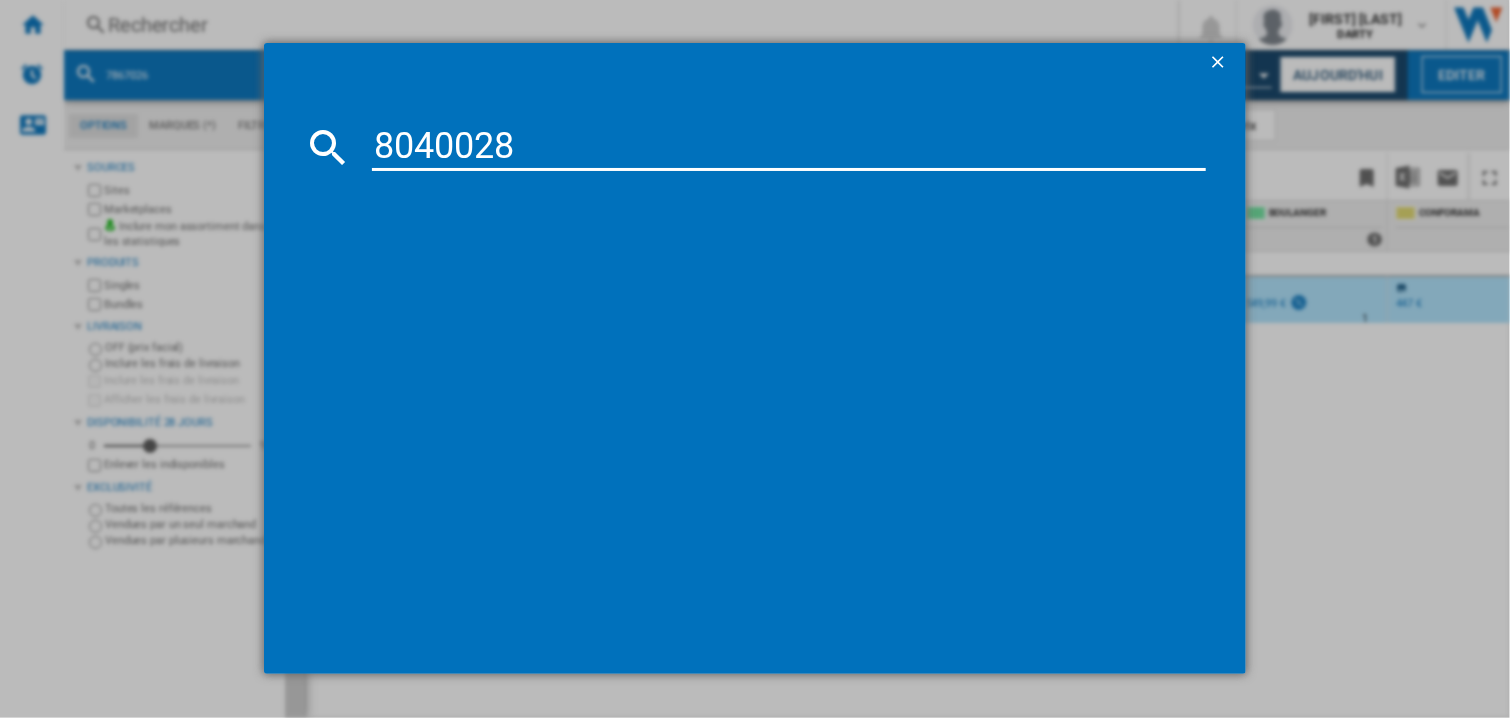 type on "8040028" 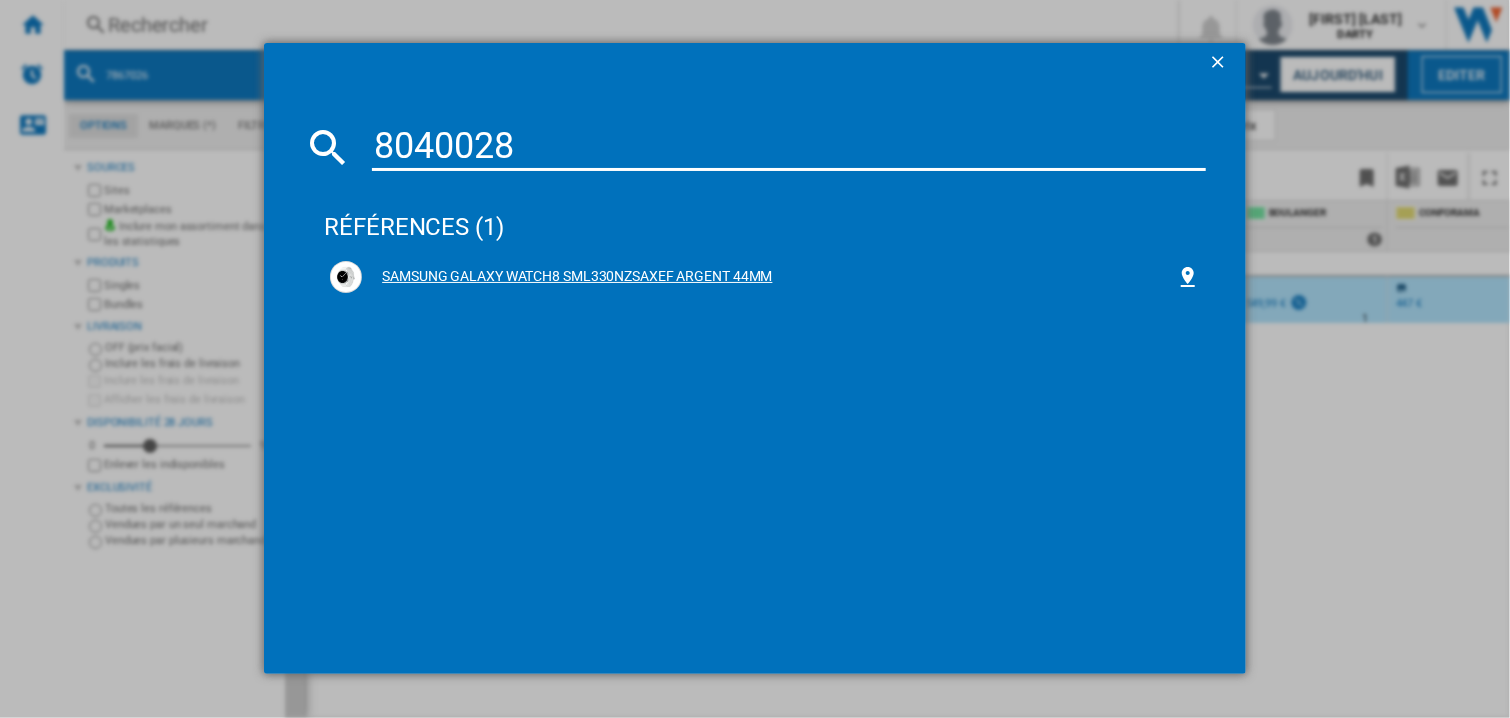 click on "SAMSUNG GALAXY WATCH8 SML330NZSAXEF ARGENT 44MM" at bounding box center (769, 277) 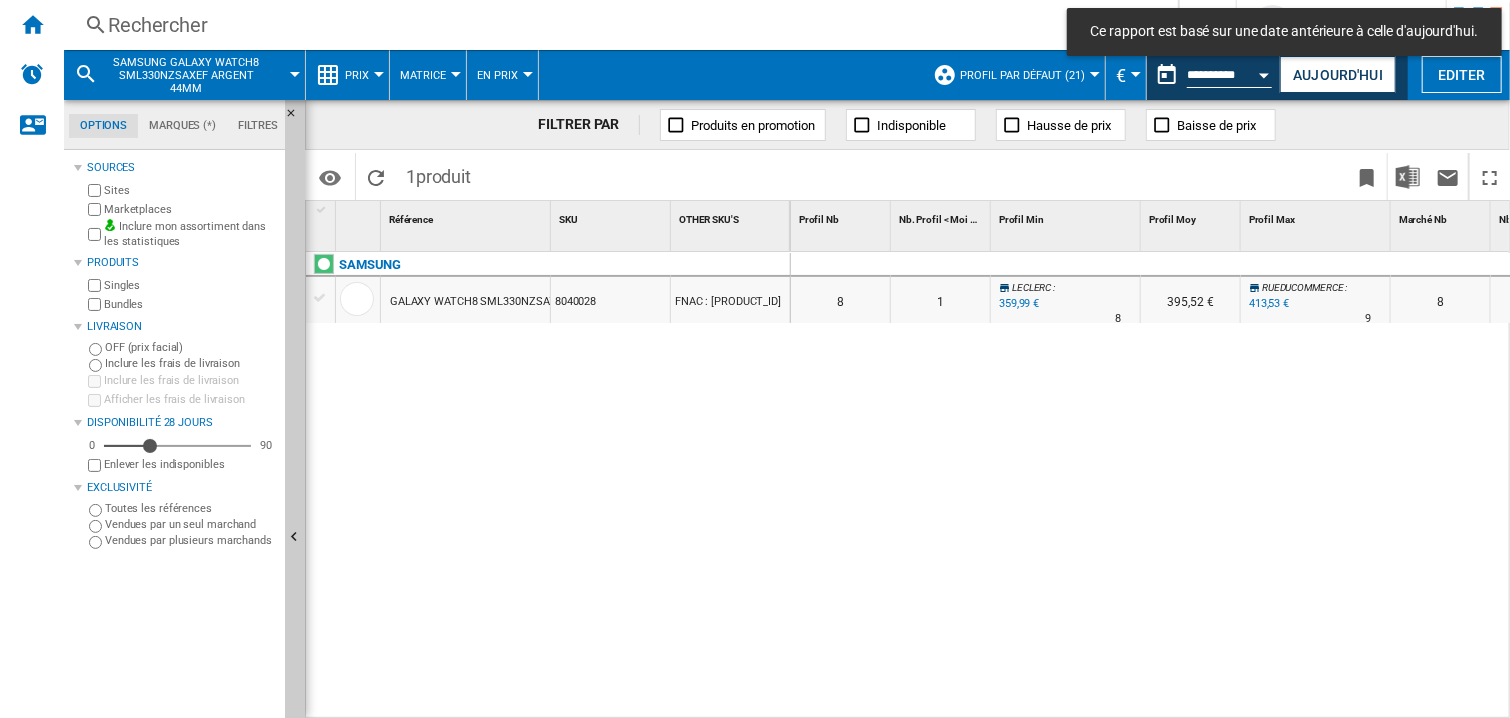 click at bounding box center [1066, 265] 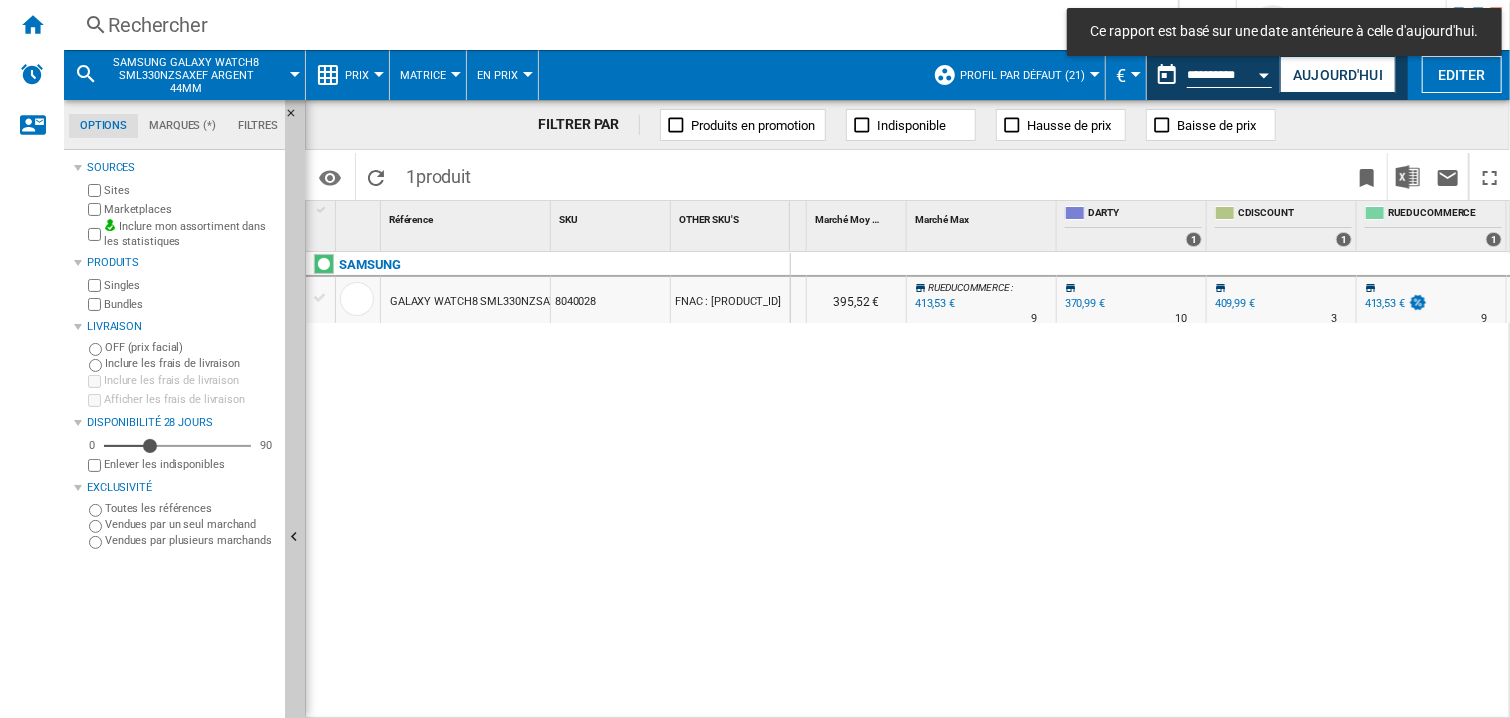 scroll, scrollTop: 0, scrollLeft: 1534, axis: horizontal 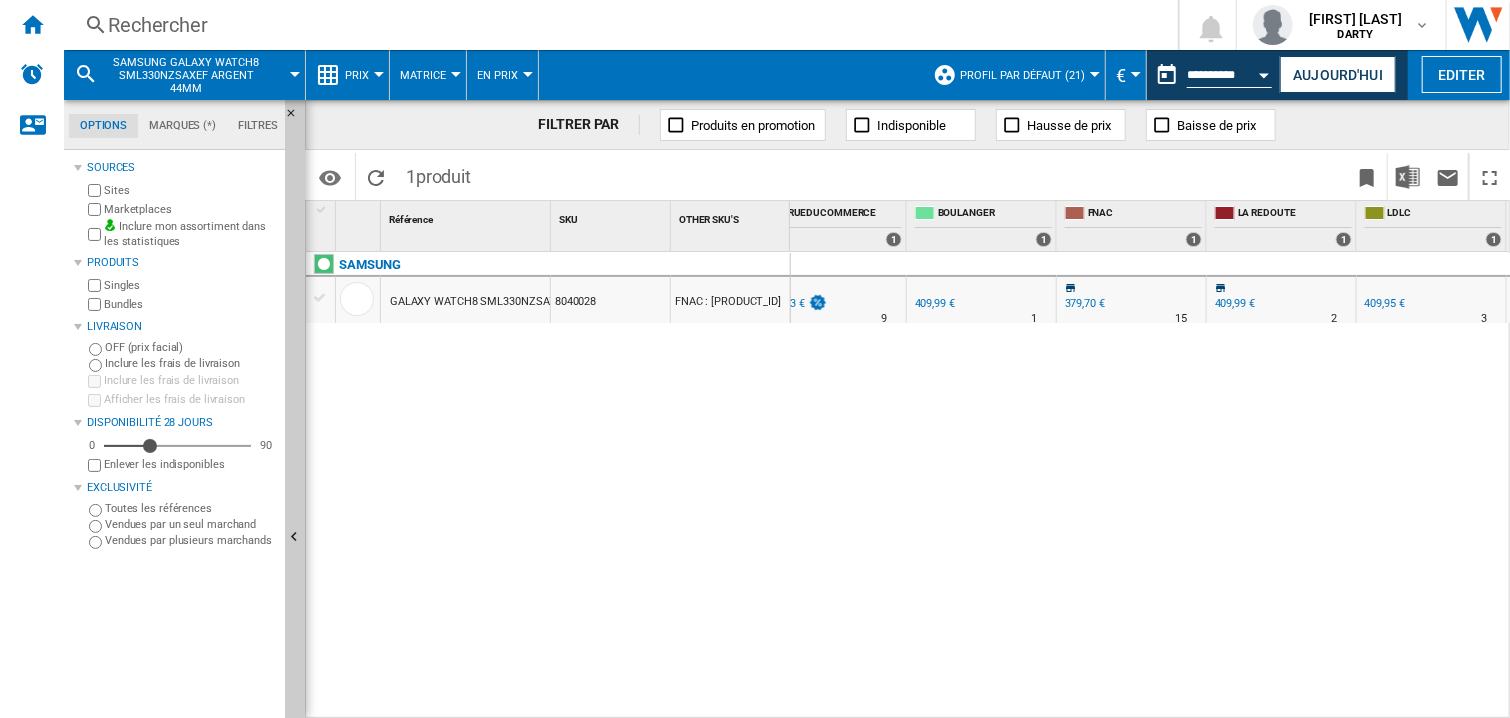 click on "0
0
0
0
8
1
LECLERC
:
-3.0 %
359,99 €
%
N/A
8
LECLERC  :
395,52 €
RUEDUCOMMERCE
:
+11.5 %
413,53 €
%
N/A
9
RUEDUCOMMERCE  :
8
1
LECLERC
:
-3.0 %
359,99 €" at bounding box center [1151, 486] 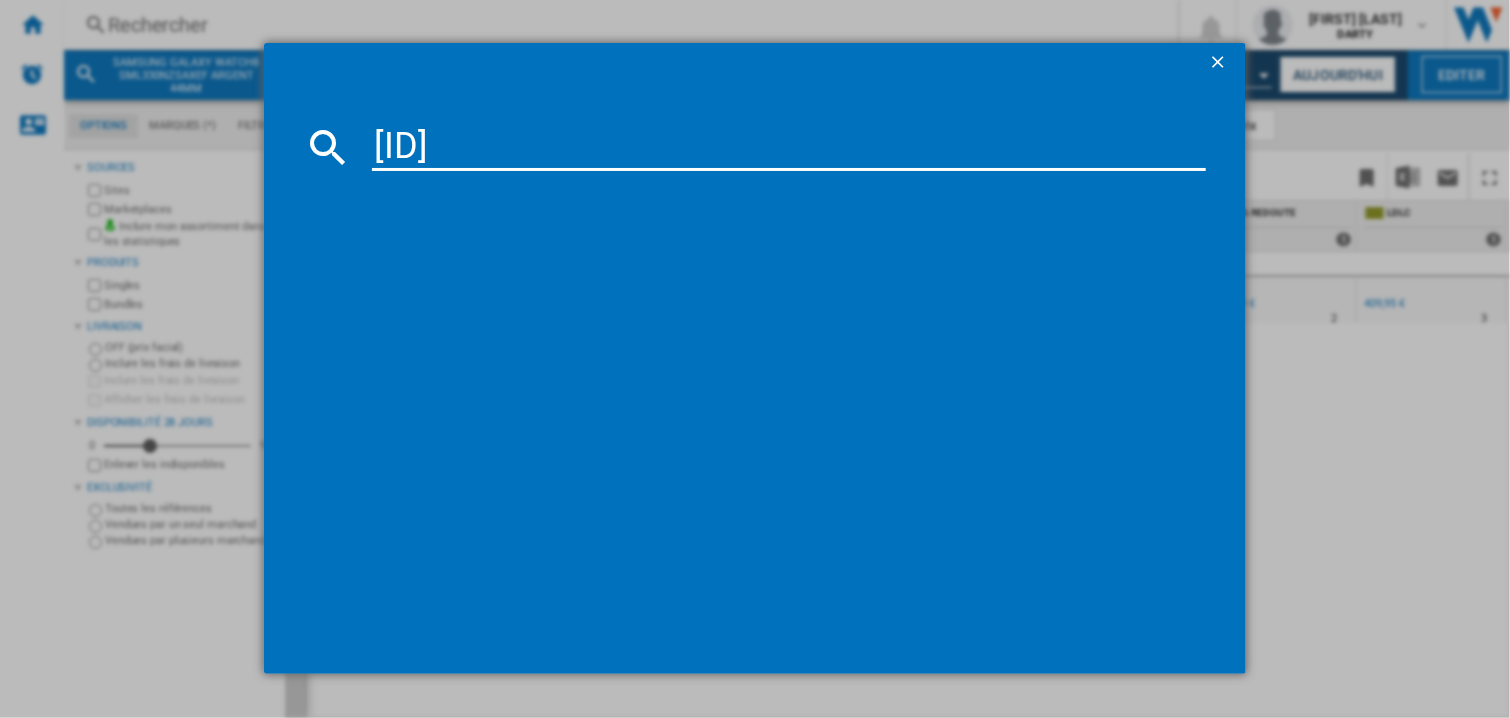 type on "[ID]" 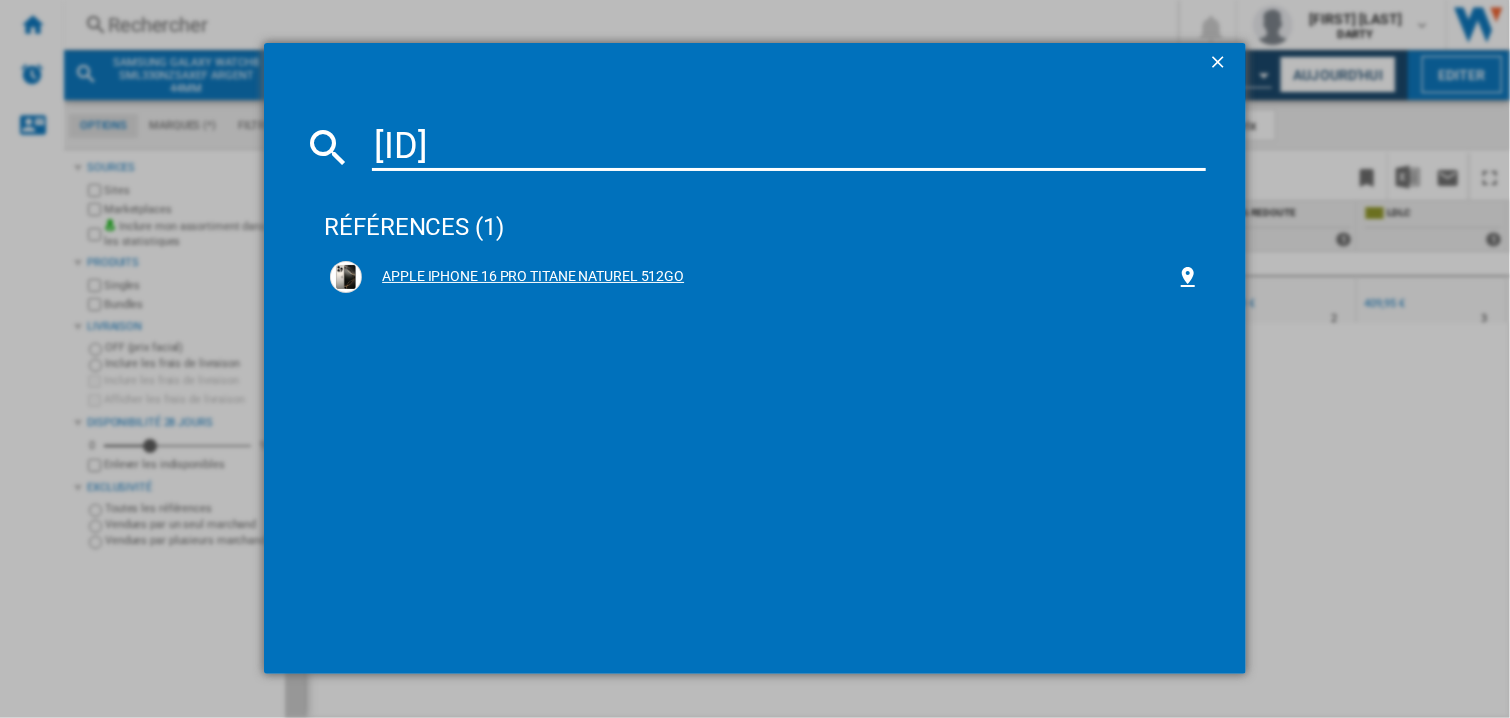 click on "APPLE IPHONE 16 PRO TITANE NATUREL 512GO" at bounding box center (769, 277) 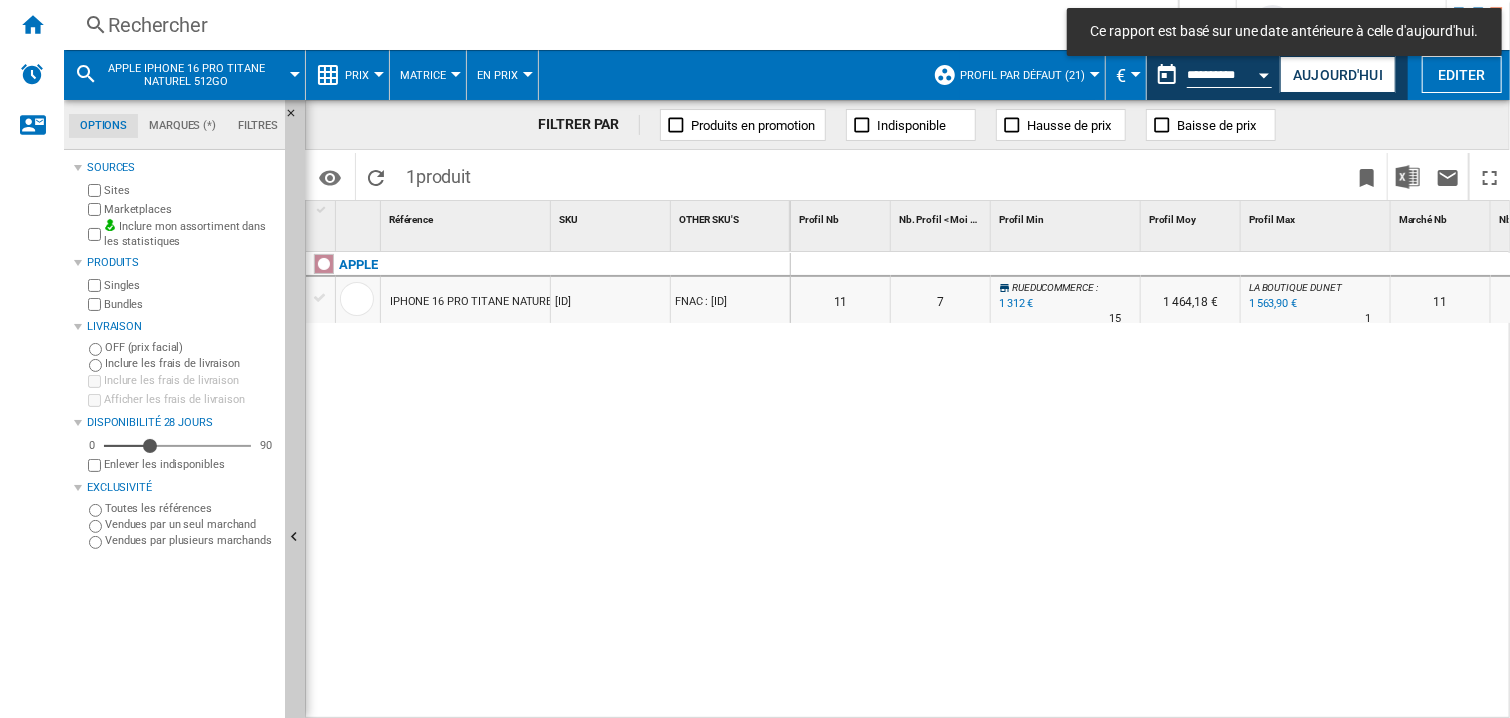 click at bounding box center [1066, 265] 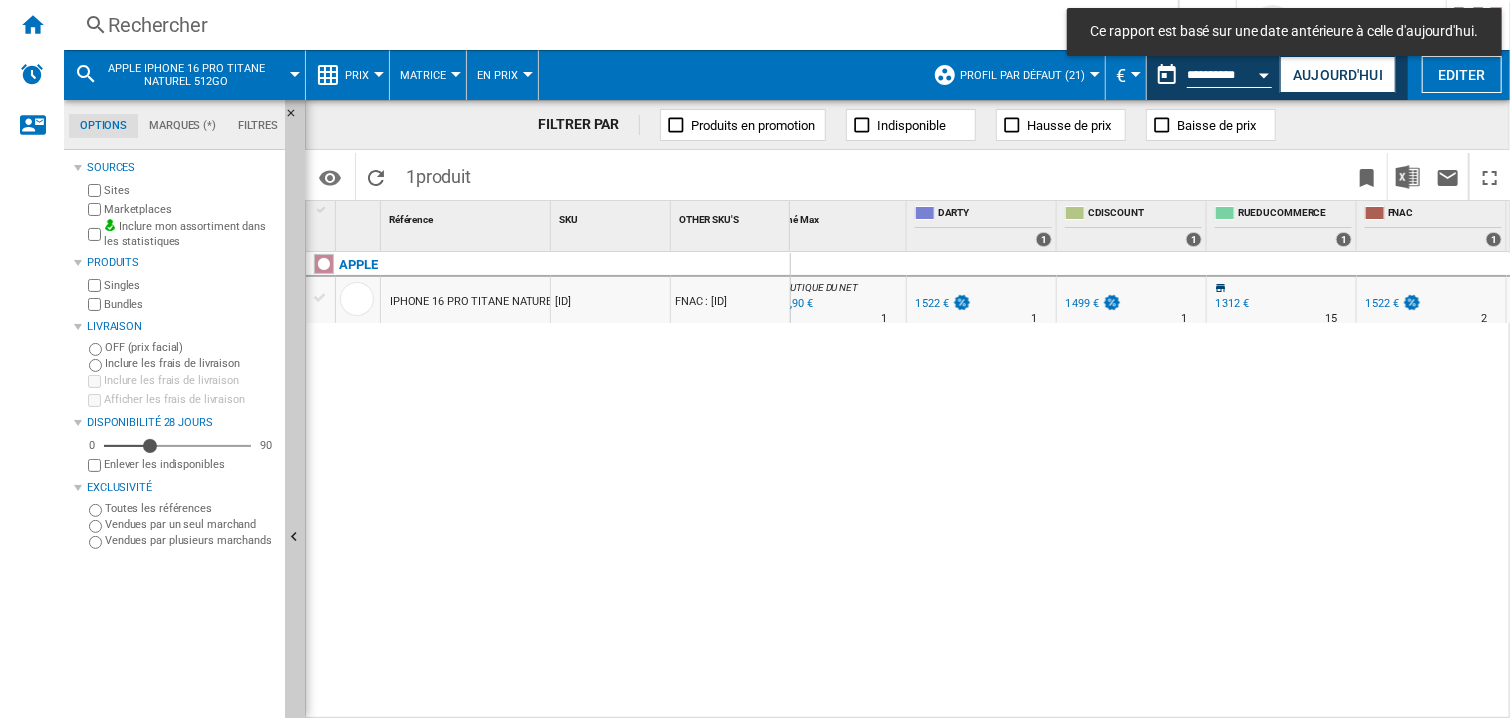 scroll, scrollTop: 0, scrollLeft: 1234, axis: horizontal 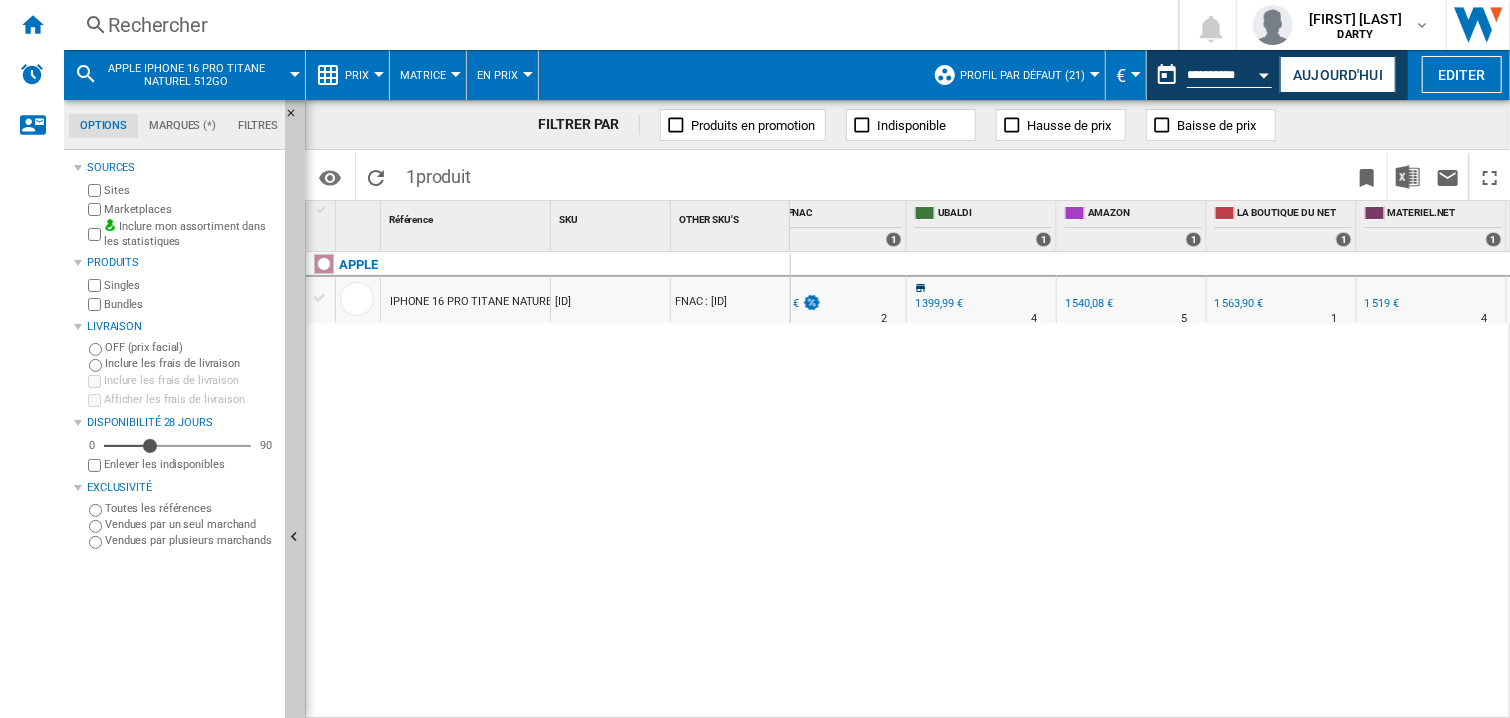 click on "0
0
0
0
11
7
RUEDUCOMMERCE
:
-13.8 %
1 312 €
%
N/A
15
RUEDUCOMMERCE  :
1 464,18 €
LA BOUTIQUE DU NET
:
+2.8 %
1 563,90 €
%
N/A
1
LA BOUTIQUE DU NET  :
11
7
RUEDUCOMMERCE
:" at bounding box center [1151, 486] 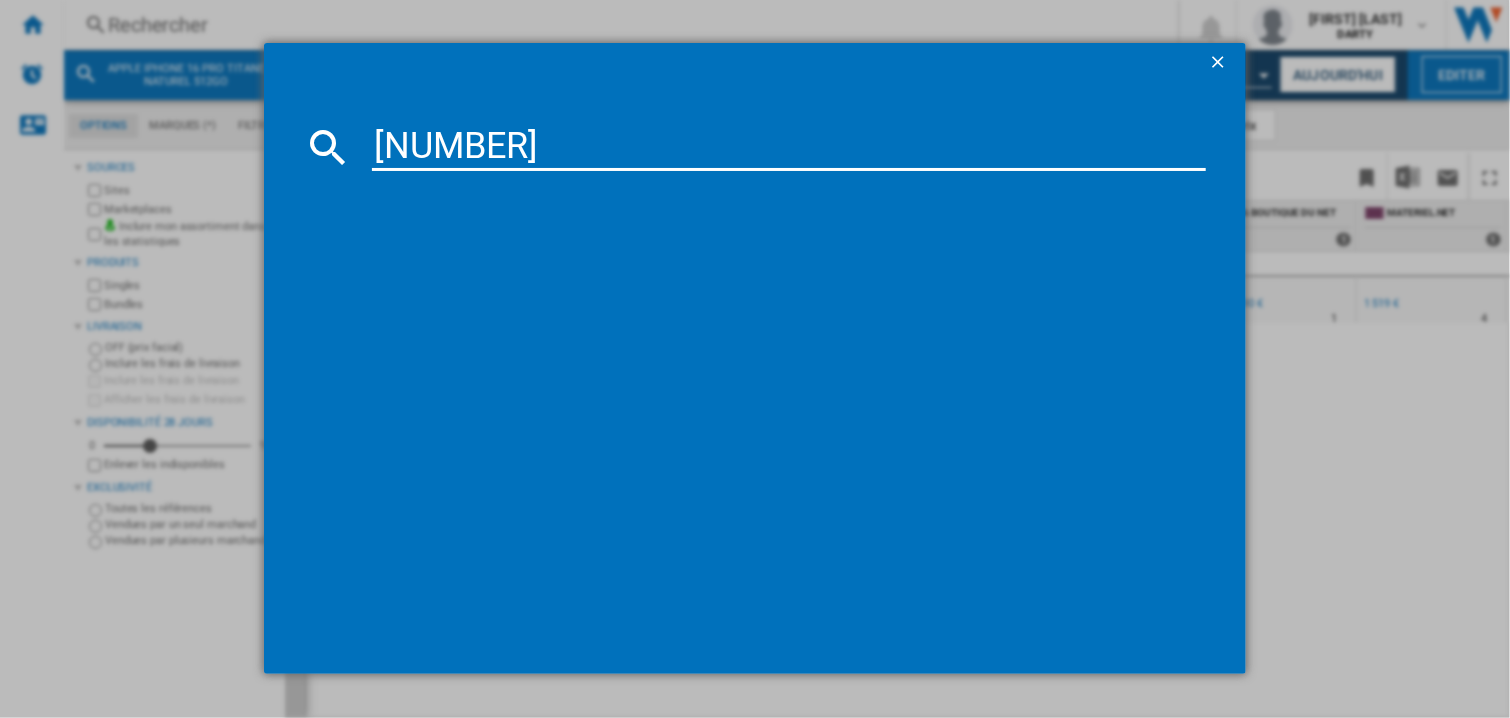 type on "[NUMBER]" 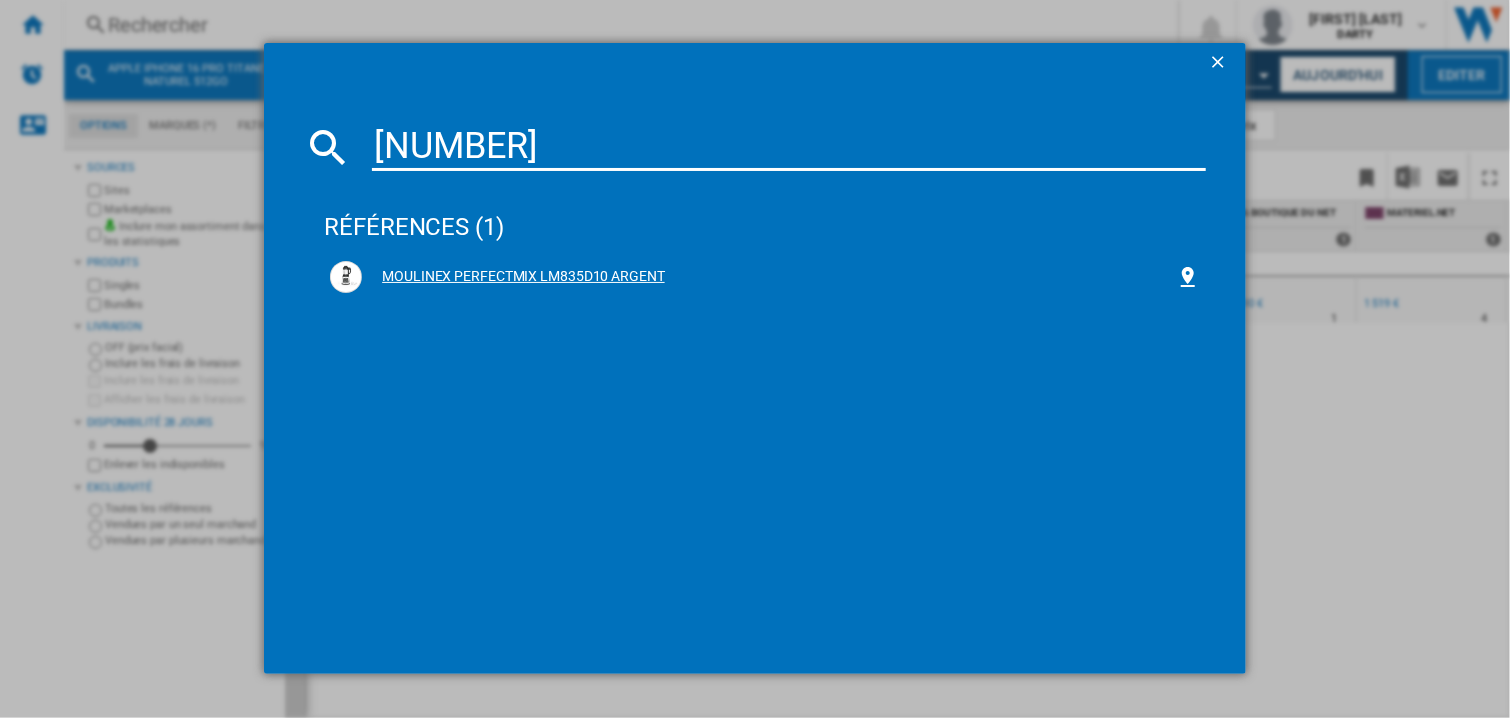 click on "MOULINEX PERFECTMIX LM835D10 ARGENT" at bounding box center (769, 277) 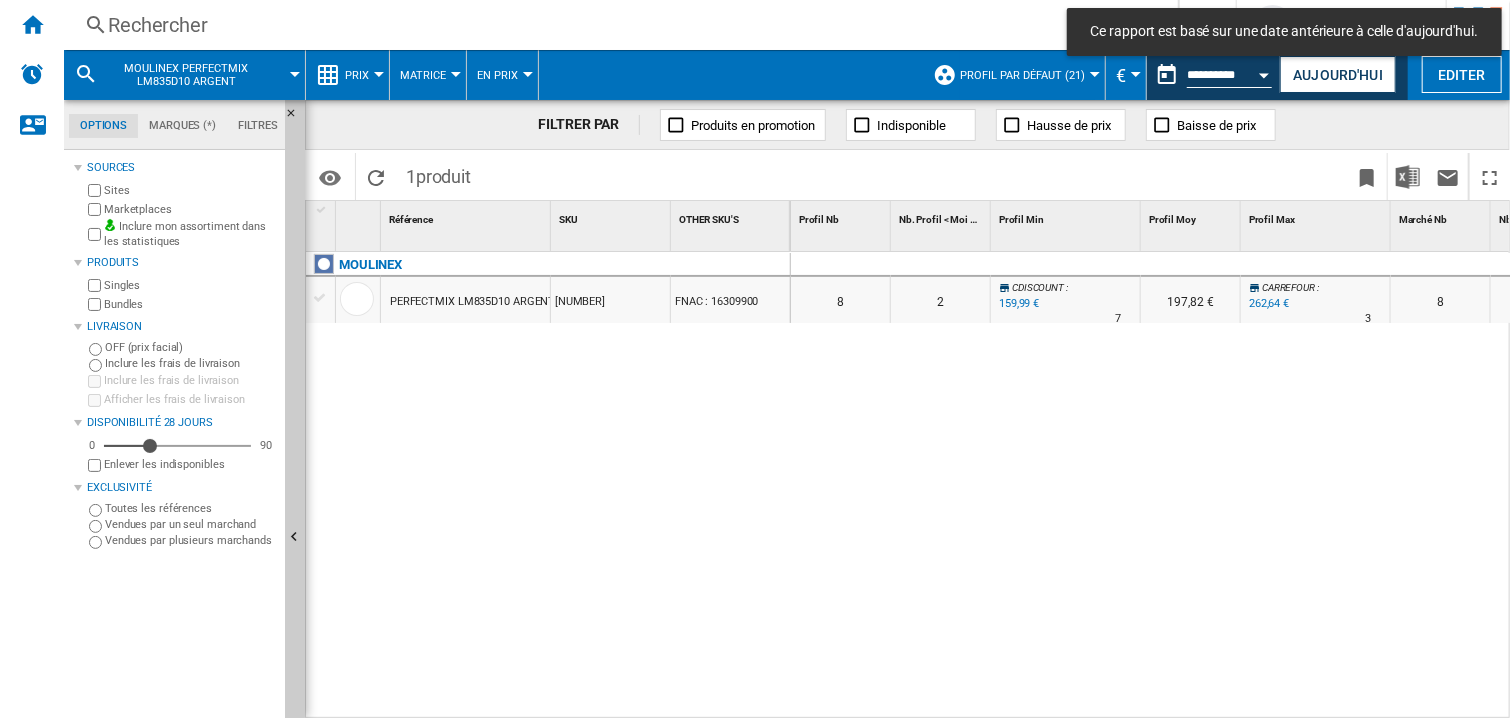 click at bounding box center (1316, 265) 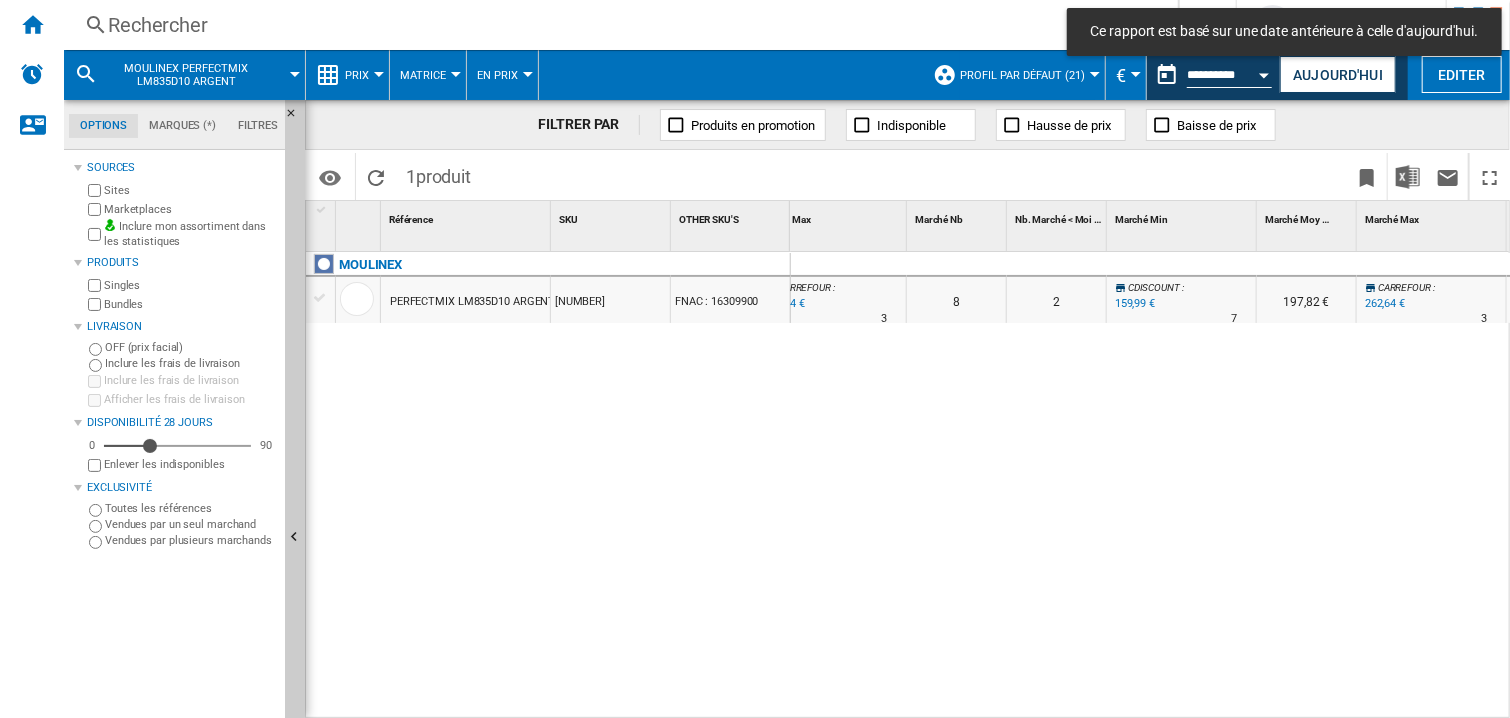 scroll, scrollTop: 0, scrollLeft: 934, axis: horizontal 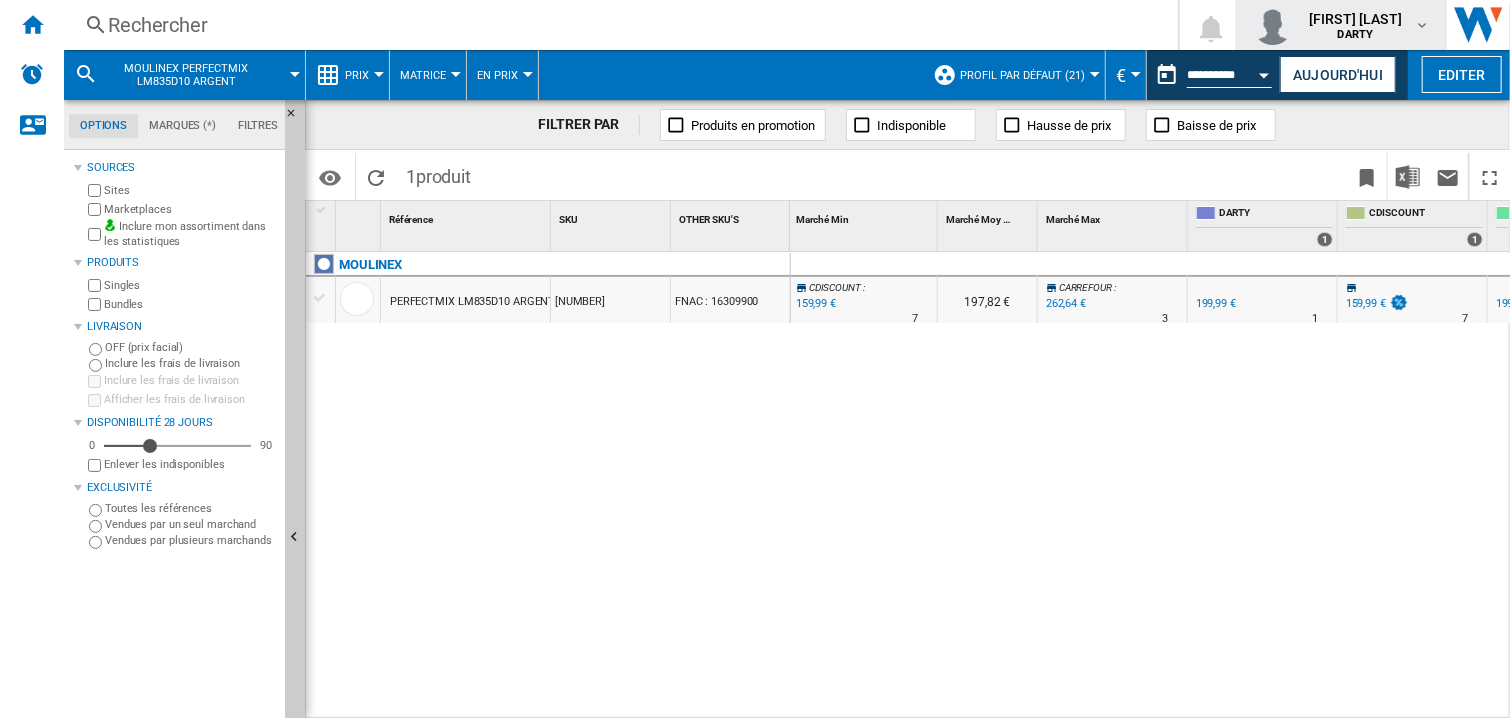 drag, startPoint x: 1053, startPoint y: 456, endPoint x: 1307, endPoint y: 9, distance: 514.1255 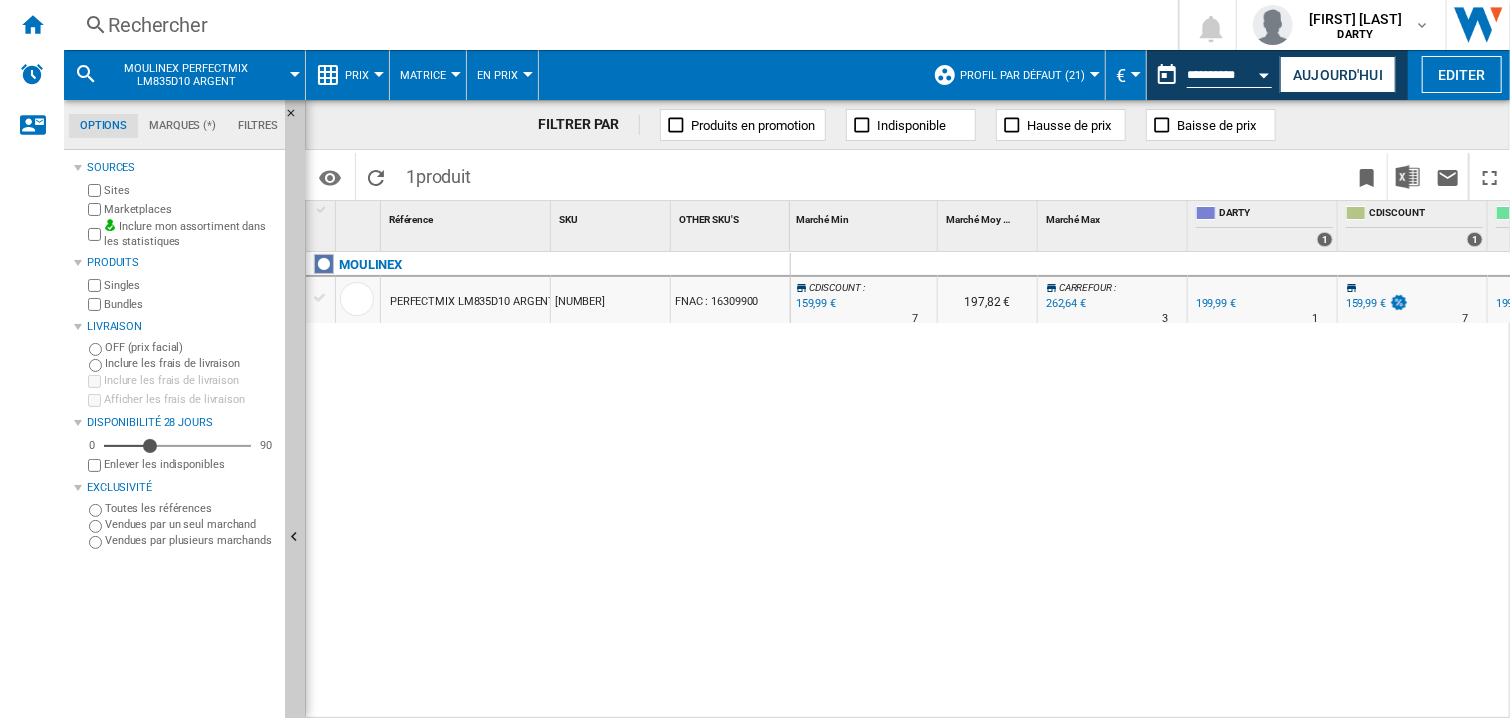 click on "8
2
CDISCOUNT
:
-20.0 %
159,99 €
%
N/A
7
CDISCOUNT  :
197,82 €
CARREFOUR
:
+31.3 %
262,64 €
%
N/A
3
CARREFOUR  :
8
2
CDISCOUNT
:
-20.0 %
159,99 €" at bounding box center (1151, 486) 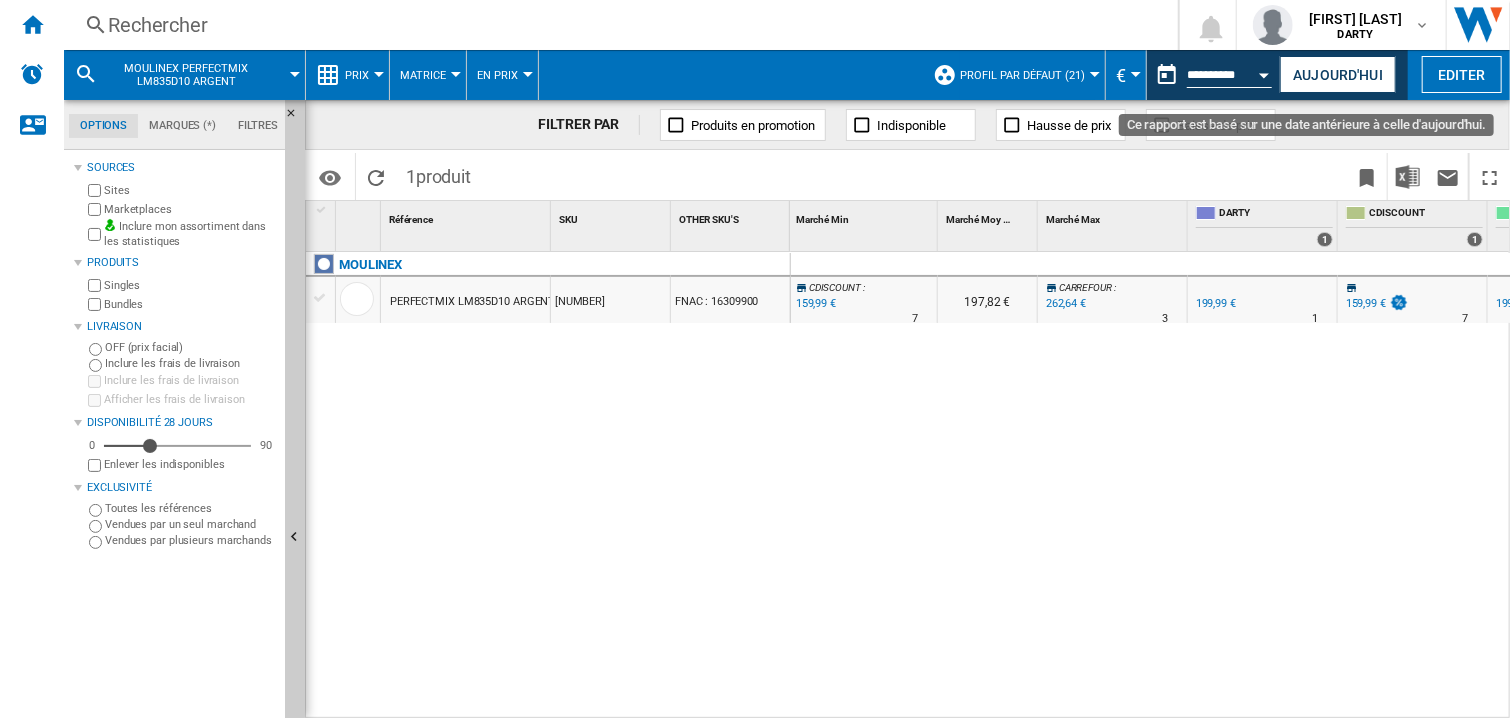 click at bounding box center [1265, 72] 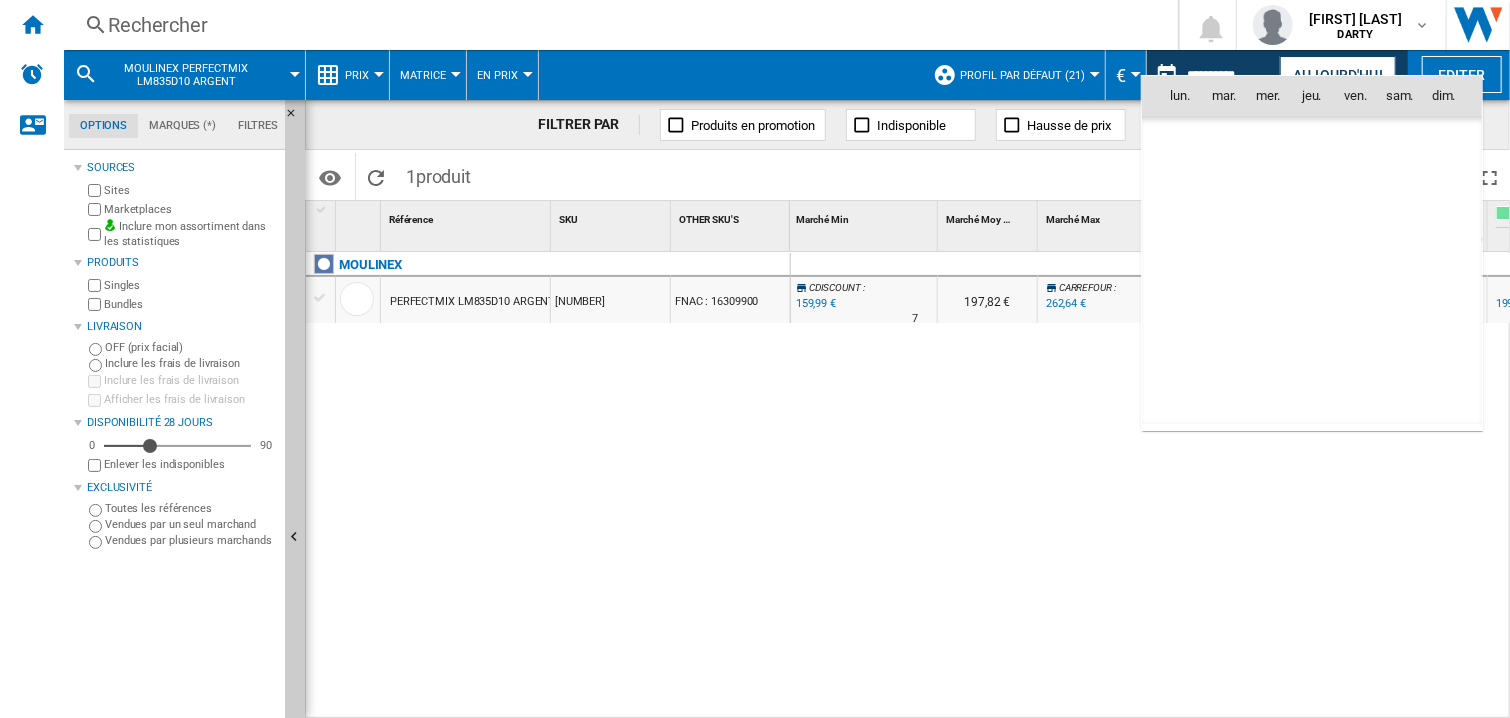 scroll, scrollTop: 9539, scrollLeft: 0, axis: vertical 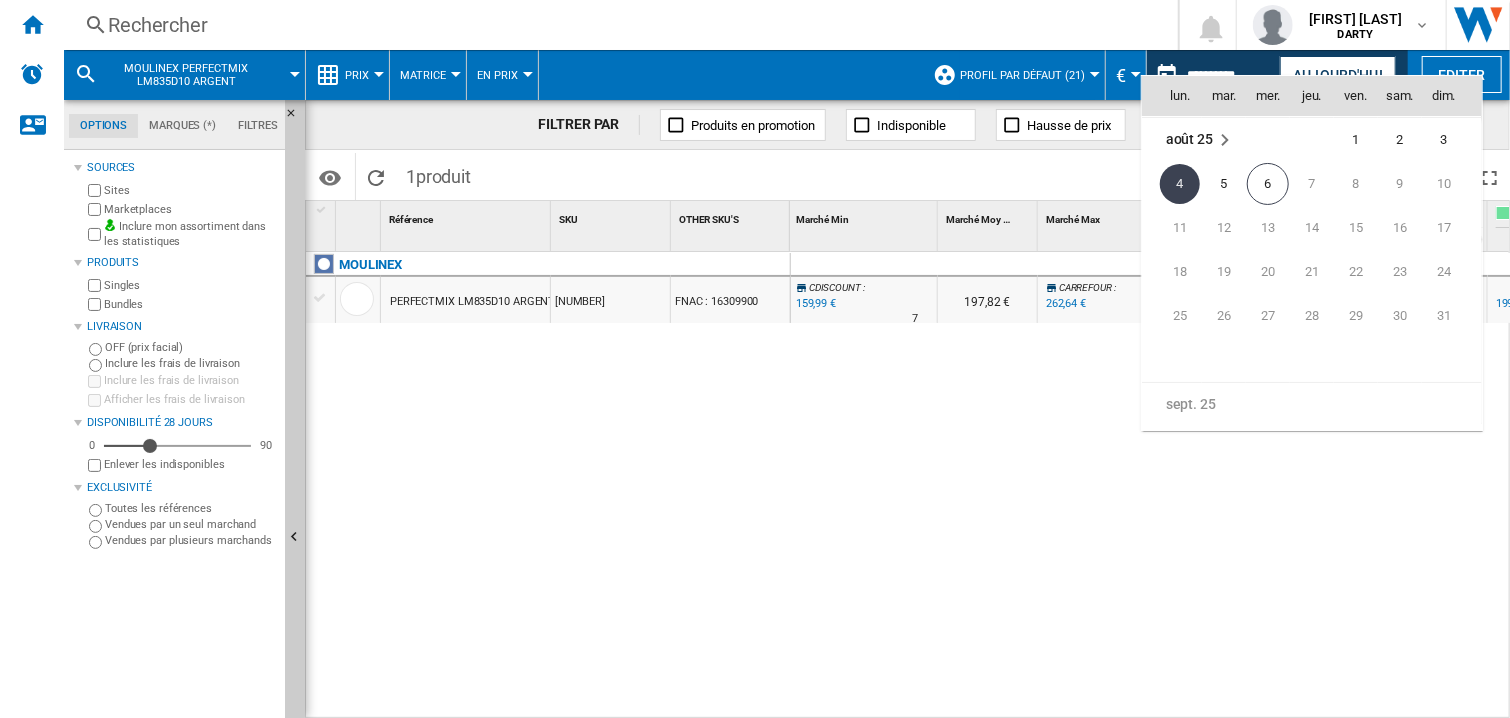 click at bounding box center [1225, 140] 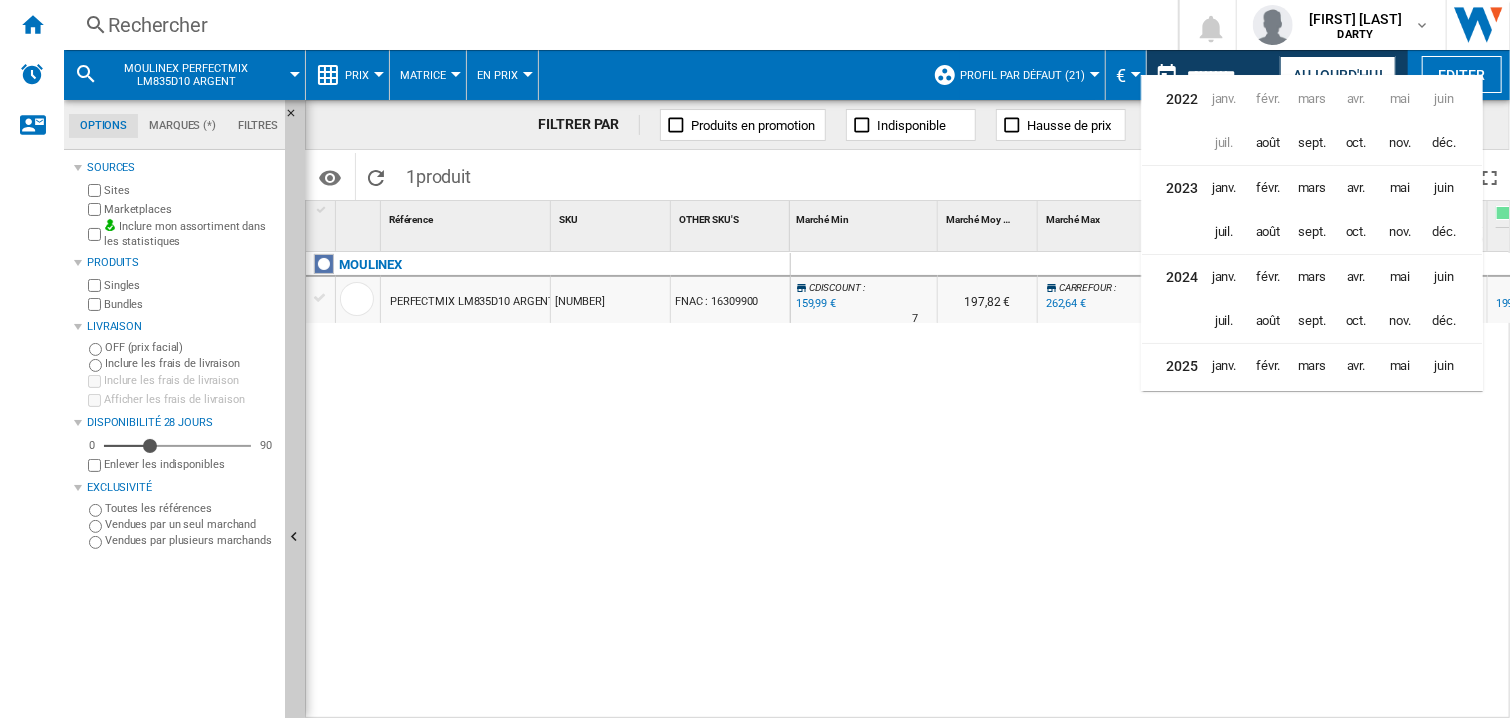 scroll, scrollTop: 48, scrollLeft: 0, axis: vertical 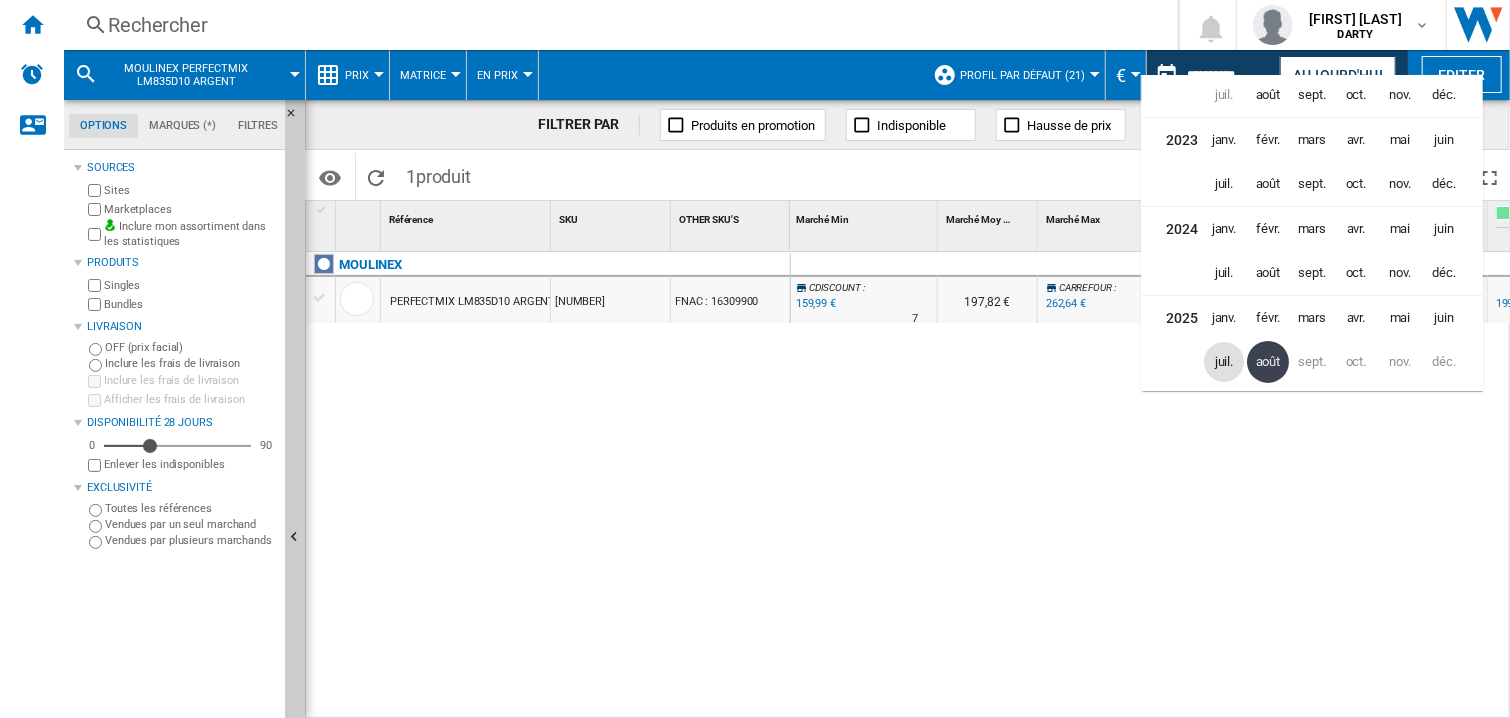 click on "juil." at bounding box center (1224, 362) 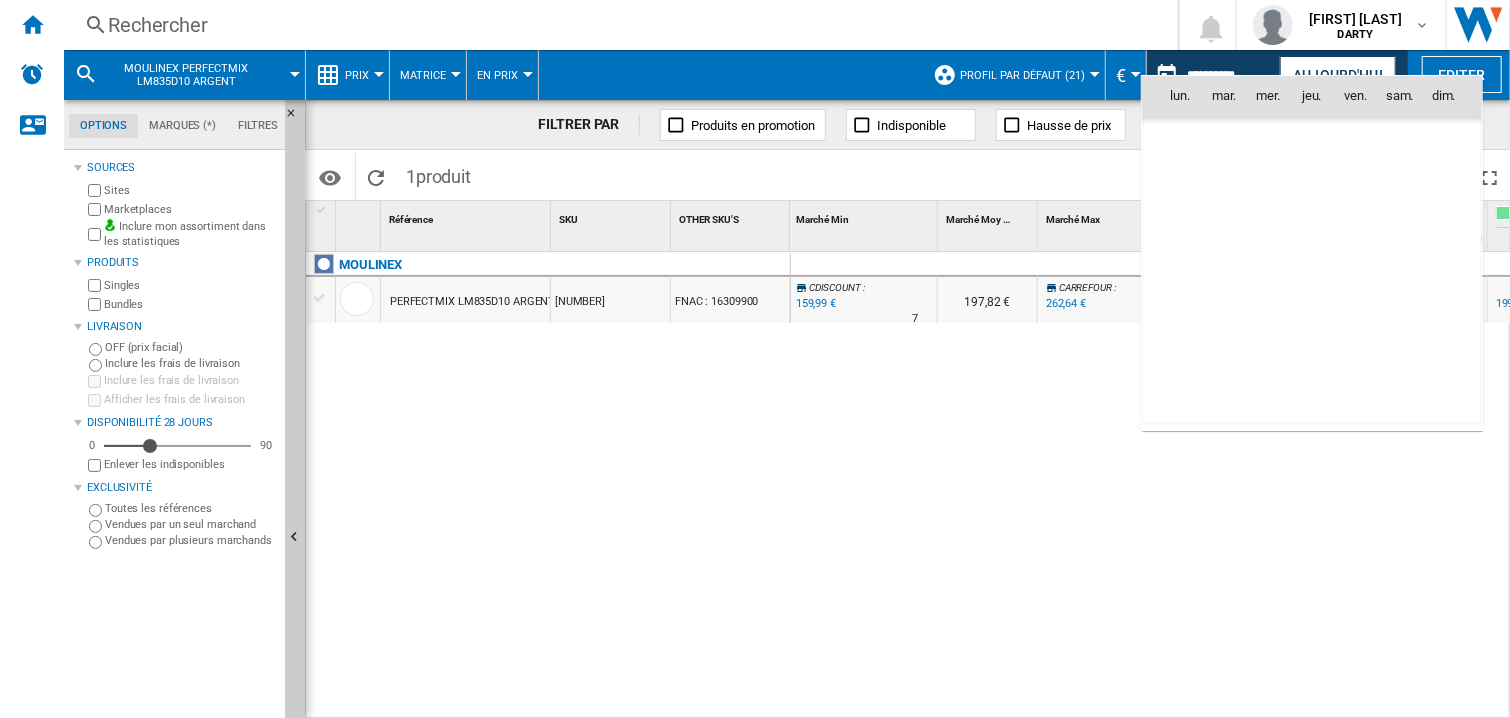 scroll, scrollTop: 9274, scrollLeft: 0, axis: vertical 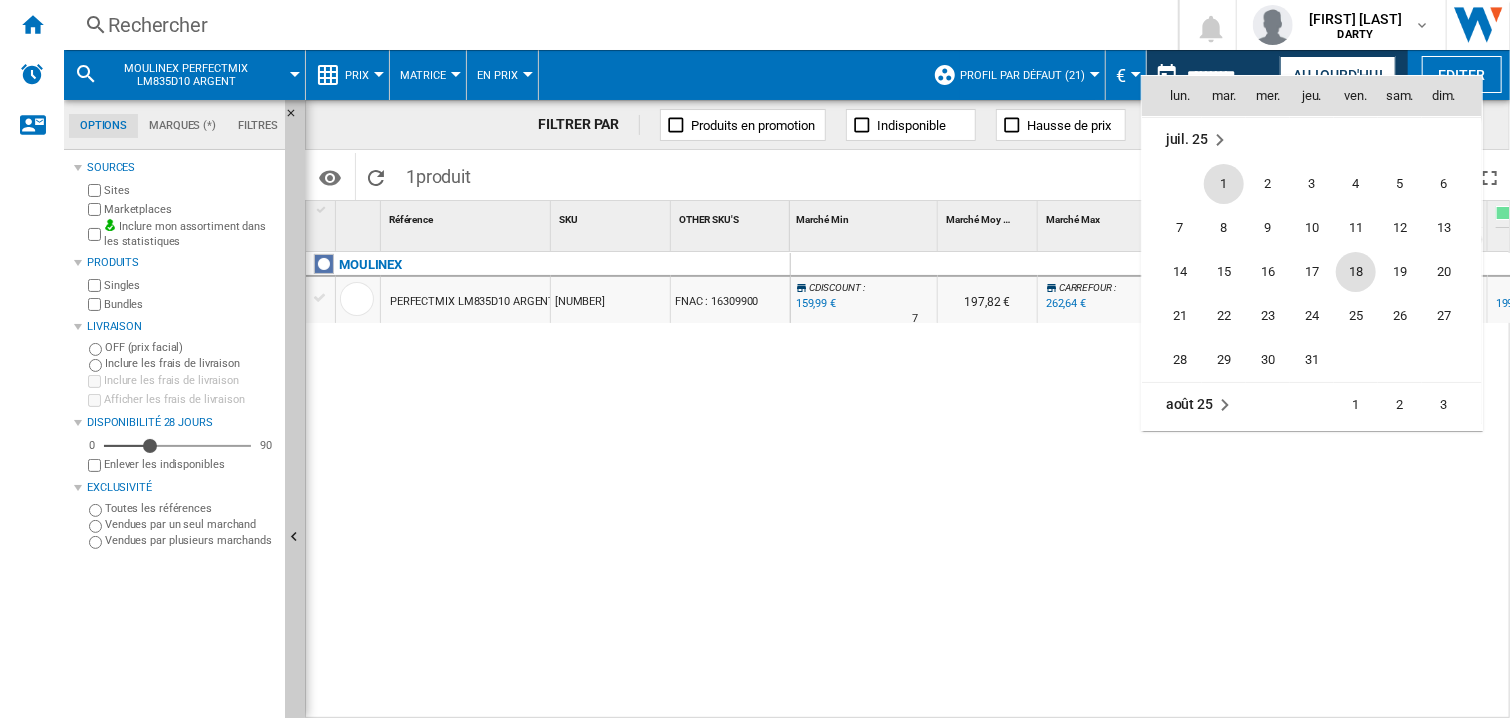 click on "18" at bounding box center [1356, 272] 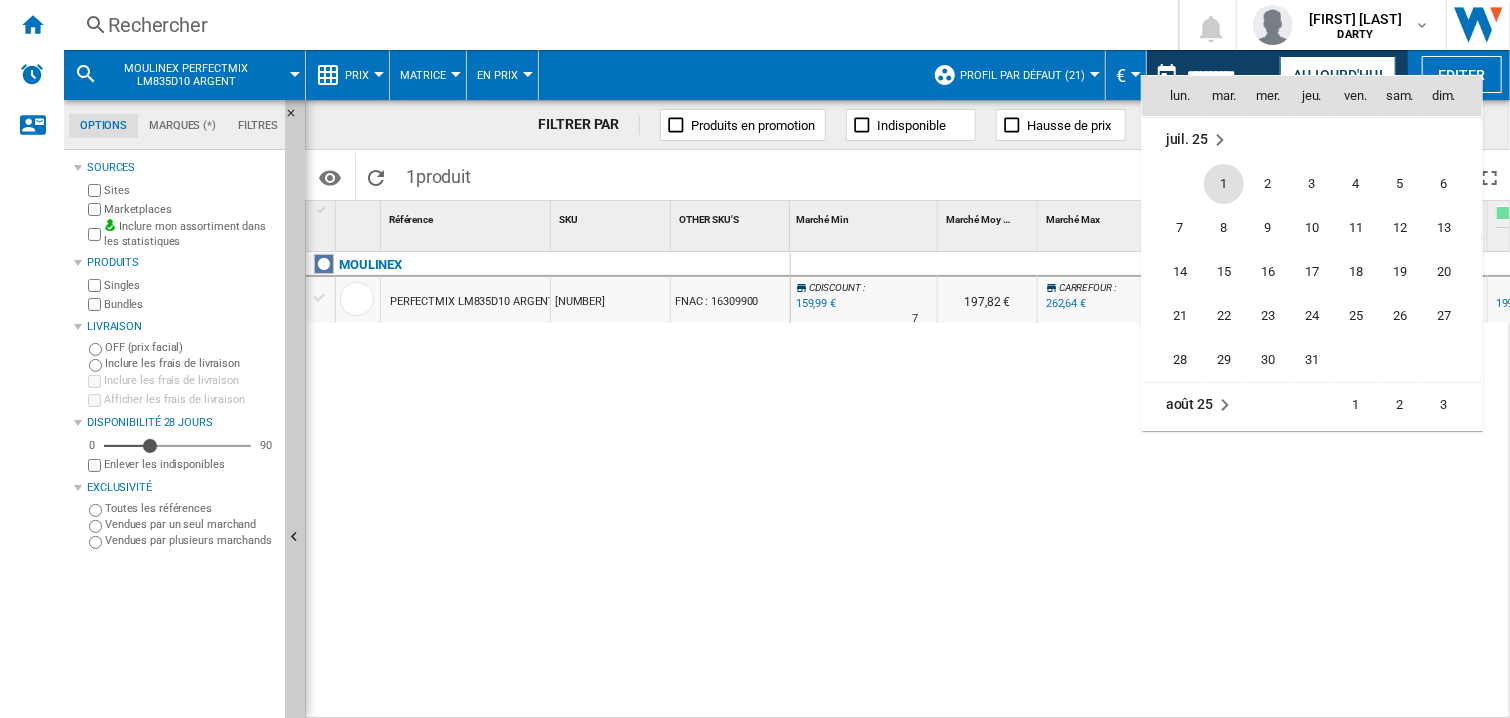 type on "**********" 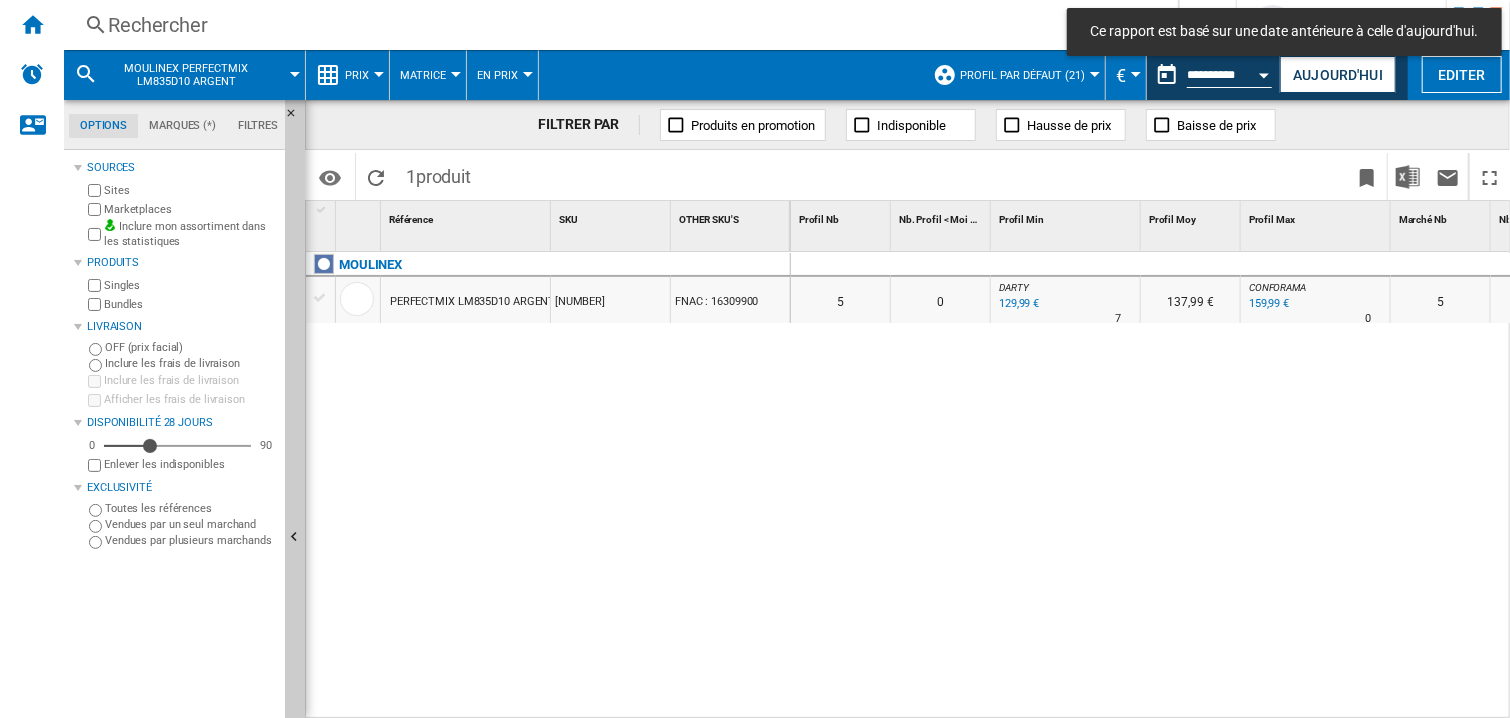 click on "Rechercher" at bounding box center [617, 25] 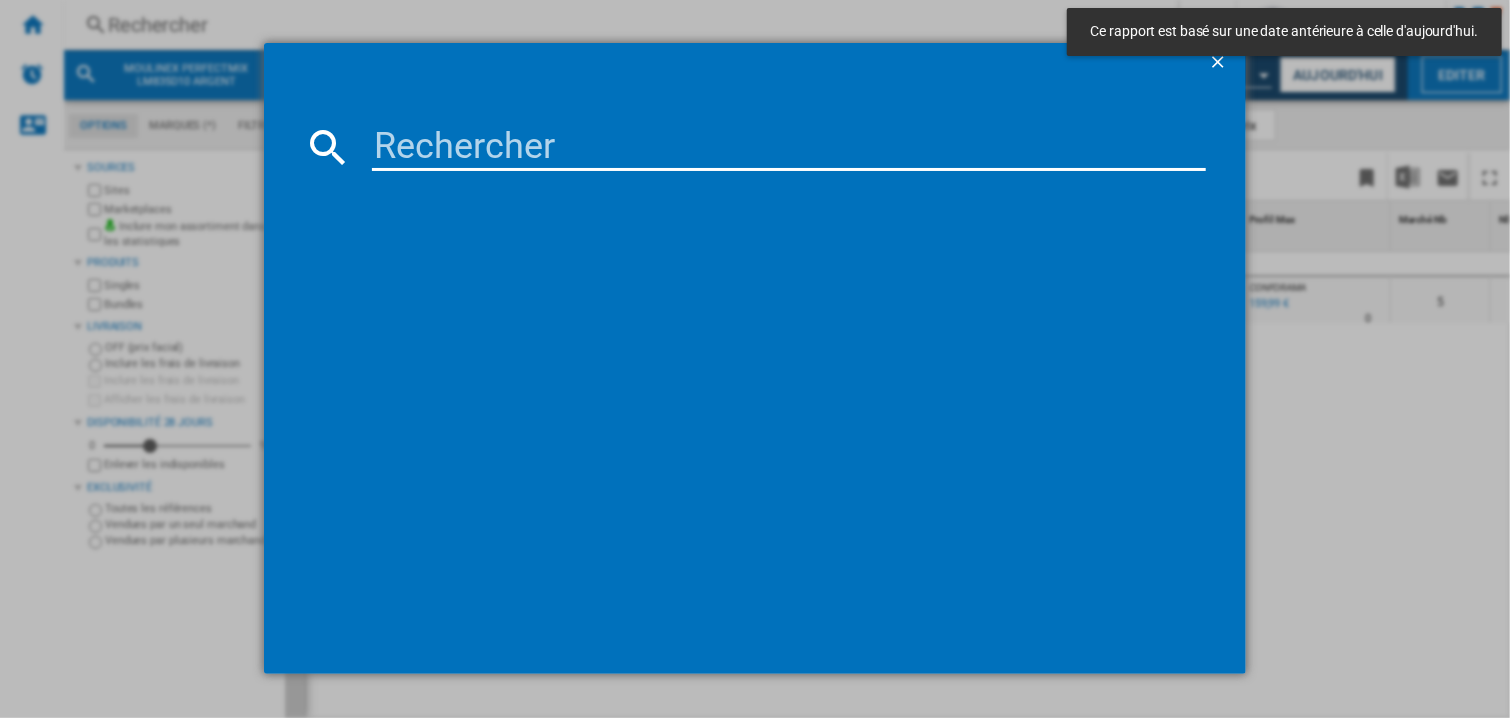 type on "[NUMBER]" 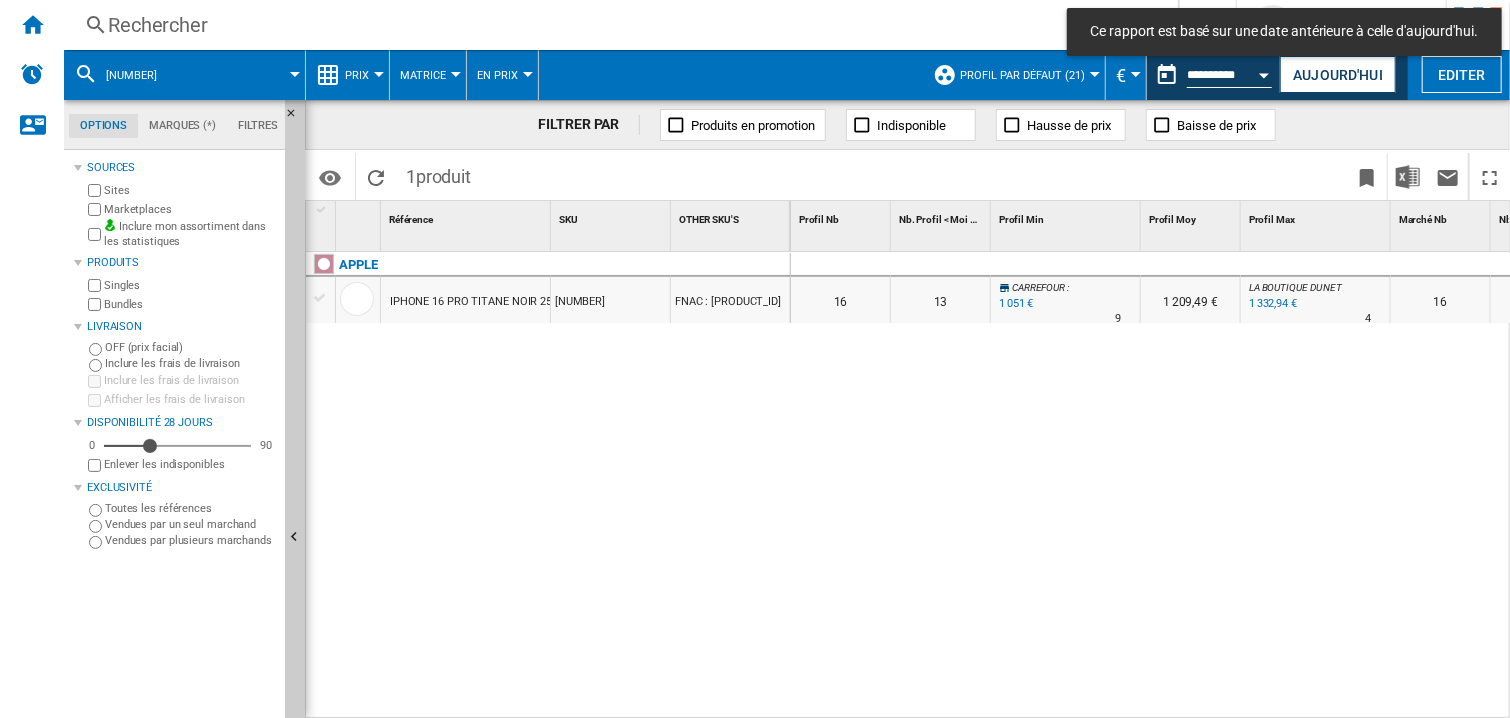 click at bounding box center [1191, 265] 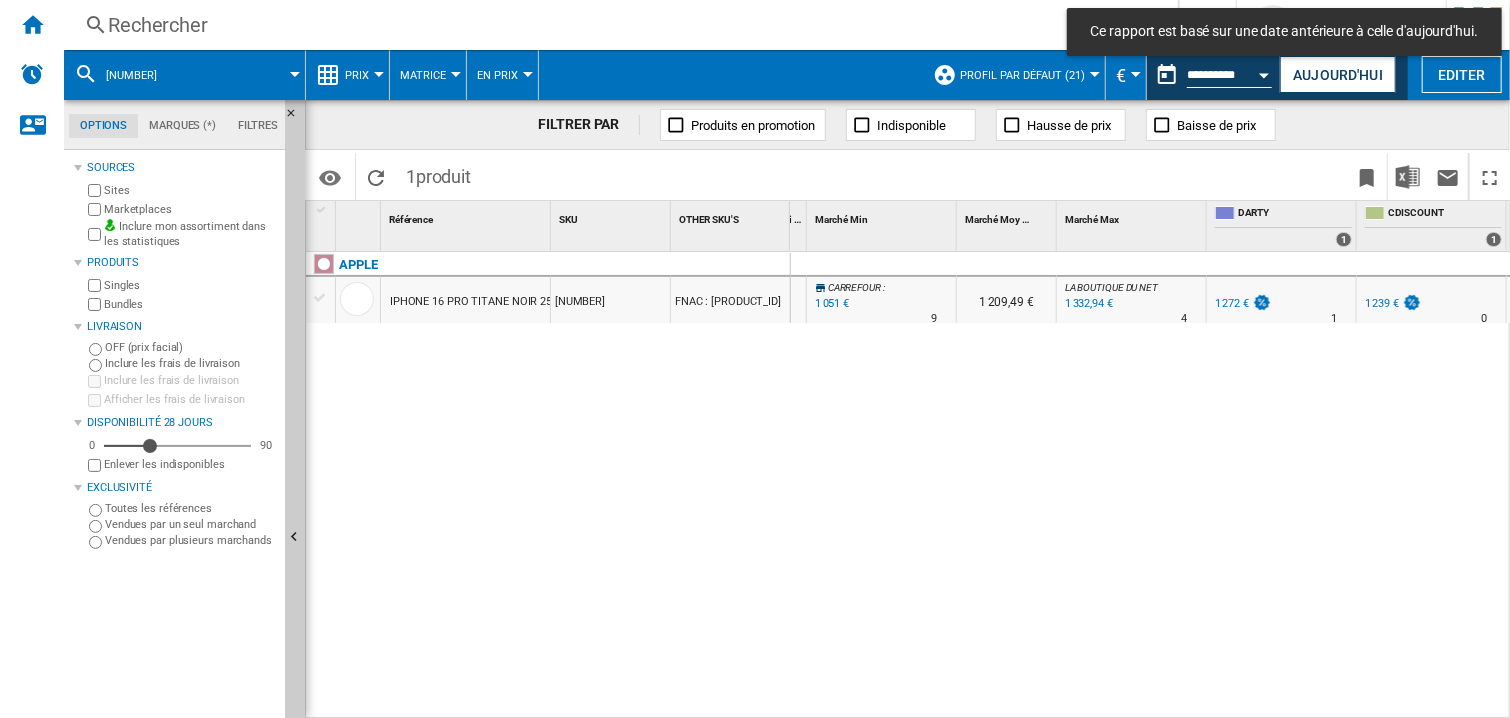 scroll, scrollTop: 0, scrollLeft: 1534, axis: horizontal 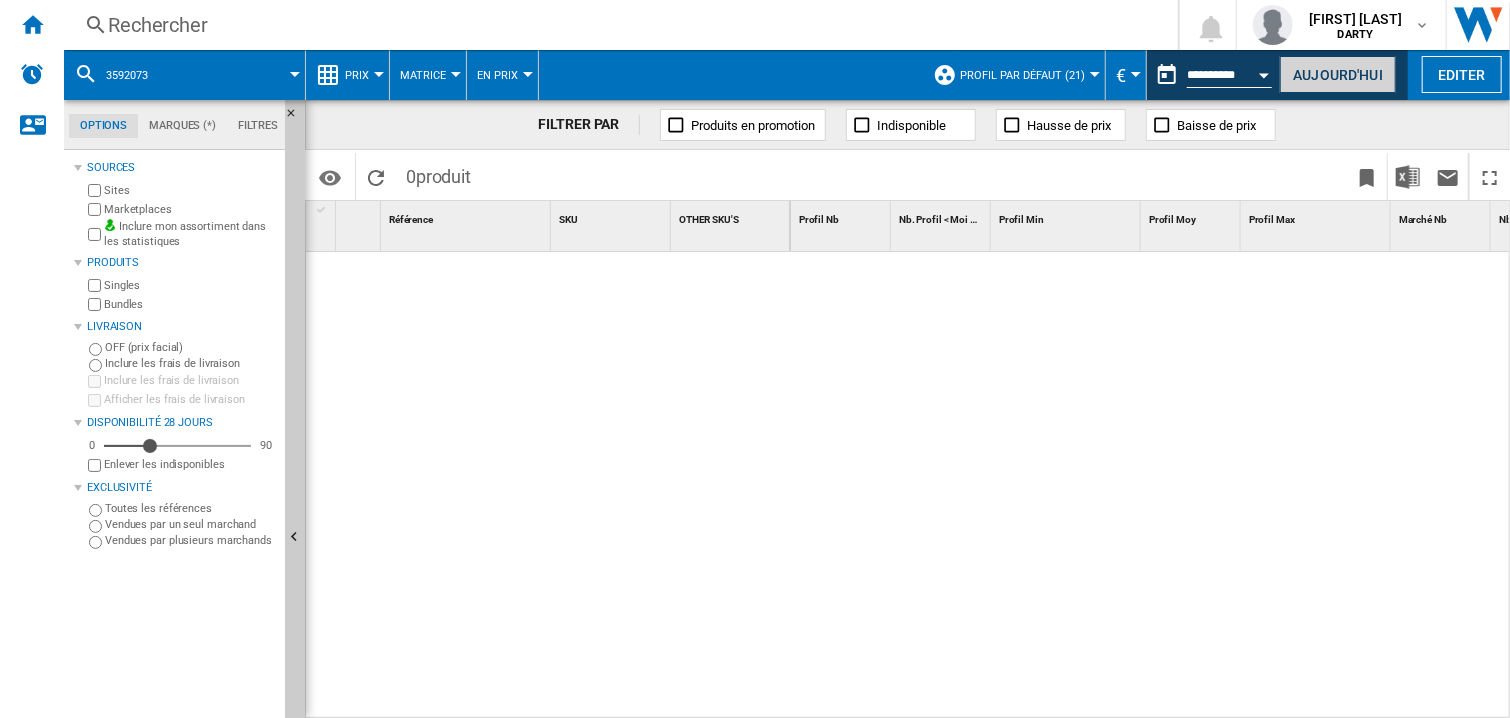 click on "Aujourd'hui" at bounding box center [1338, 74] 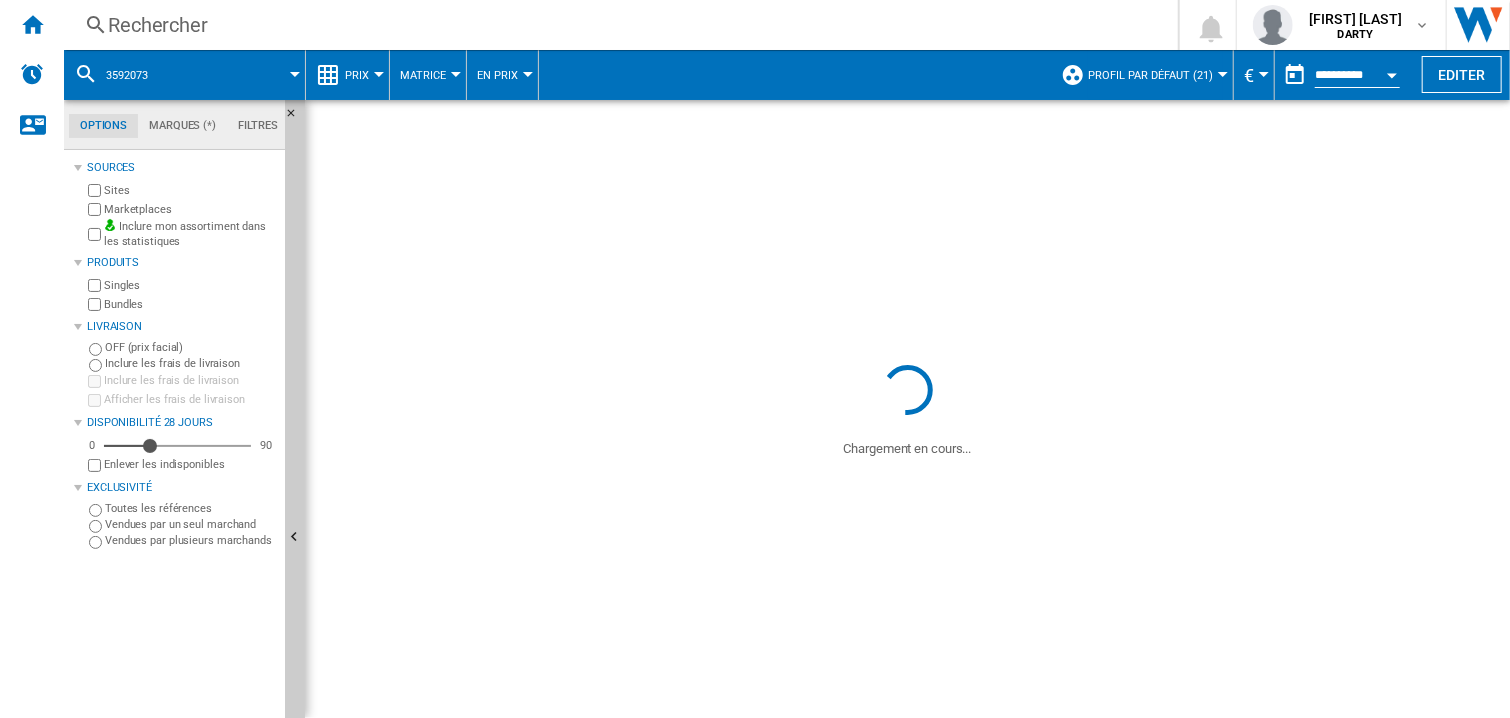 click at bounding box center (1392, 72) 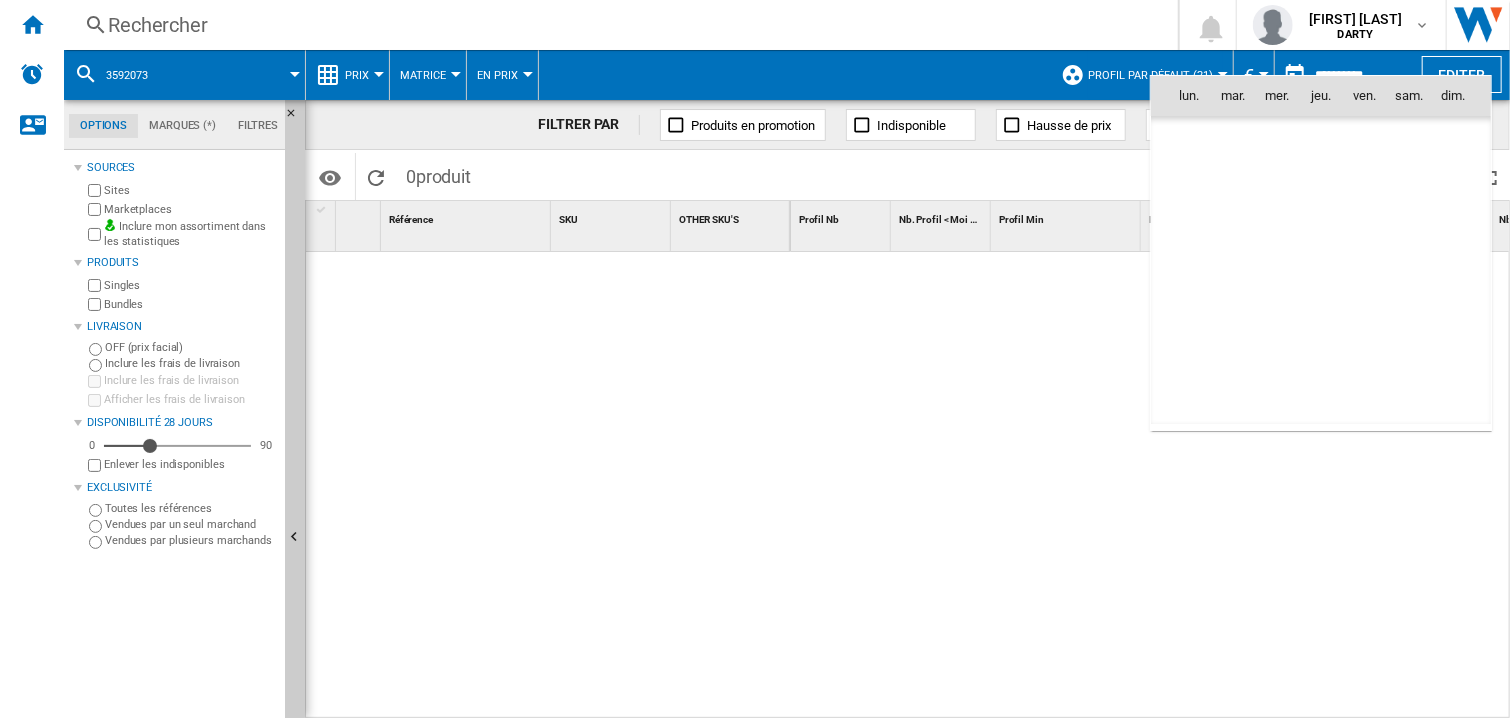 scroll, scrollTop: 9539, scrollLeft: 0, axis: vertical 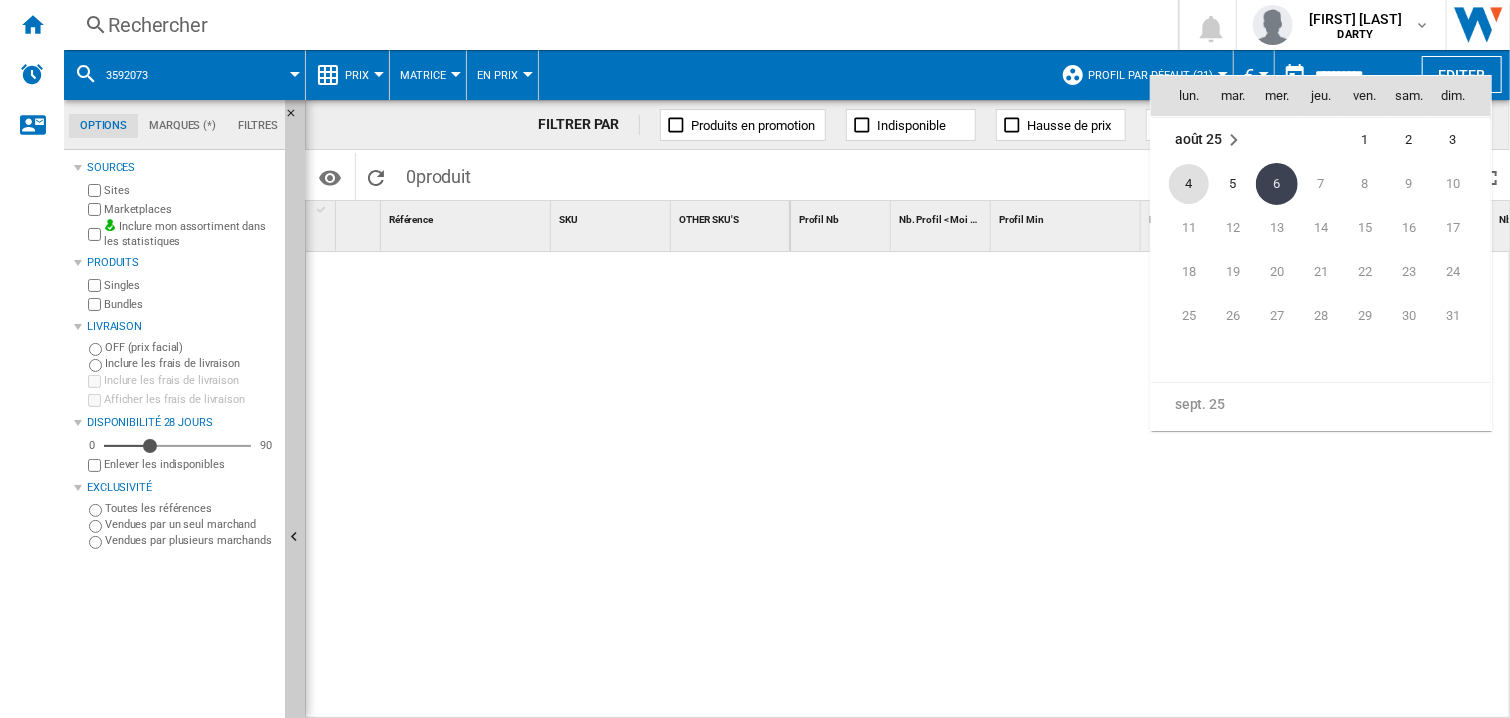 click on "4" at bounding box center (1189, 184) 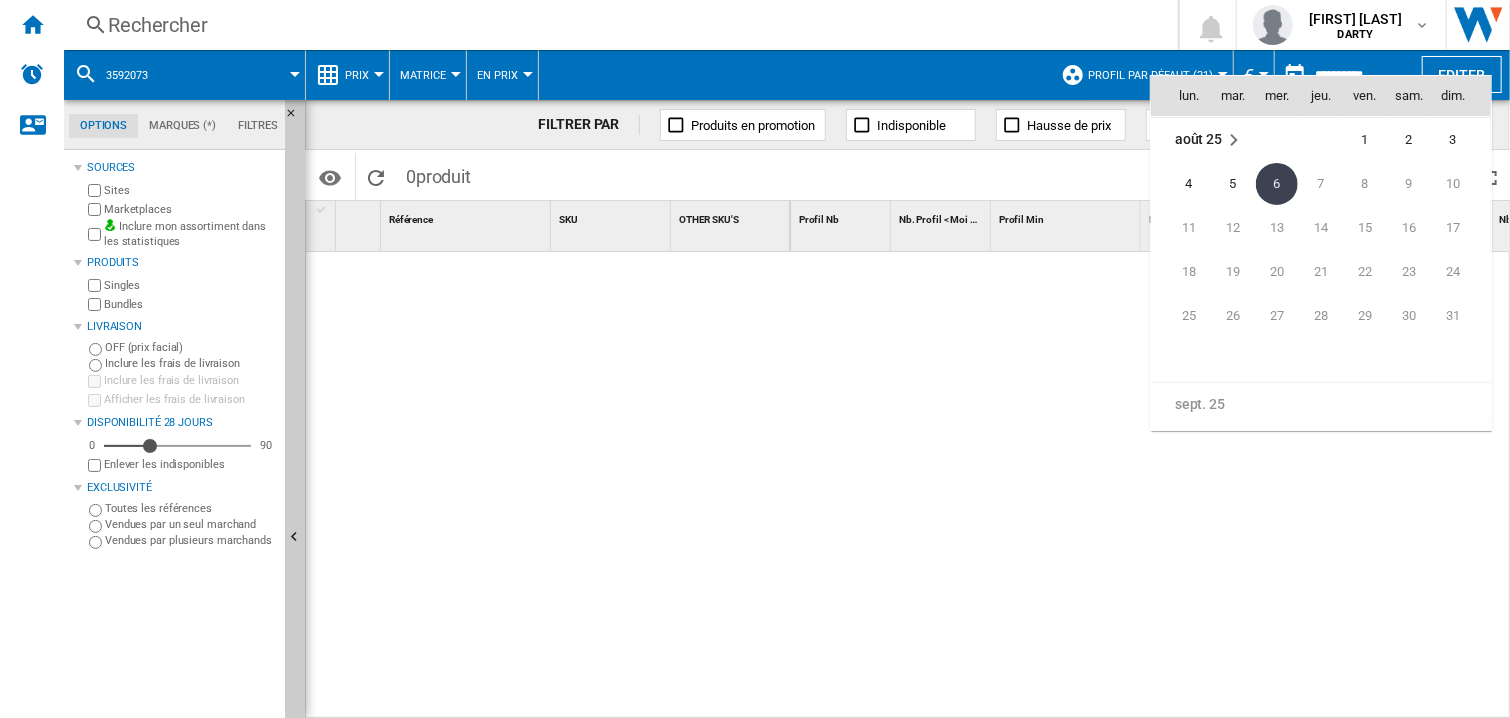 type on "**********" 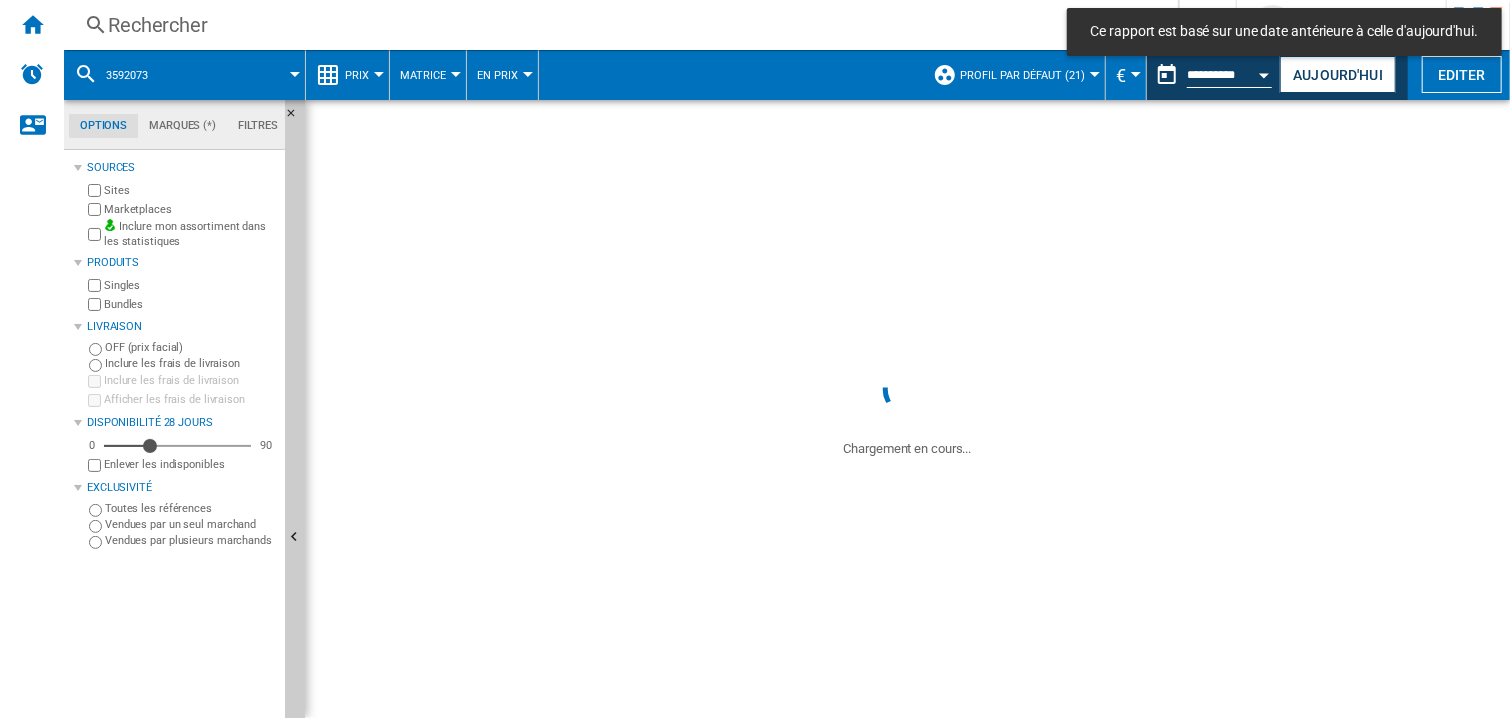 click on "Rechercher" at bounding box center (617, 25) 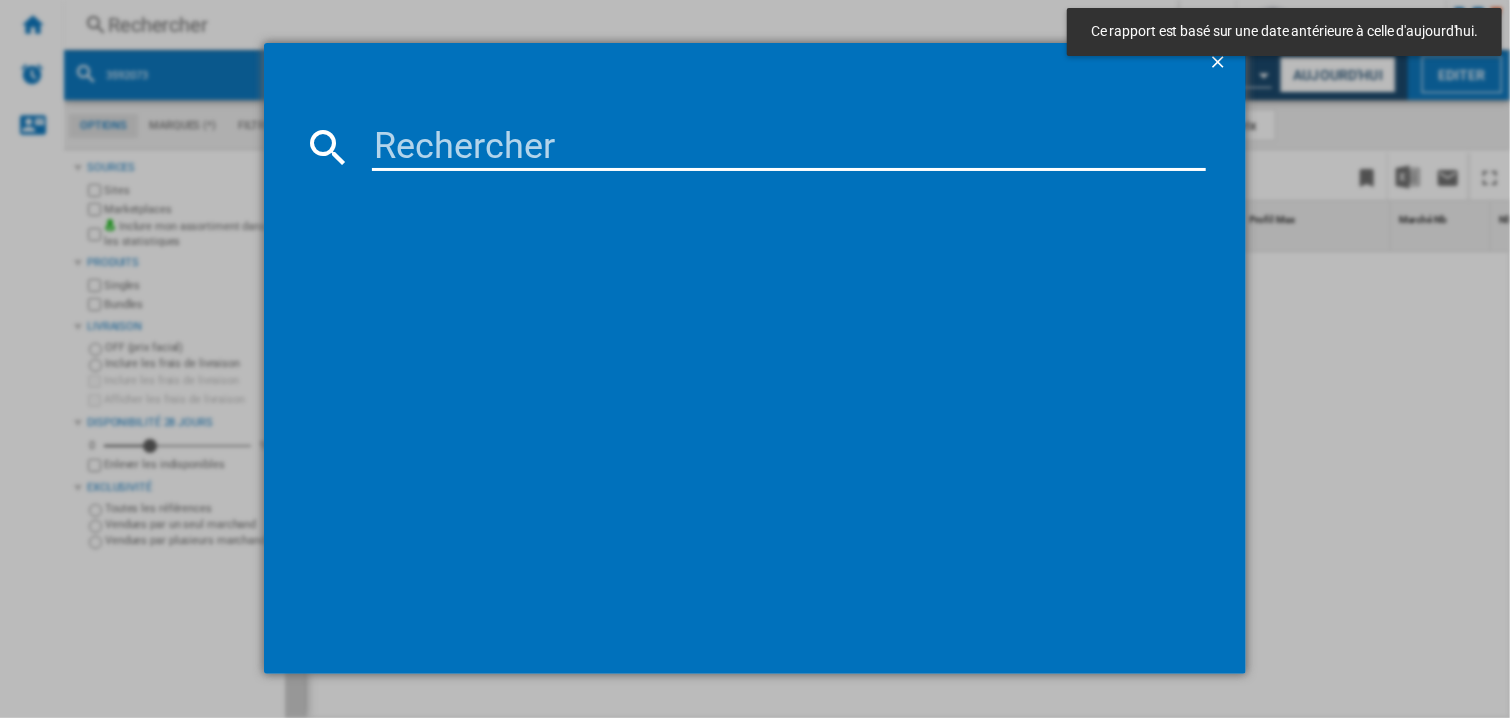 click at bounding box center (789, 147) 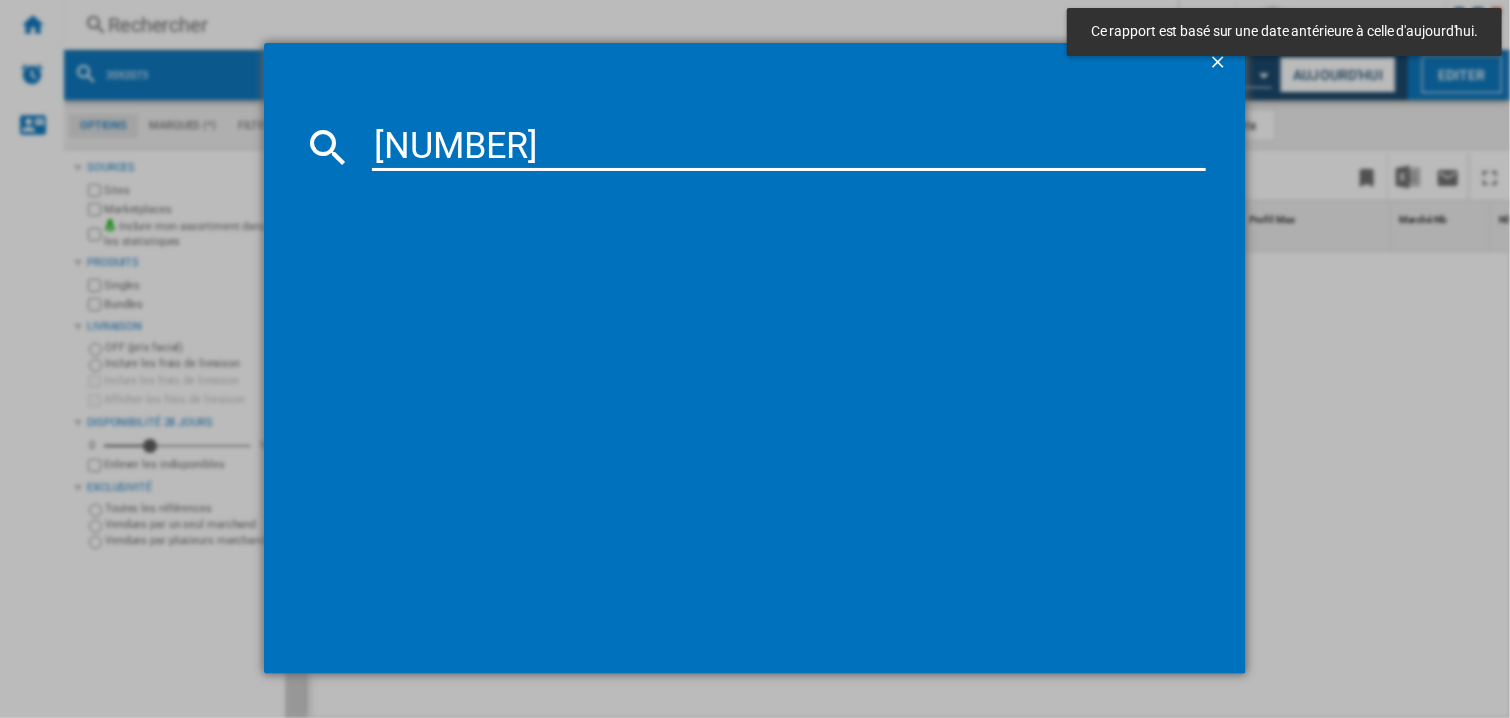 type on "7761660" 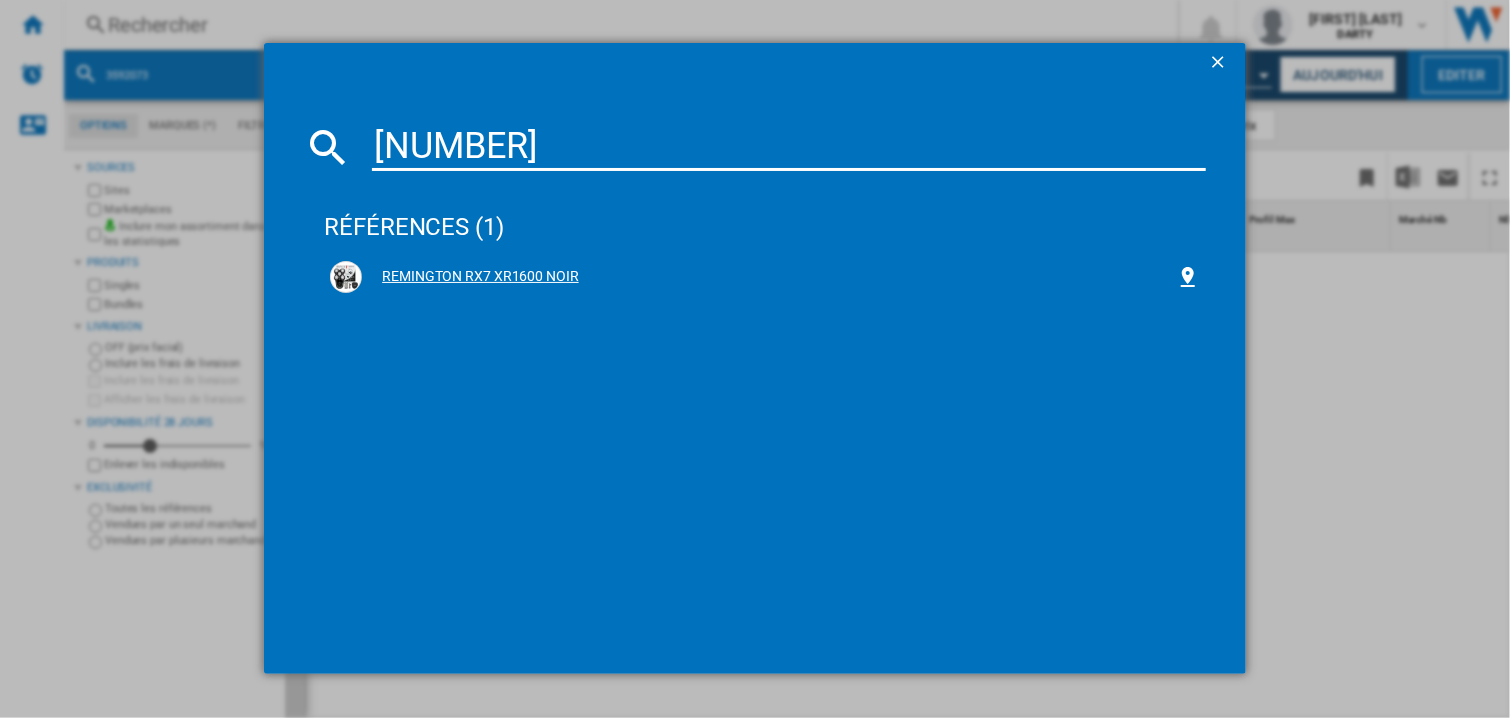 click on "REMINGTON RX7 XR1600 NOIR" at bounding box center (765, 277) 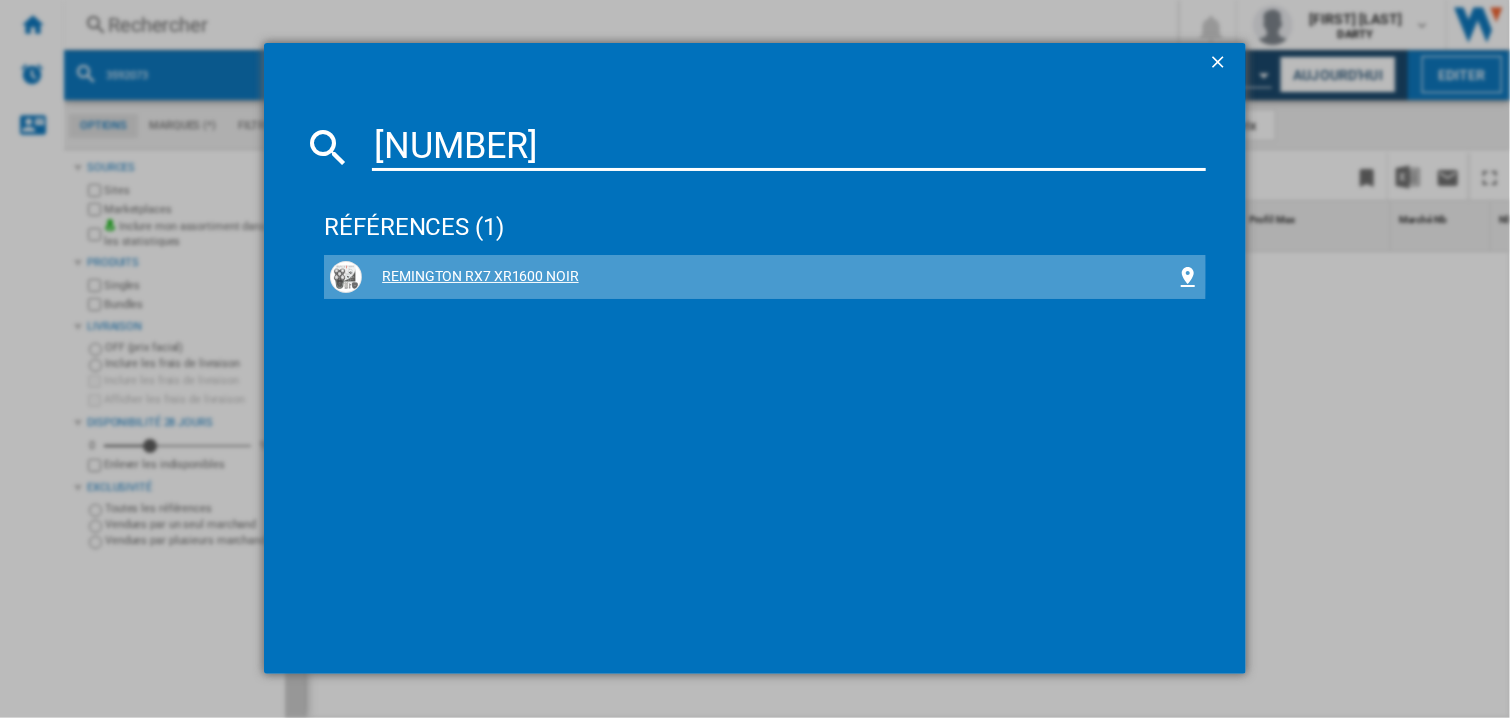 click on "REMINGTON RX7 XR1600 NOIR" at bounding box center (769, 277) 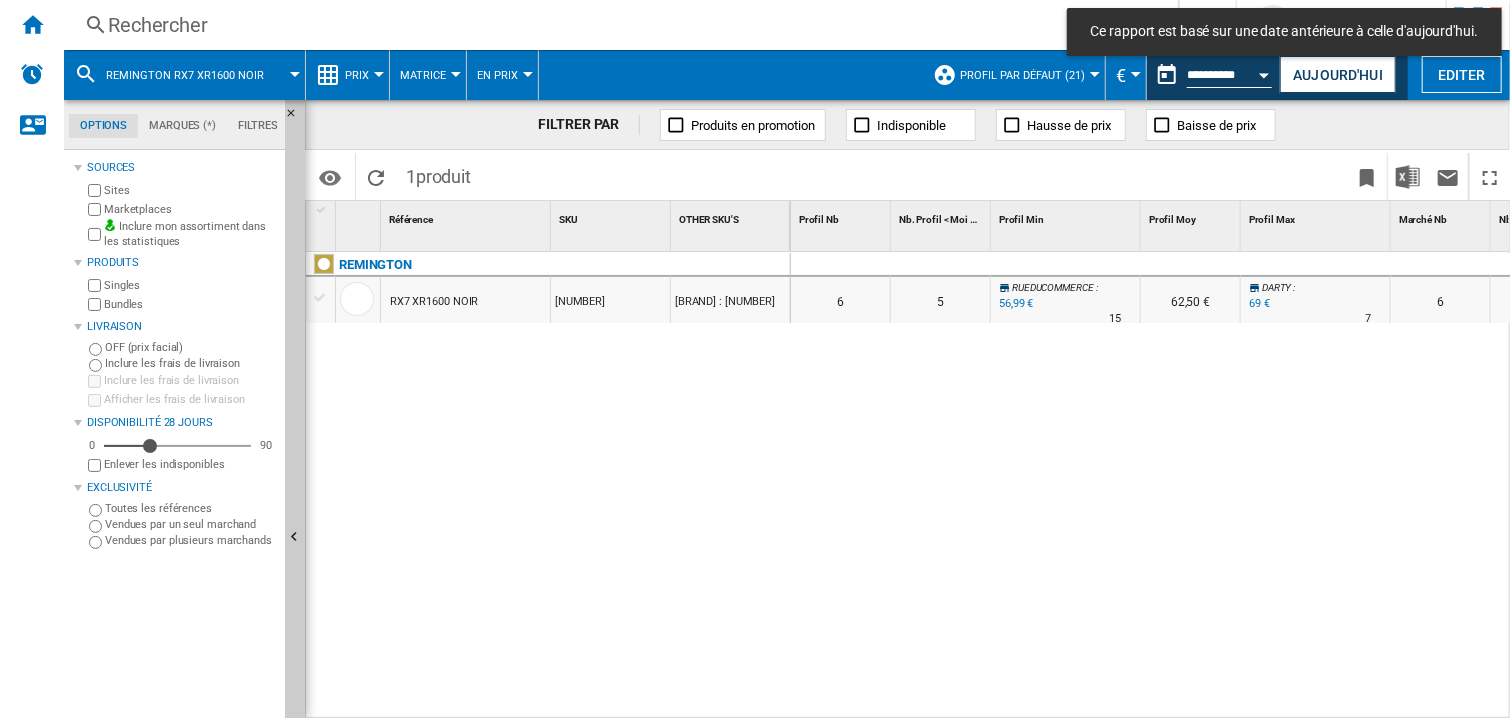 click at bounding box center (1191, 265) 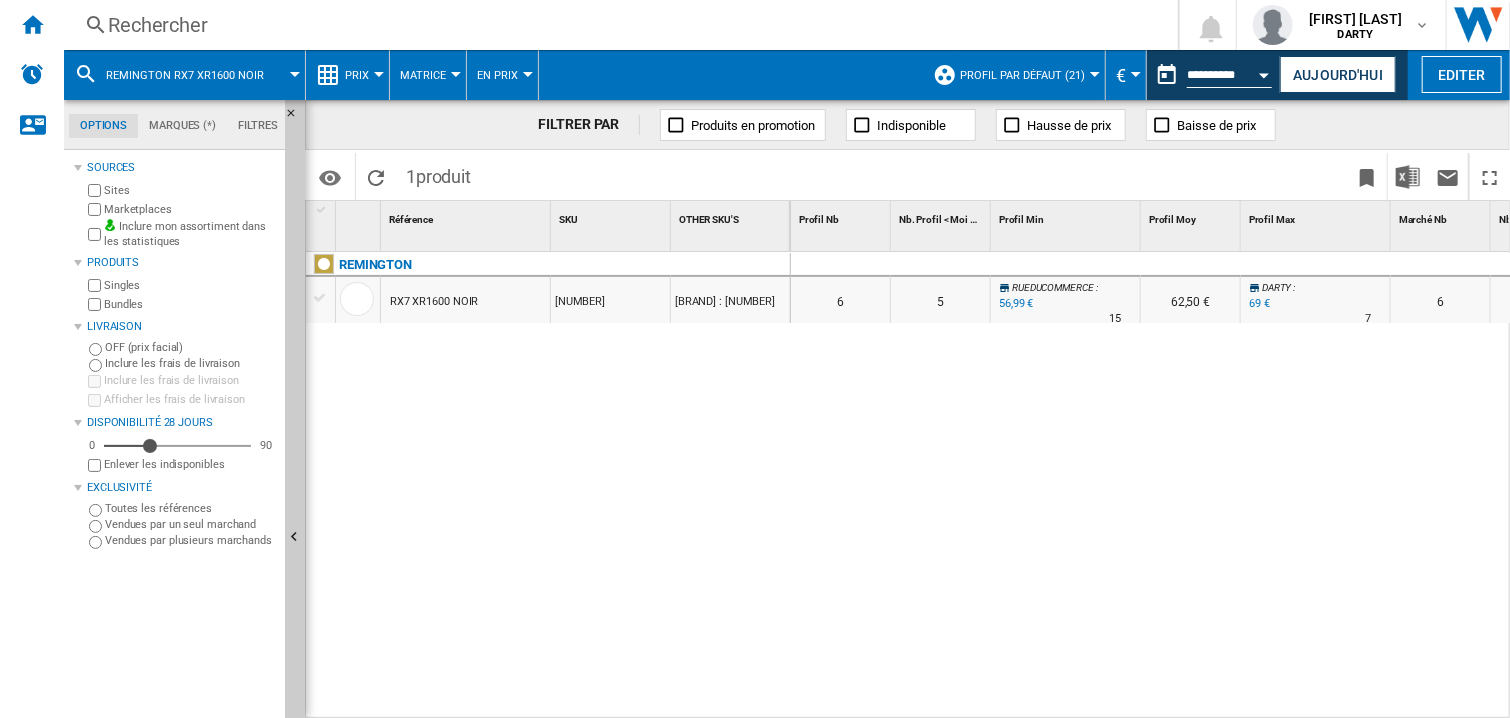 scroll, scrollTop: 0, scrollLeft: 934, axis: horizontal 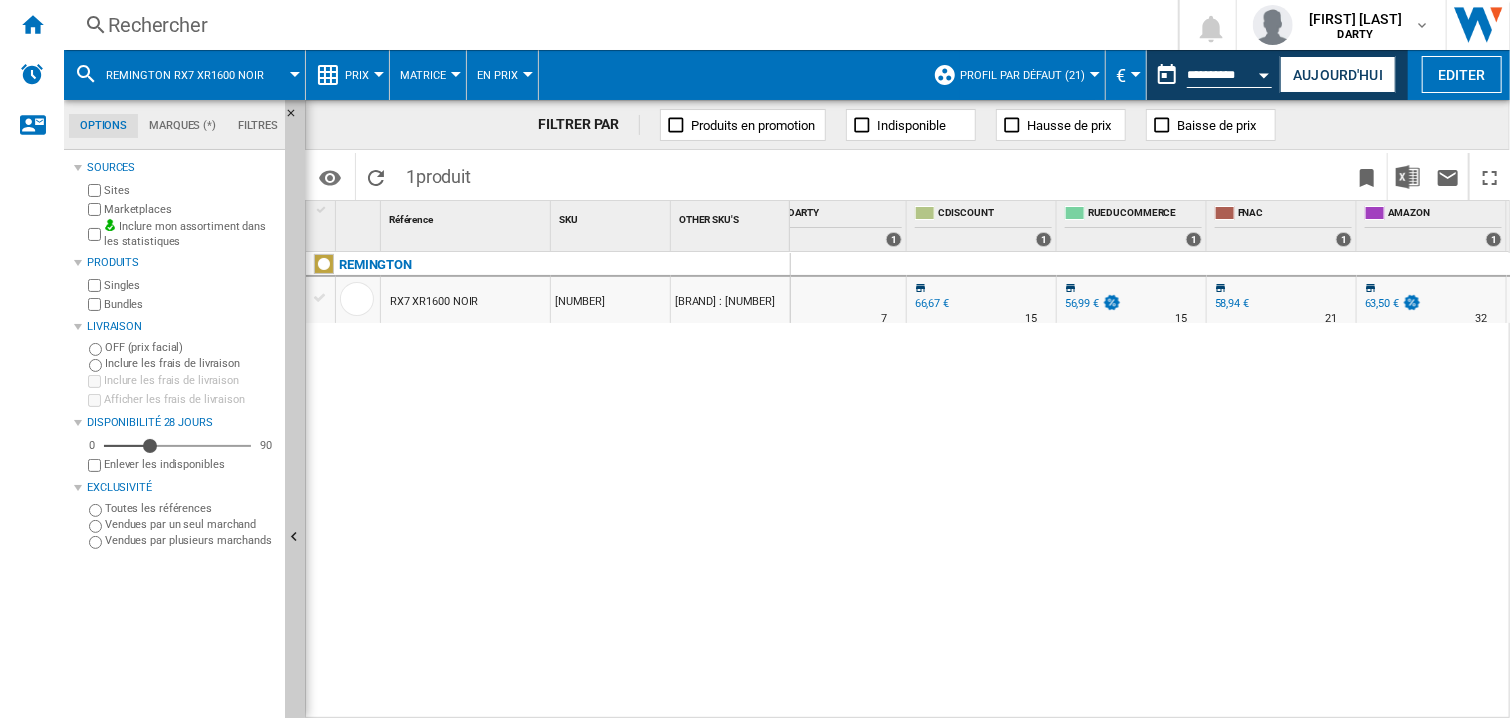 click on "0
0
0
0
6
5
RUEDUCOMMERCE
:
-17.4 %
56,99 €
%
N/A
15
RUEDUCOMMERCE  :
62,50 €
DARTY
:
0.0 %
69 €
%
N/A
7
DARTY  :
6
5
RUEDUCOMMERCE
:
-17.4 %
56,99 €" at bounding box center [1151, 486] 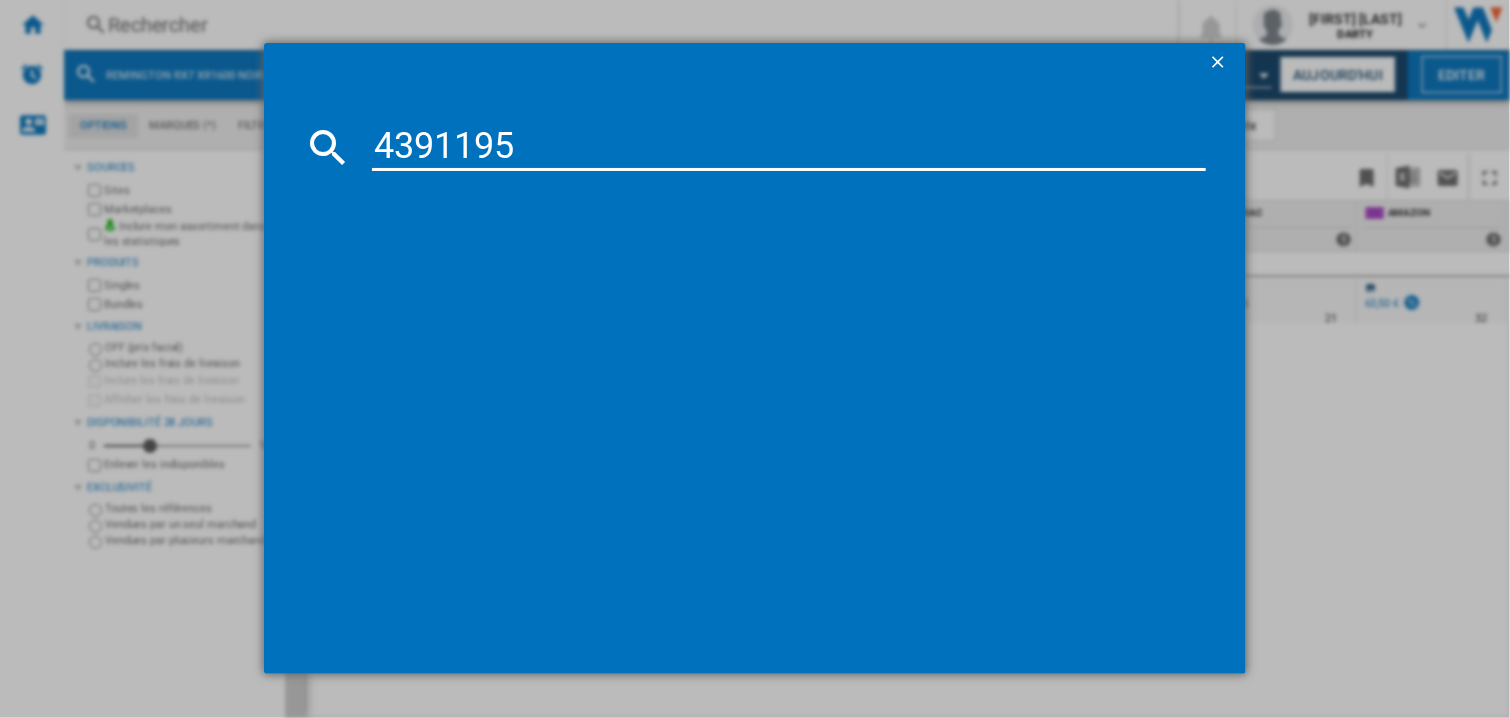 type on "4391195" 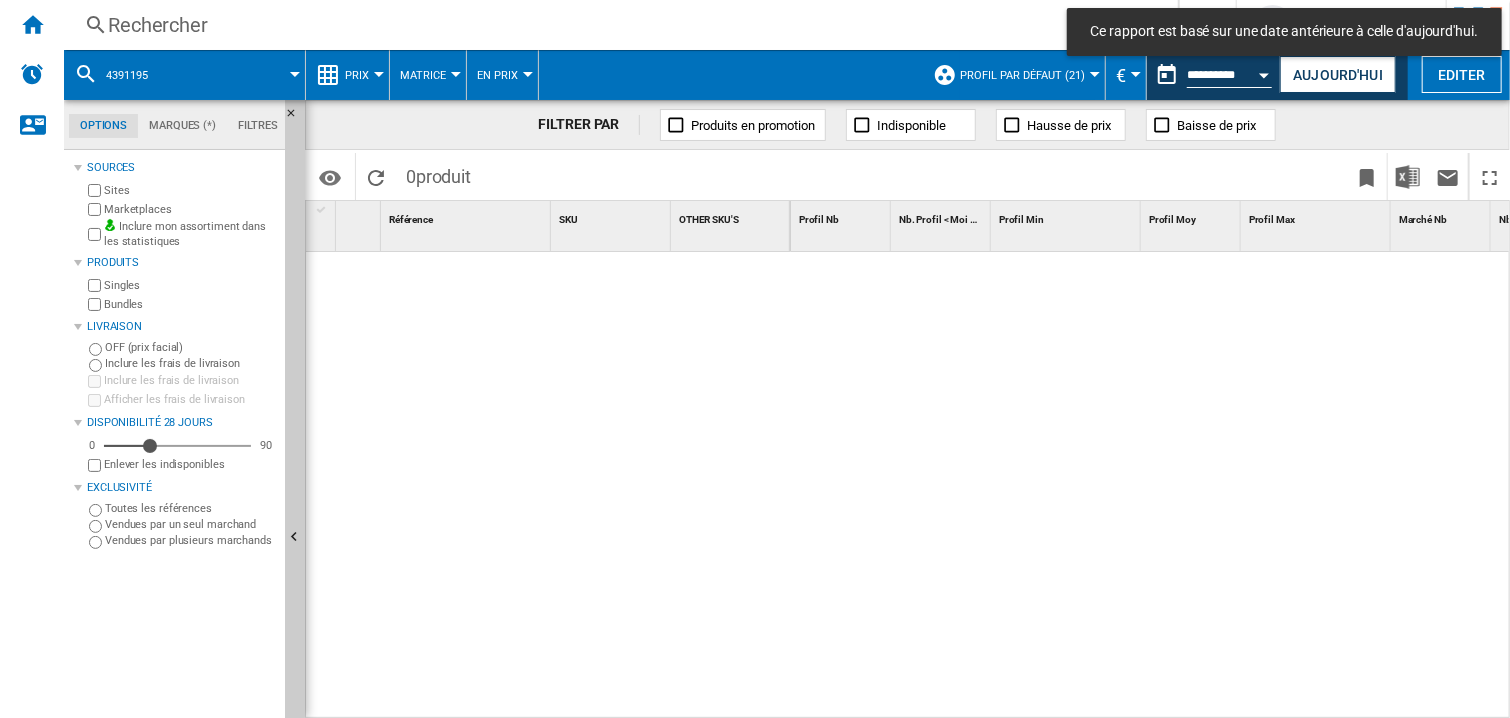click at bounding box center [1151, 486] 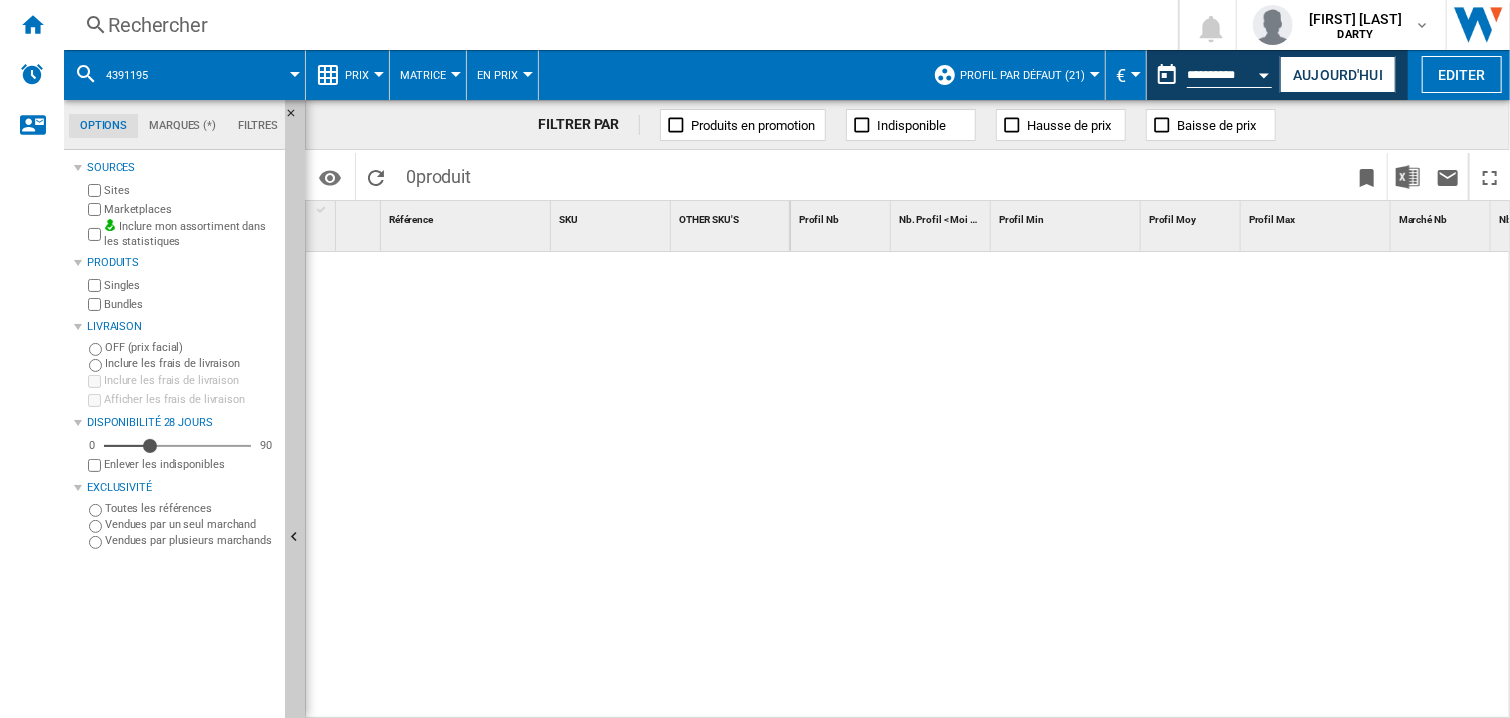 click at bounding box center [1151, 486] 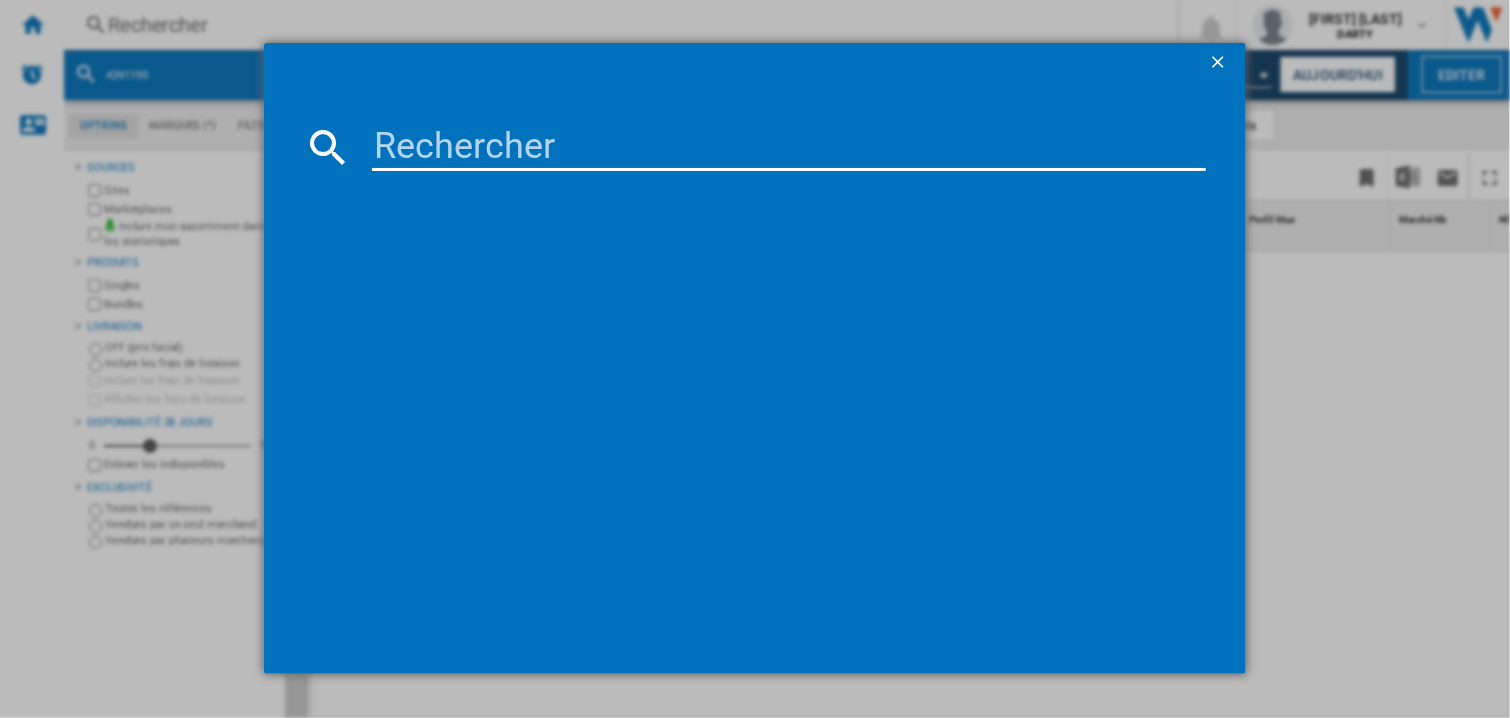 type on "5083761" 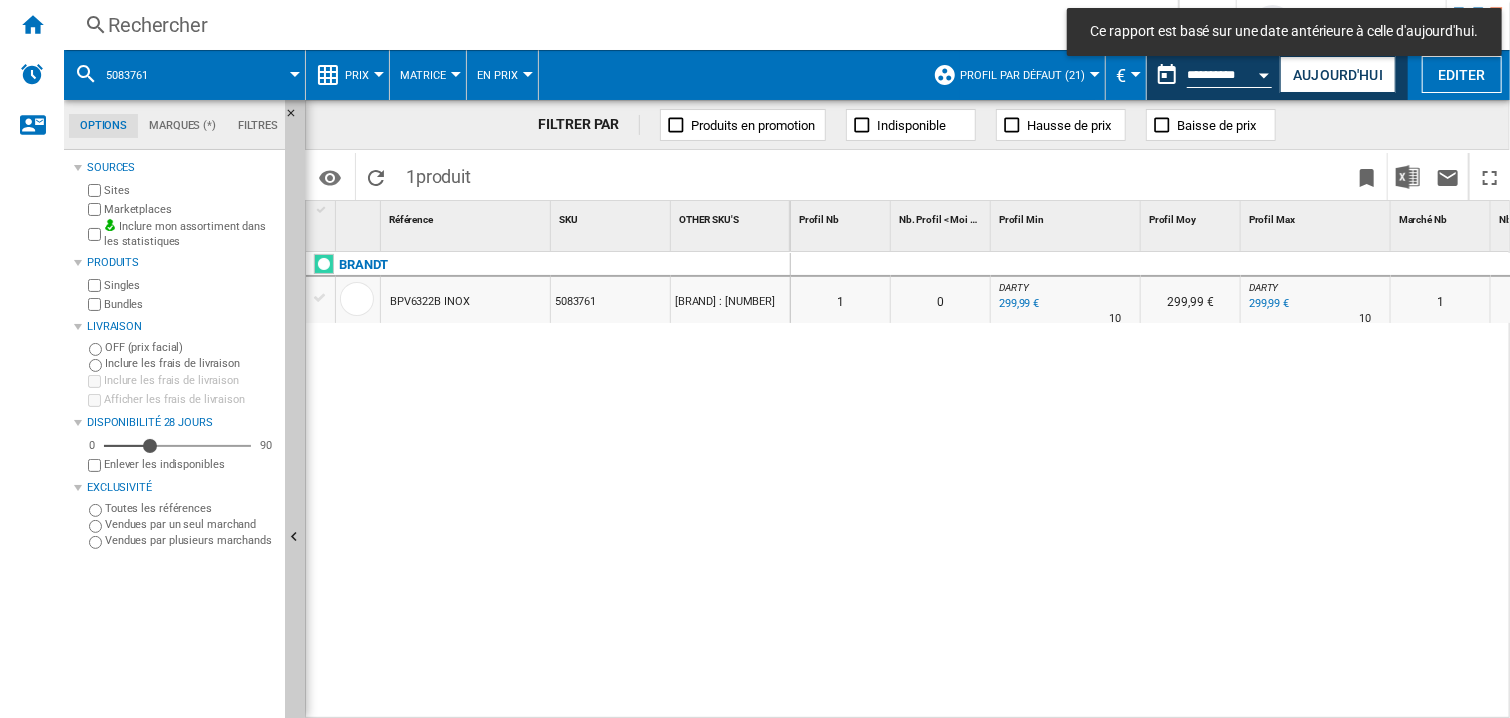 click at bounding box center [1066, 265] 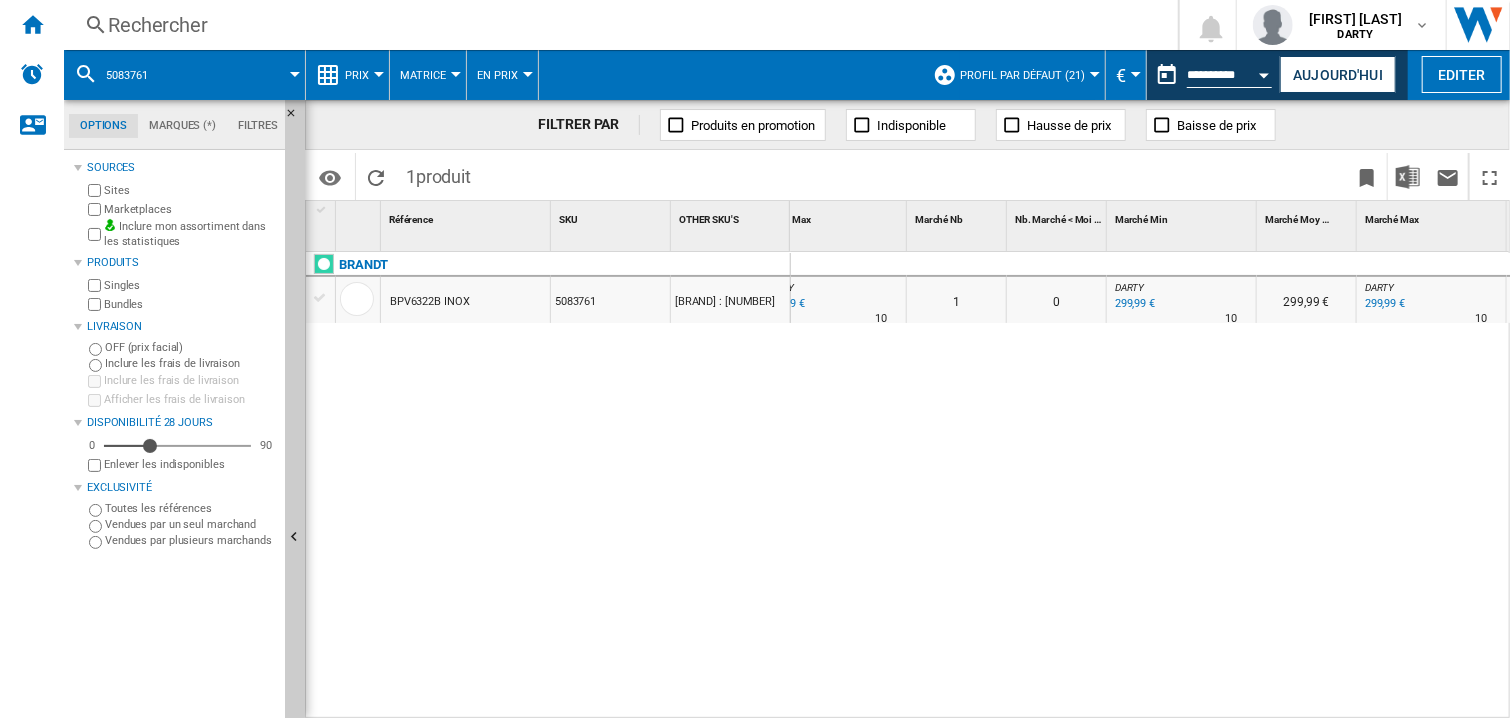 scroll, scrollTop: 0, scrollLeft: 0, axis: both 